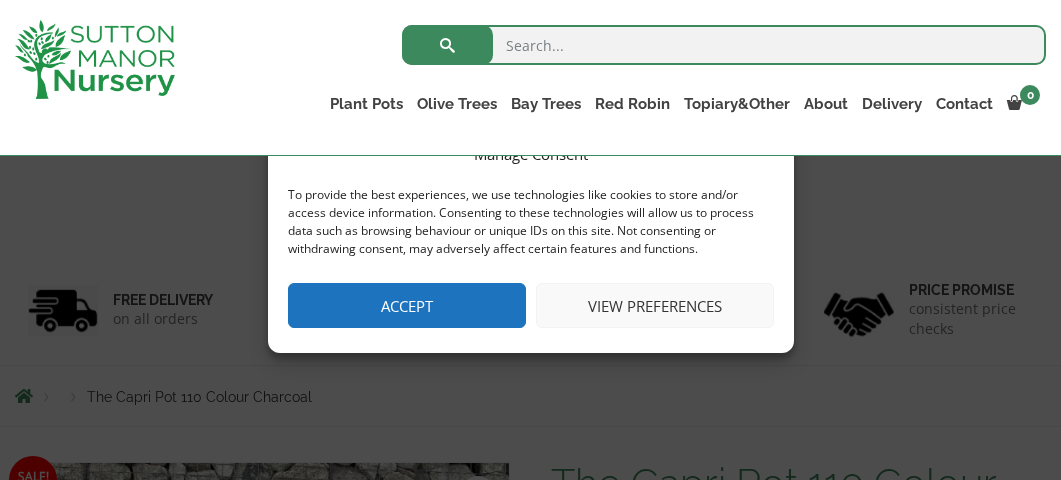 scroll, scrollTop: 240, scrollLeft: 0, axis: vertical 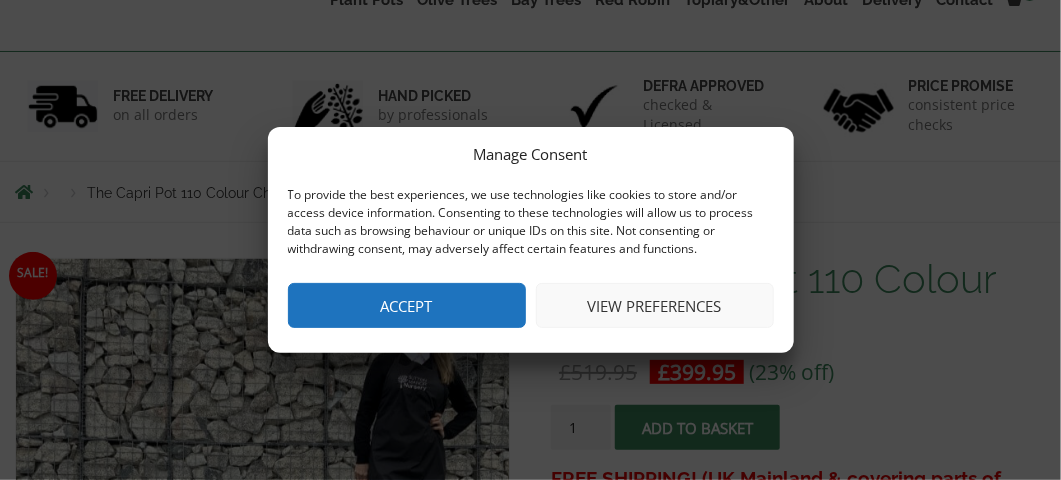 click on "Accept" at bounding box center (407, 305) 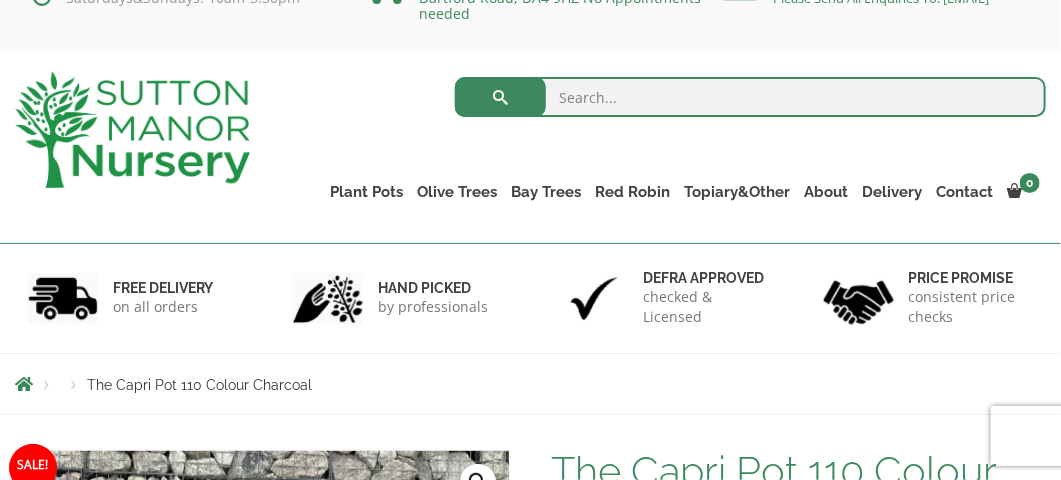scroll, scrollTop: 48, scrollLeft: 0, axis: vertical 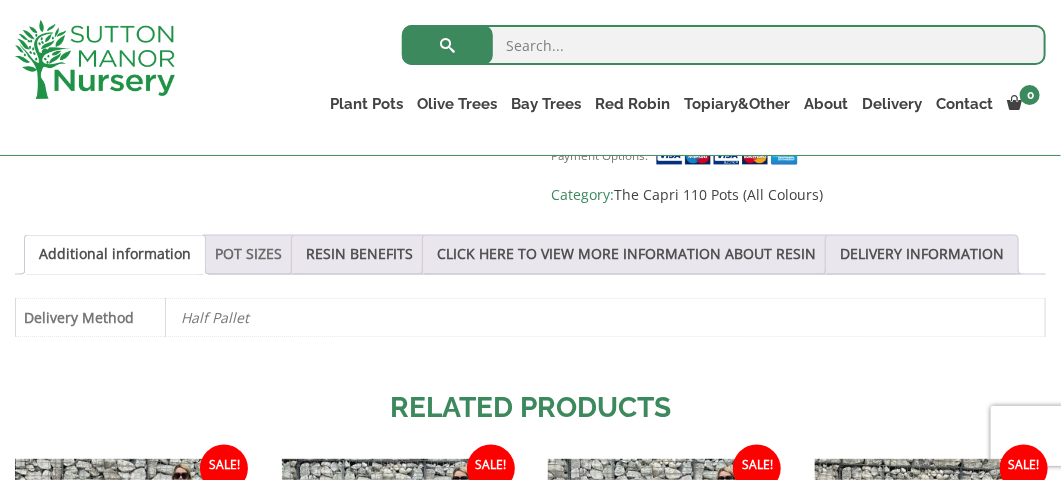 click on "POT SIZES" at bounding box center [248, 255] 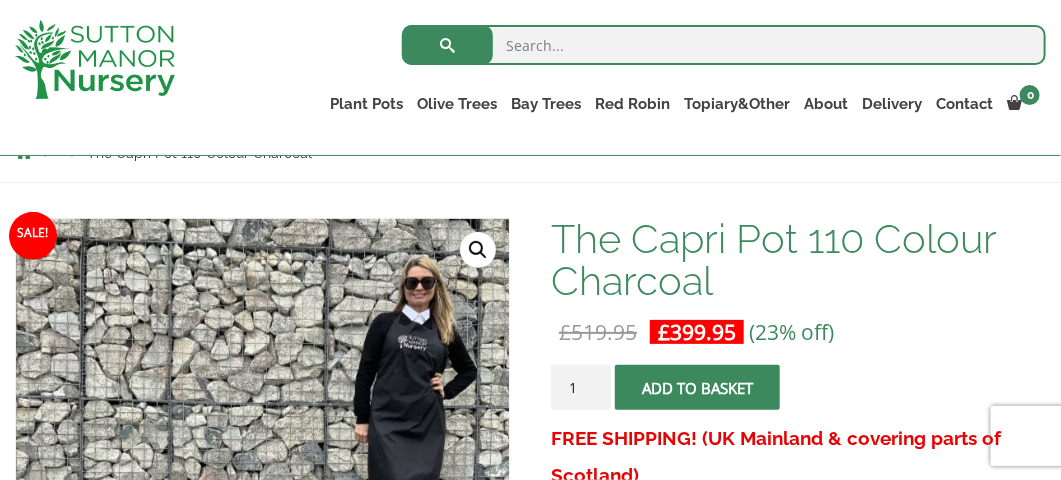 scroll, scrollTop: 213, scrollLeft: 0, axis: vertical 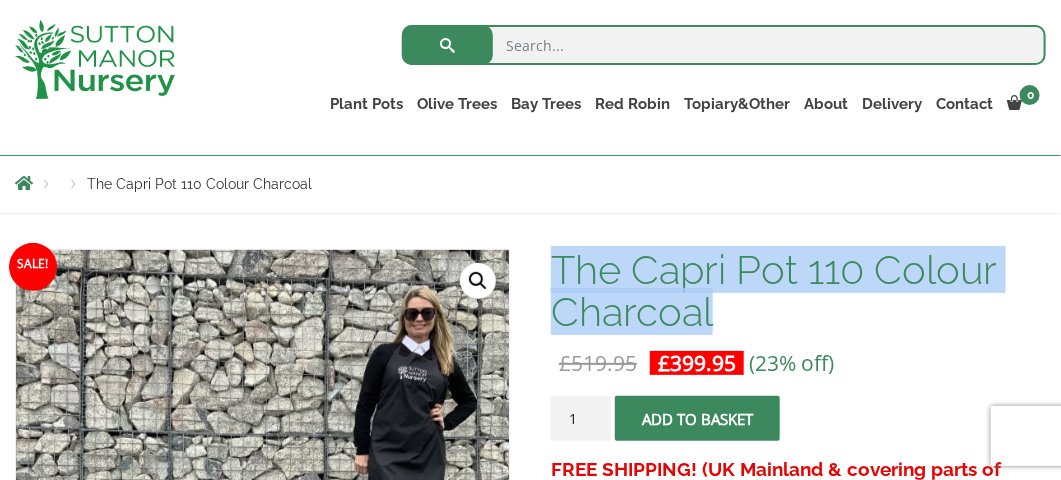 drag, startPoint x: 556, startPoint y: 259, endPoint x: 731, endPoint y: 306, distance: 181.20154 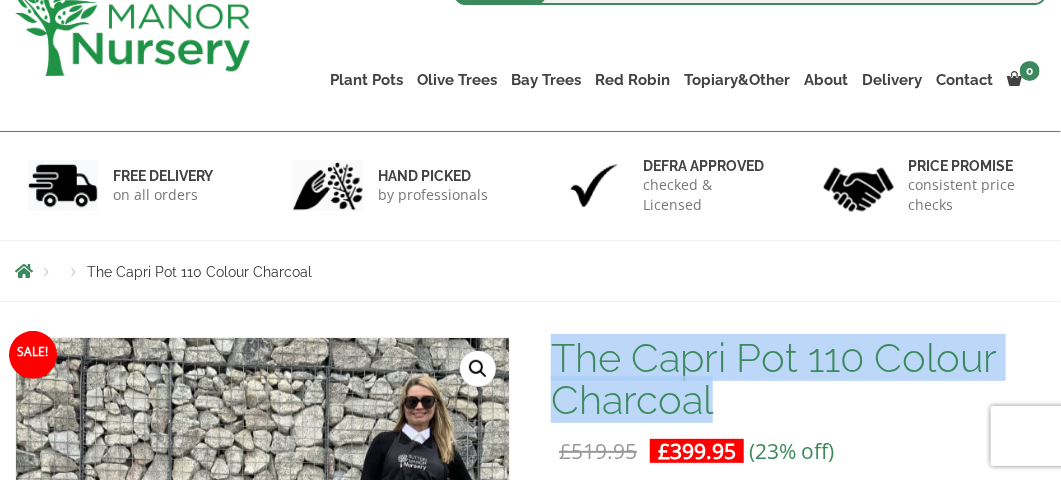 scroll, scrollTop: 0, scrollLeft: 0, axis: both 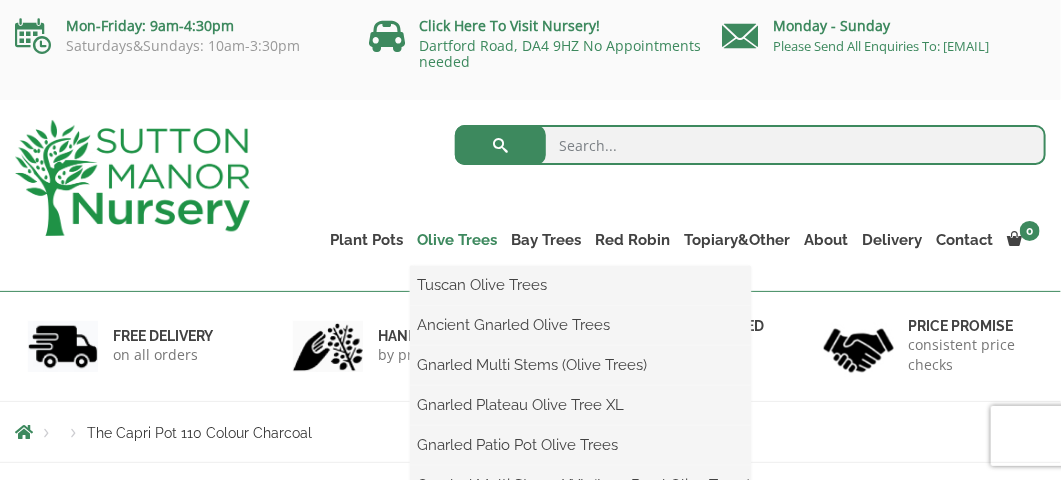 click on "Olive Trees" at bounding box center (457, 240) 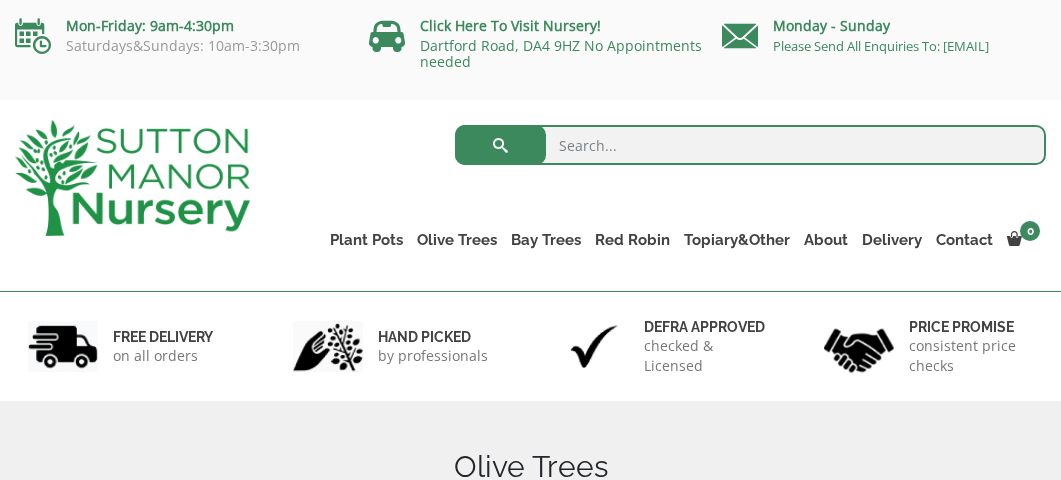 scroll, scrollTop: 0, scrollLeft: 0, axis: both 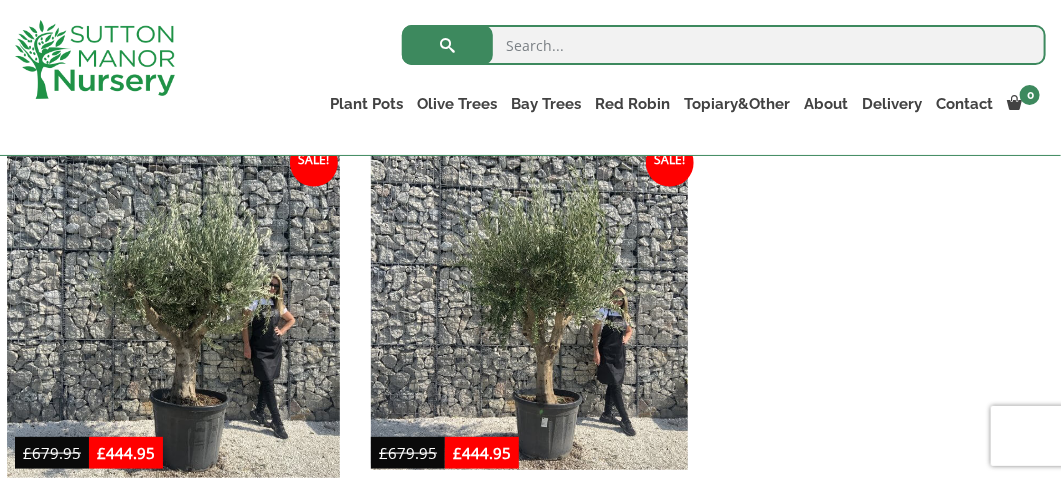 click at bounding box center [173, 311] 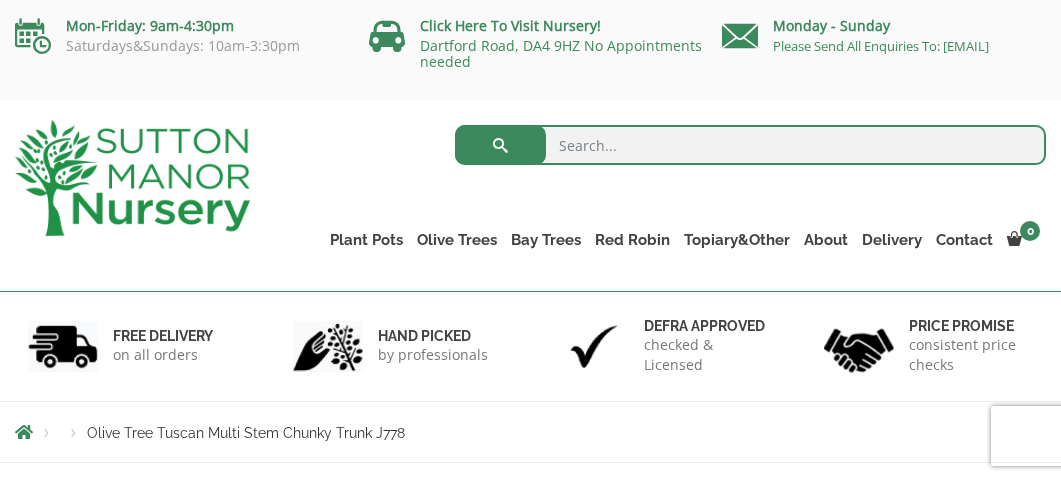 scroll, scrollTop: 0, scrollLeft: 0, axis: both 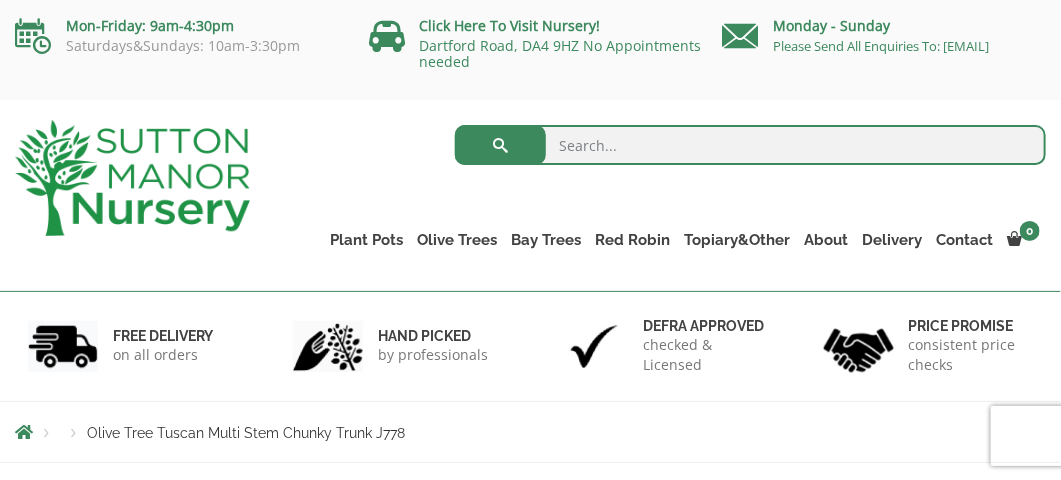 drag, startPoint x: 1059, startPoint y: 42, endPoint x: 1059, endPoint y: 69, distance: 27 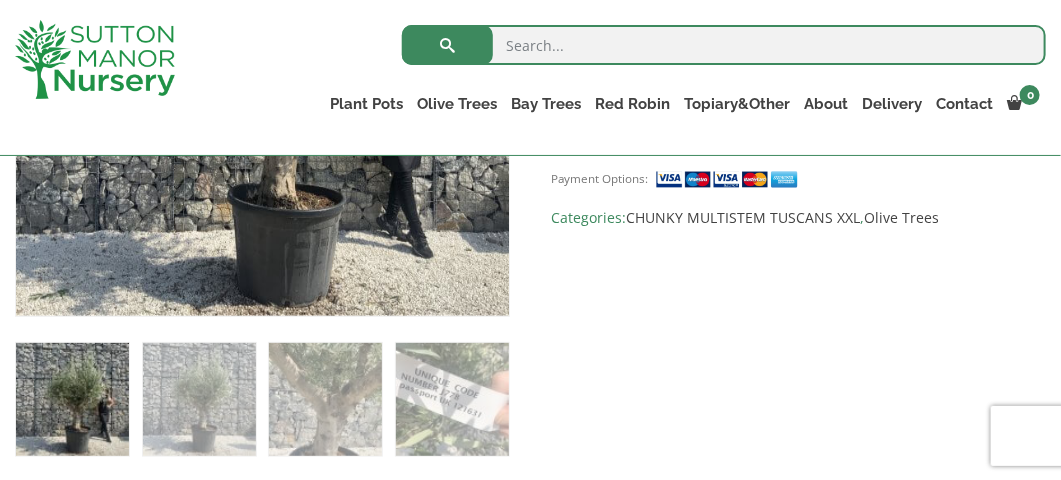 scroll, scrollTop: 646, scrollLeft: 0, axis: vertical 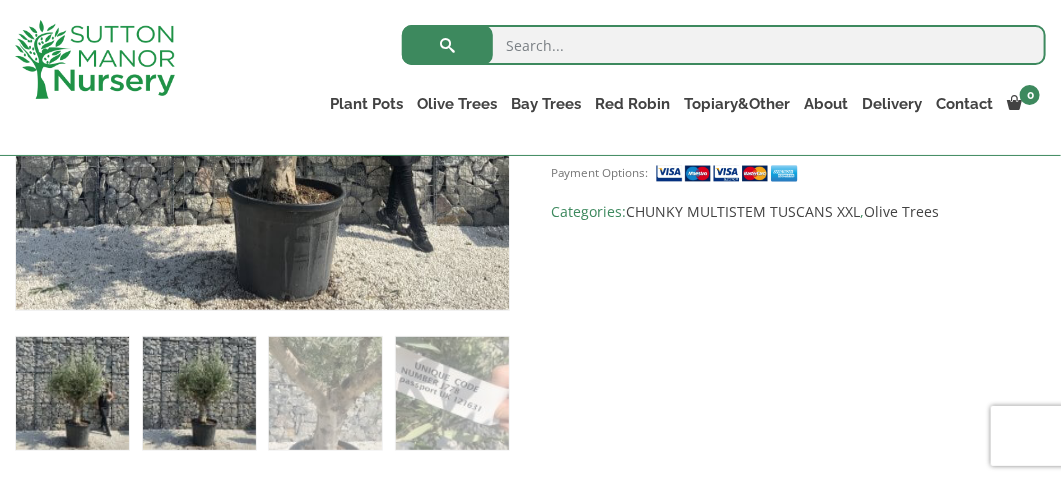 click at bounding box center (199, 393) 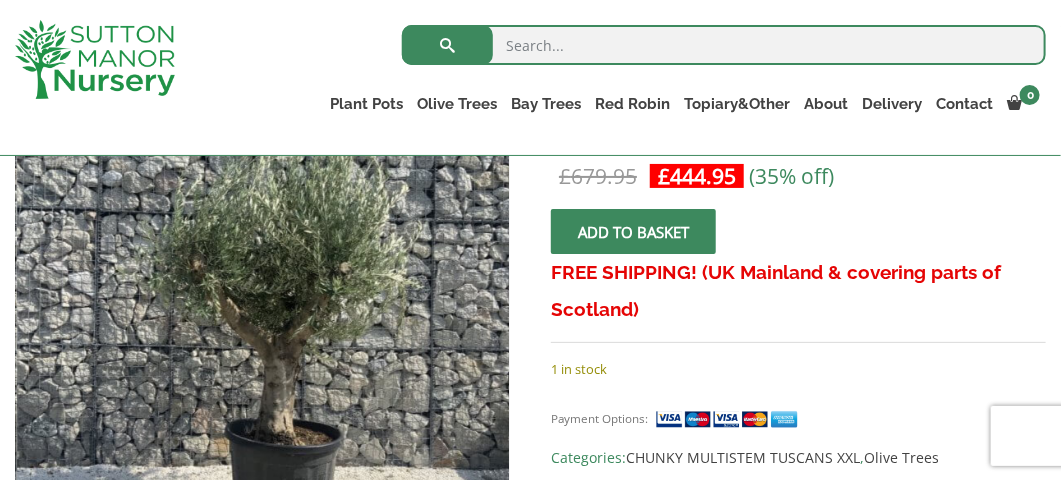 scroll, scrollTop: 394, scrollLeft: 0, axis: vertical 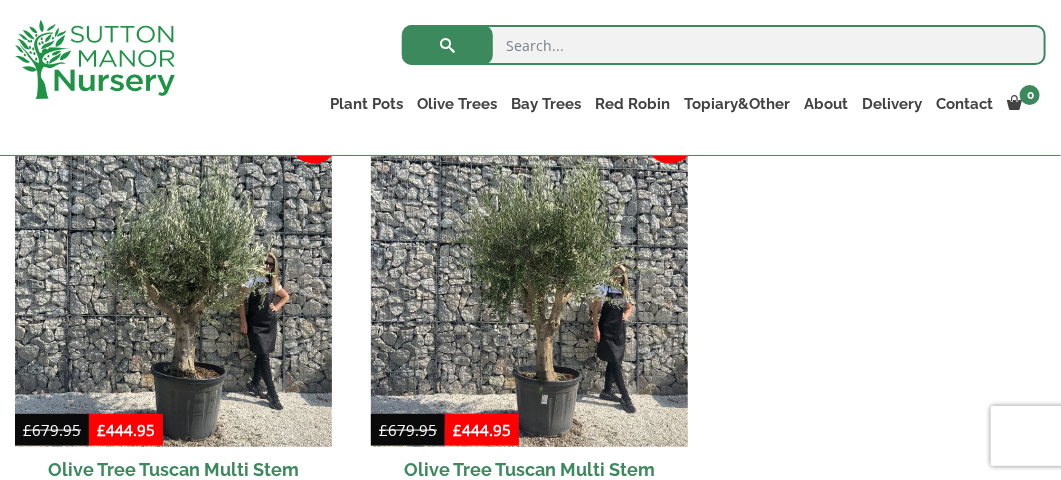 click on "2" at bounding box center (475, 648) 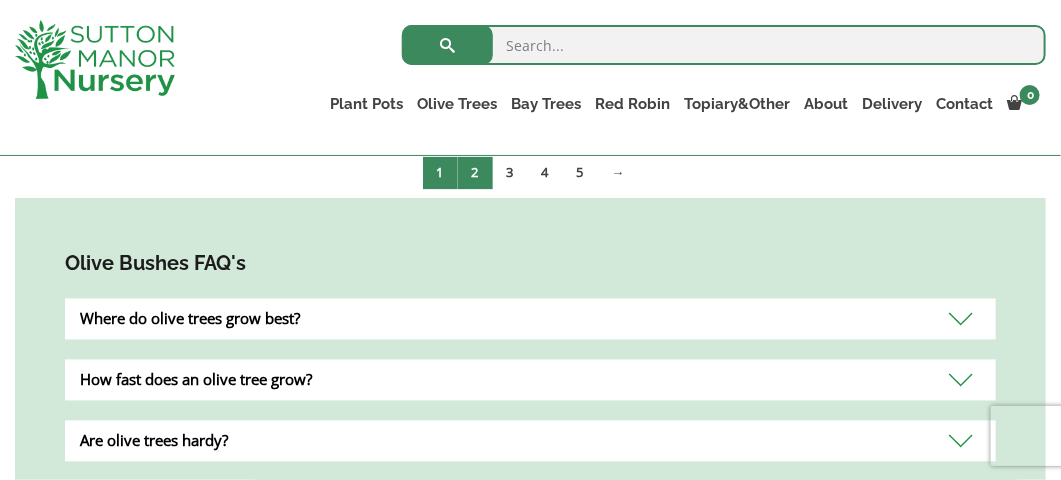 scroll, scrollTop: 0, scrollLeft: 0, axis: both 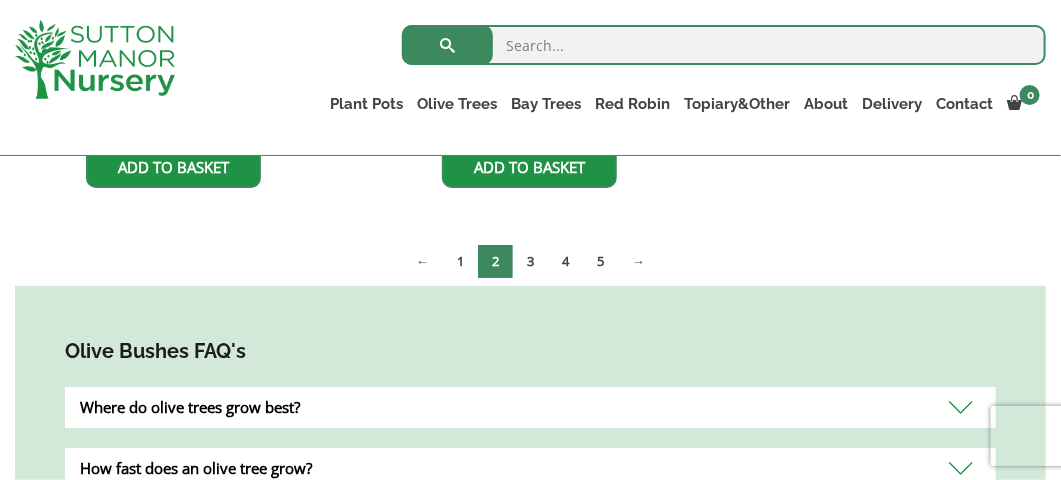 click on "0
No products in the basket.
Plant Pots
Resin Bonded Pots
The Milan Pots
The Capri Pots
The Brunello Pots
The Venice Cube Pots
The Barolo Pots
The Rome Bowl
The Olive Jar
The Sicilian Pots
The Mediterranean Pots
The San Marino Pots
The Tuscany Fruit Pots
The Pompei Pots
The Florence Oval Pot
The Alfresco Pots
100% Italian Terracotta
Shallow Bowl Grande
Rolled Rim Classico
Cylinders Traditionals
Squares And Troughs
Jars And Urns
The Atlantis Pots
The Old Stone Pots
The Iron Stone Pots
Fibre Clay Pots
Vietnamese Pots
Olive Trees
Tuscan Olive Trees
Ancient Gnarled Olive Trees
Gnarled Multi Stems (Olive Trees)
Gnarled Plateau Olive Tree XL
Gnarled Patio Pot Olive Trees
Gnarled Multi Stems XXL (Low Bowl Olive Trees)
Bay Trees
Red Robin
Red Robin Standards
Topiary&Other
Palm Trees" at bounding box center [530, -95] 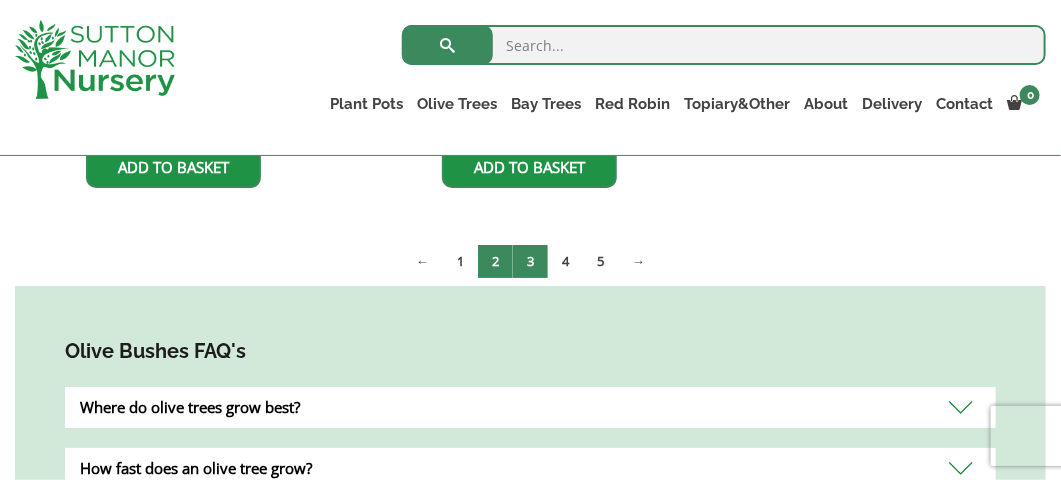 click on "3" at bounding box center (530, 261) 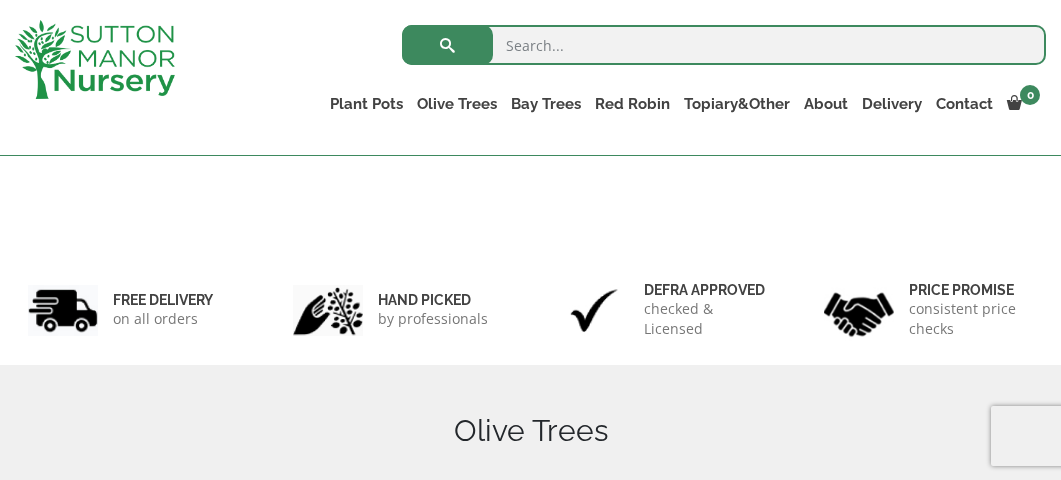 scroll, scrollTop: 874, scrollLeft: 0, axis: vertical 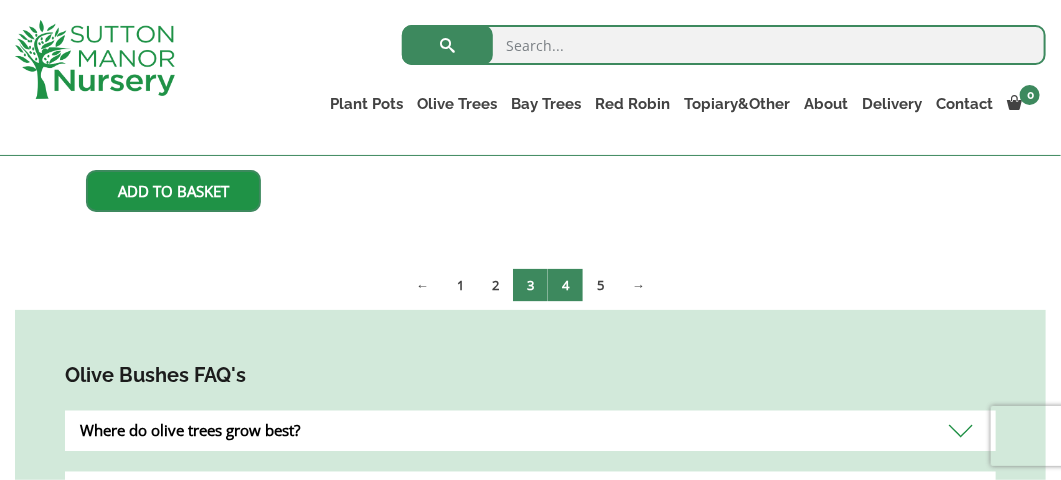 click on "4" at bounding box center [565, 285] 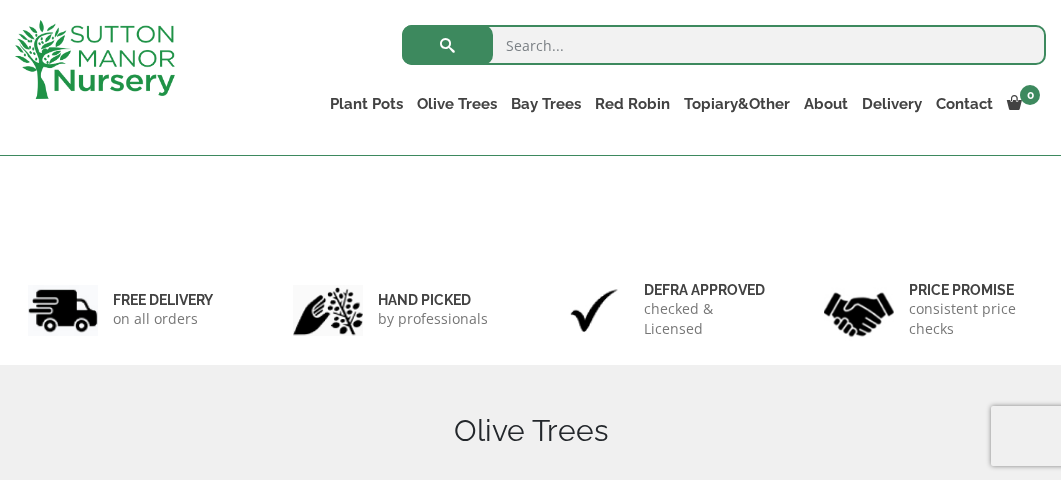 scroll, scrollTop: 337, scrollLeft: 0, axis: vertical 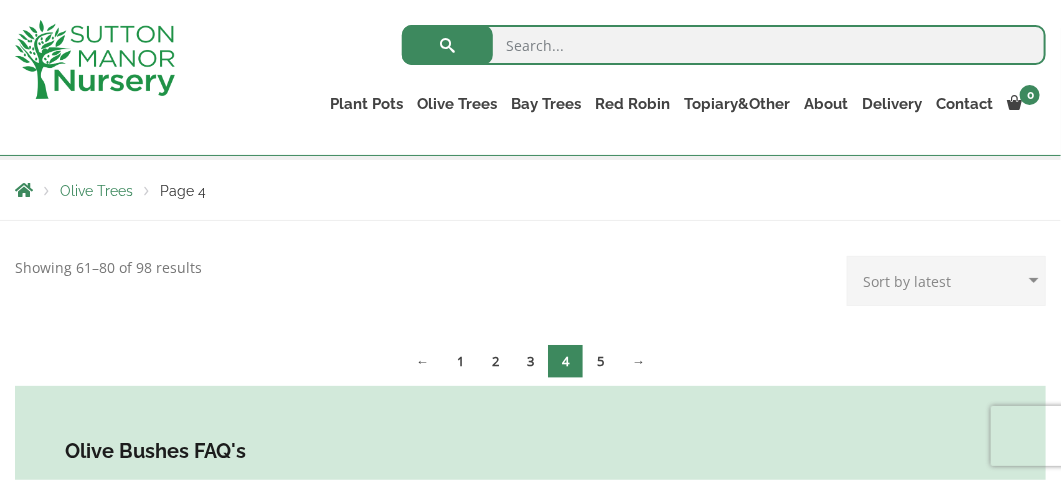 click on "0
No products in the basket.
Plant Pots
Resin Bonded Pots
The Milan Pots
The Capri Pots
The Brunello Pots
The Venice Cube Pots
The Barolo Pots
The Rome Bowl
The Olive Jar
The Sicilian Pots
The Mediterranean Pots
The San Marino Pots
The Tuscany Fruit Pots
The Pompei Pots
The Florence Oval Pot
The Alfresco Pots
100% Italian Terracotta
Shallow Bowl Grande
Rolled Rim Classico
Cylinders Traditionals
Squares And Troughs
Jars And Urns
The Atlantis Pots
The Old Stone Pots
The Iron Stone Pots
Fibre Clay Pots
Vietnamese Pots
Olive Trees
Tuscan Olive Trees
Ancient Gnarled Olive Trees
Gnarled Multi Stems (Olive Trees)
Gnarled Plateau Olive Tree XL
Gnarled Patio Pot Olive Trees
Gnarled Multi Stems XXL (Low Bowl Olive Trees)
Bay Trees
Red Robin
Red Robin Standards
Topiary&Other
Palm Trees" at bounding box center [530, 981] 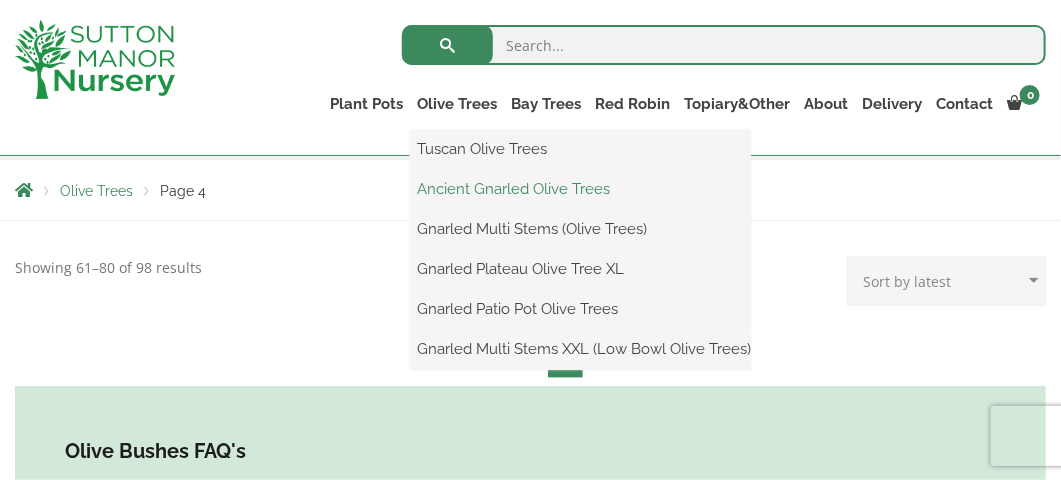 click on "Ancient Gnarled Olive Trees" at bounding box center [580, 189] 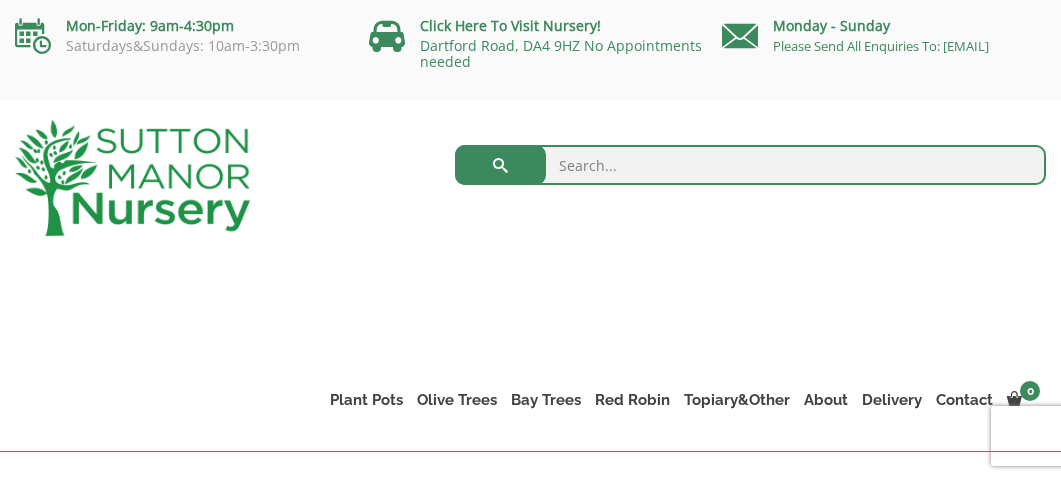 scroll, scrollTop: 0, scrollLeft: 0, axis: both 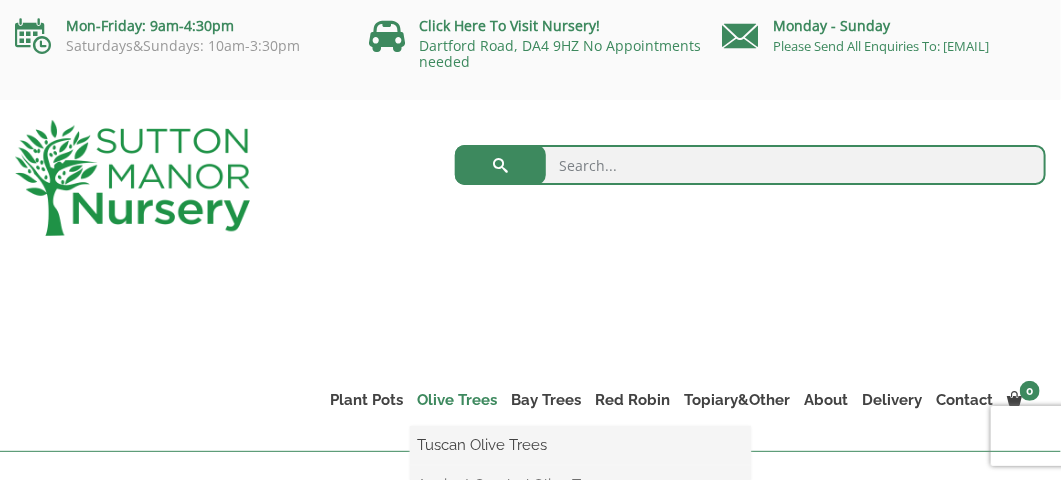 click on "Olive Trees" at bounding box center [457, 400] 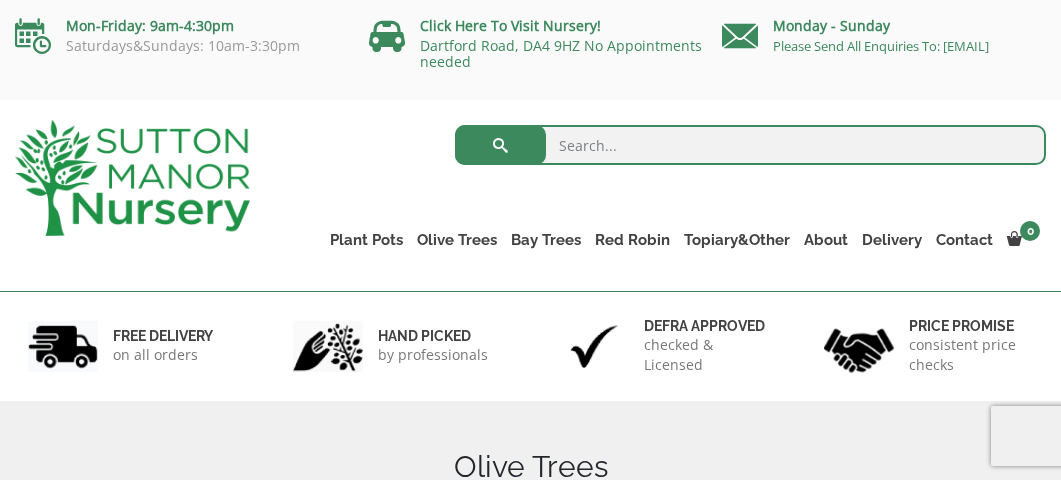 scroll, scrollTop: 0, scrollLeft: 0, axis: both 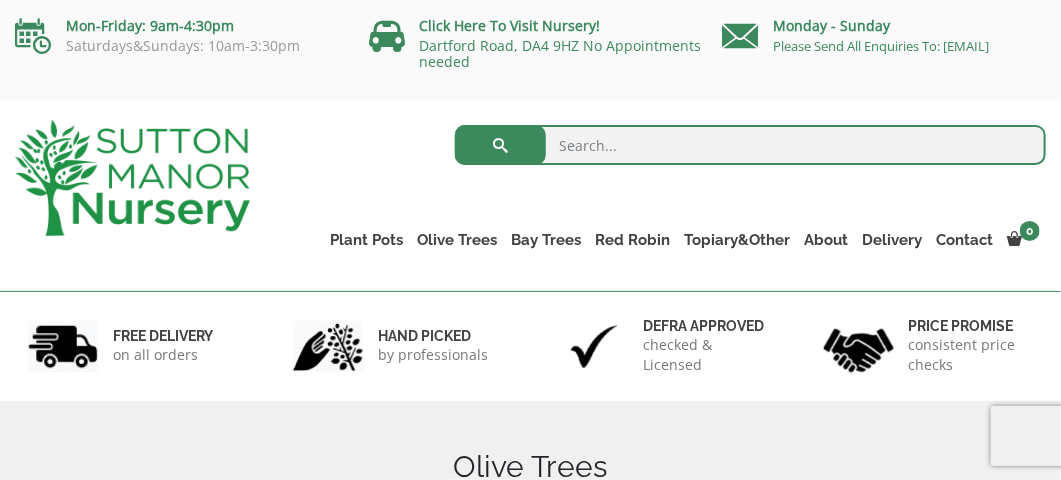 click on "0
No products in the basket.
Plant Pots
Resin Bonded Pots
The Milan Pots
The Capri Pots
The Brunello Pots
The Venice Cube Pots
The Barolo Pots
The Rome Bowl
The Olive Jar
The Sicilian Pots
The Mediterranean Pots
The San Marino Pots
The Tuscany Fruit Pots
The Pompei Pots
The Florence Oval Pot
The Alfresco Pots
100% Italian Terracotta
Shallow Bowl Grande
Rolled Rim Classico
Cylinders Traditionals
Squares And Troughs
Jars And Urns
The Atlantis Pots
The Old Stone Pots
The Iron Stone Pots
Fibre Clay Pots
Vietnamese Pots
Olive Trees
Tuscan Olive Trees
Ancient Gnarled Olive Trees
Gnarled Multi Stems (Olive Trees)
Gnarled Plateau Olive Tree XL
Gnarled Patio Pot Olive Trees
Gnarled Multi Stems XXL (Low Bowl Olive Trees)
Bay Trees
Red Robin
Red Robin Standards
Topiary&Other
Palm Trees" at bounding box center [530, 2901] 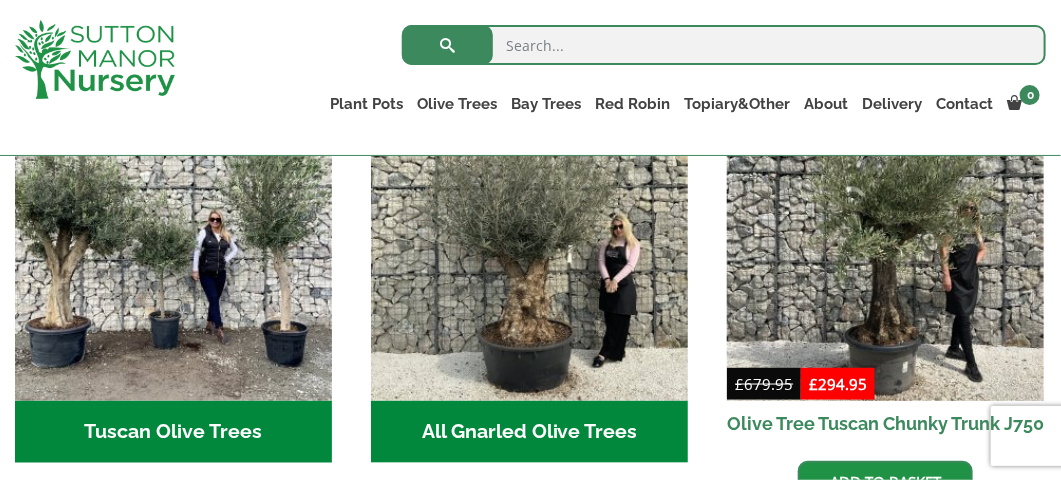 scroll, scrollTop: 803, scrollLeft: 0, axis: vertical 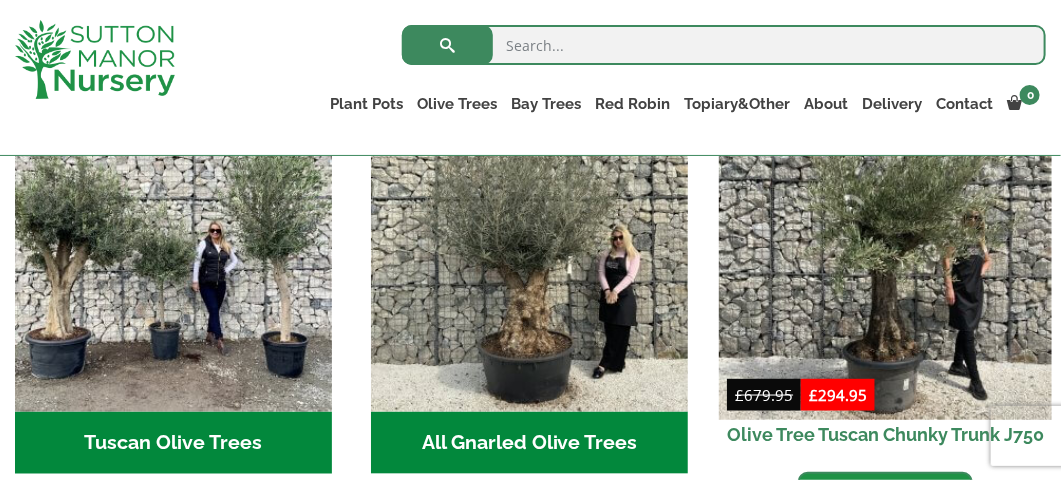 click at bounding box center (885, 253) 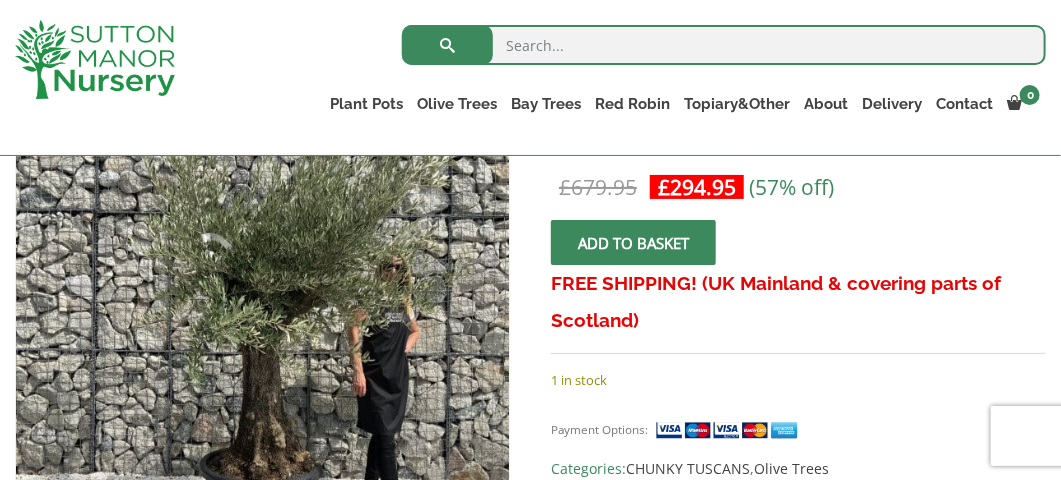 scroll, scrollTop: 472, scrollLeft: 0, axis: vertical 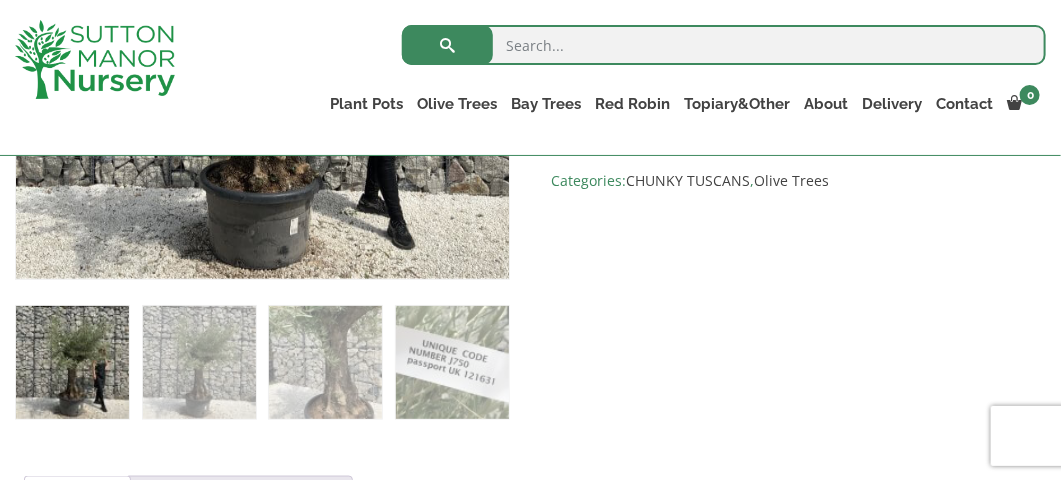 click on "0
No products in the basket.
Plant Pots
Resin Bonded Pots
The Milan Pots
The Capri Pots
The Brunello Pots
The Venice Cube Pots
The Barolo Pots
The Rome Bowl
The Olive Jar
The Sicilian Pots
The Mediterranean Pots
The San Marino Pots
The Tuscany Fruit Pots
The Pompei Pots
The Florence Oval Pot
The Alfresco Pots
100% Italian Terracotta
Shallow Bowl Grande
Rolled Rim Classico
Cylinders Traditionals
Squares And Troughs
Jars And Urns
The Atlantis Pots
The Old Stone Pots
The Iron Stone Pots
Fibre Clay Pots
Vietnamese Pots
Olive Trees
Tuscan Olive Trees
Ancient Gnarled Olive Trees
Gnarled Multi Stems (Olive Trees)
Gnarled Plateau Olive Tree XL
Gnarled Patio Pot Olive Trees
Gnarled Multi Stems XXL (Low Bowl Olive Trees)
Bay Trees
Red Robin
Red Robin Standards
Topiary&Other
Palm Trees" at bounding box center (530, 1093) 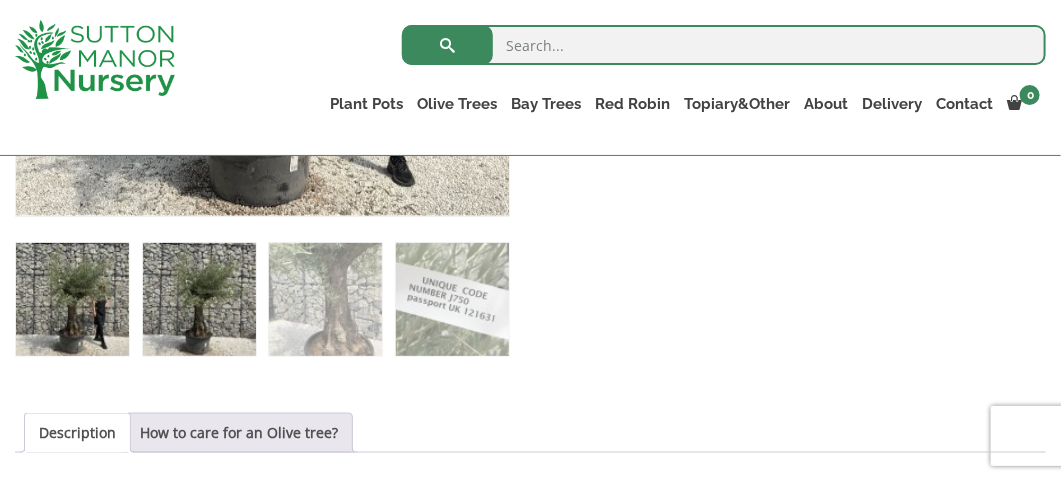click at bounding box center [199, 299] 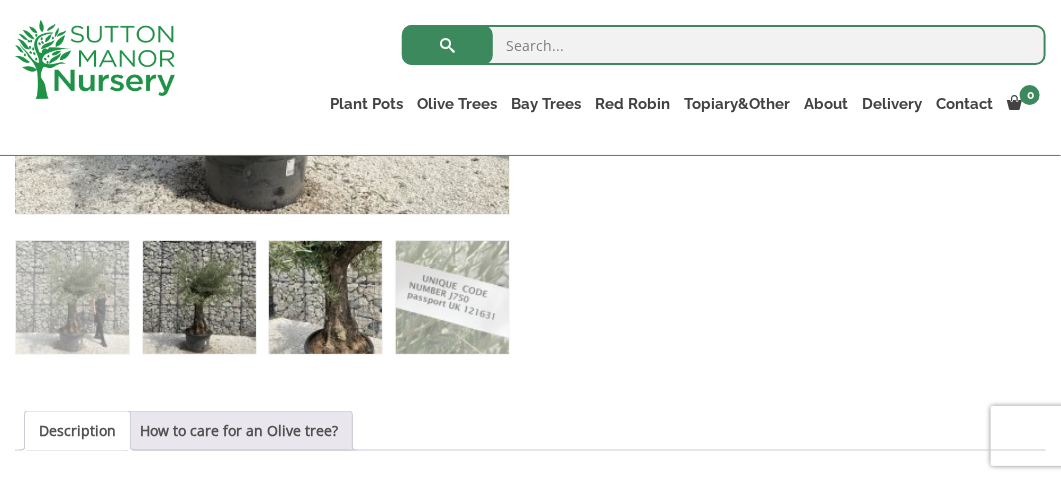 click at bounding box center (325, 297) 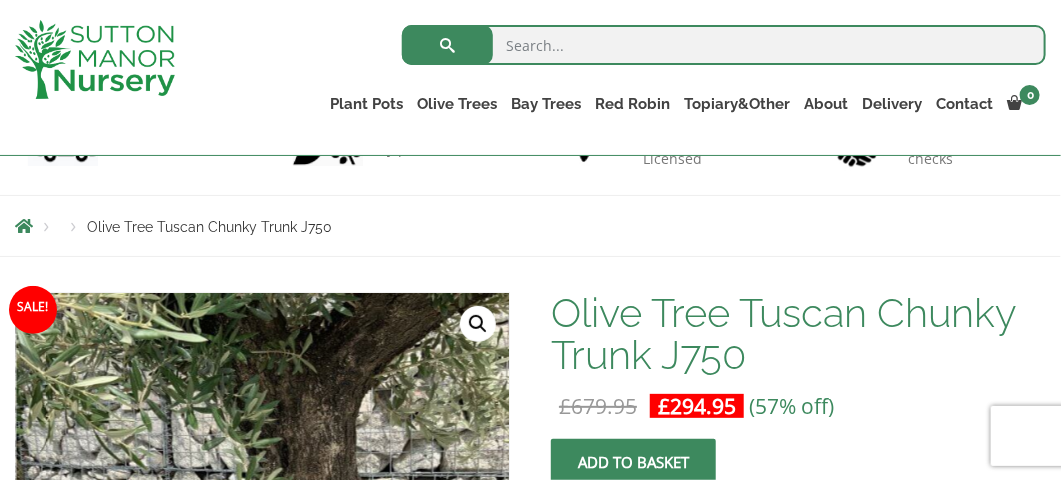 scroll, scrollTop: 0, scrollLeft: 0, axis: both 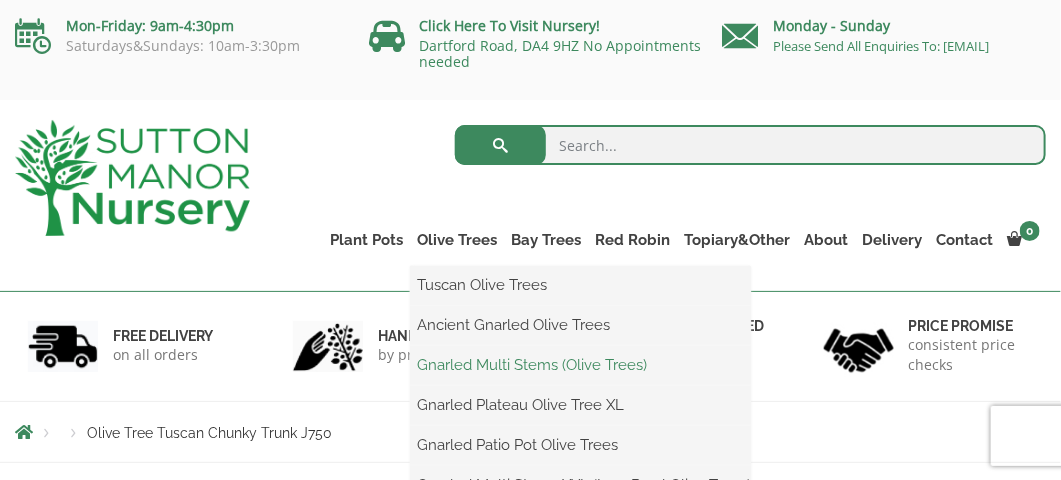 click on "Gnarled Multi Stems (Olive Trees)" at bounding box center (580, 365) 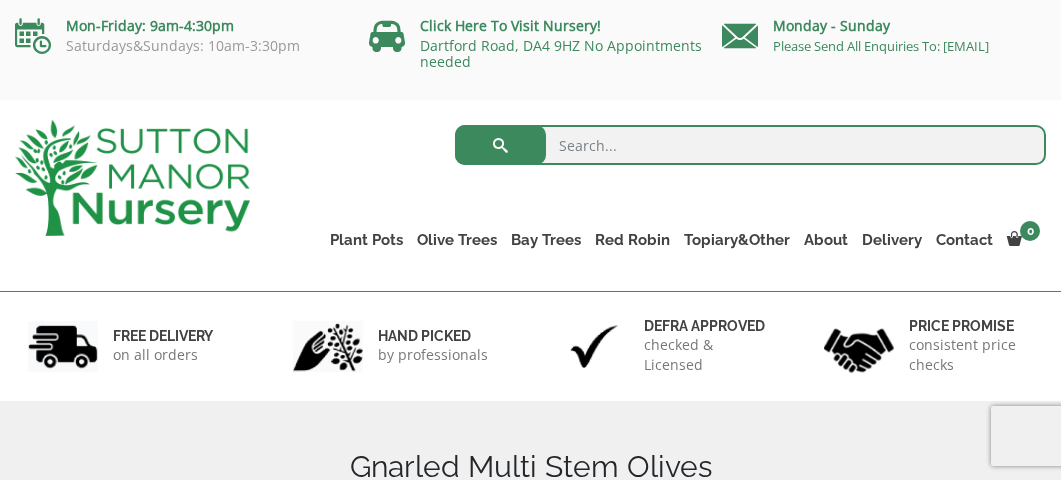 scroll, scrollTop: 0, scrollLeft: 0, axis: both 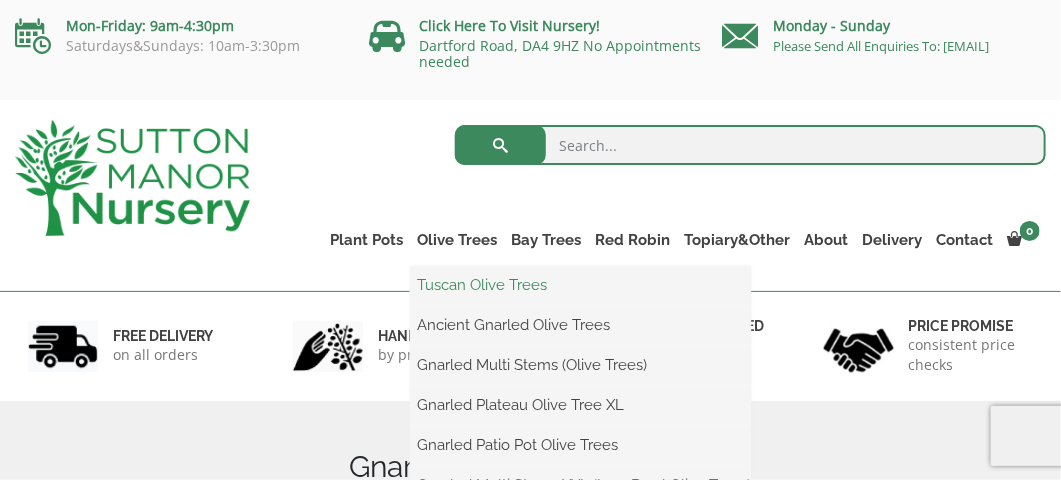 click on "Tuscan Olive Trees" at bounding box center [580, 285] 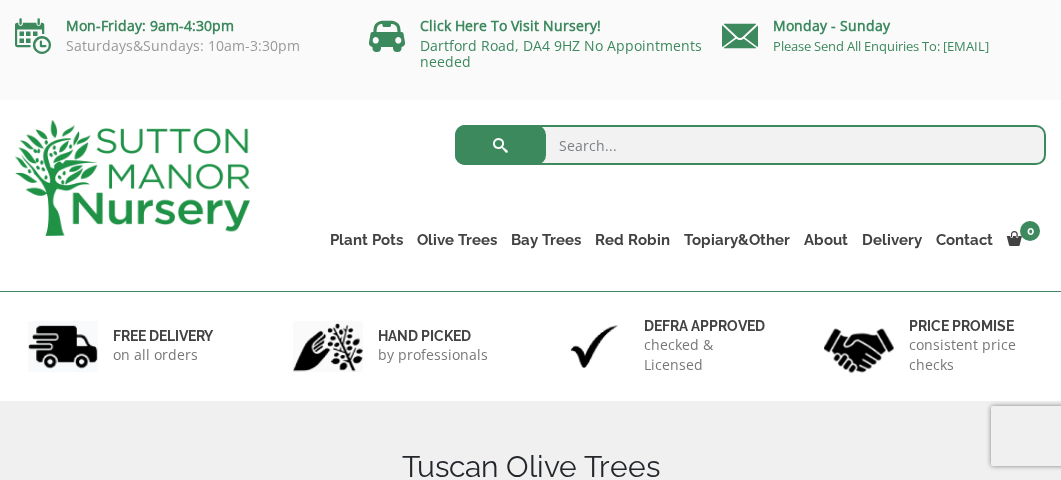 scroll, scrollTop: 0, scrollLeft: 0, axis: both 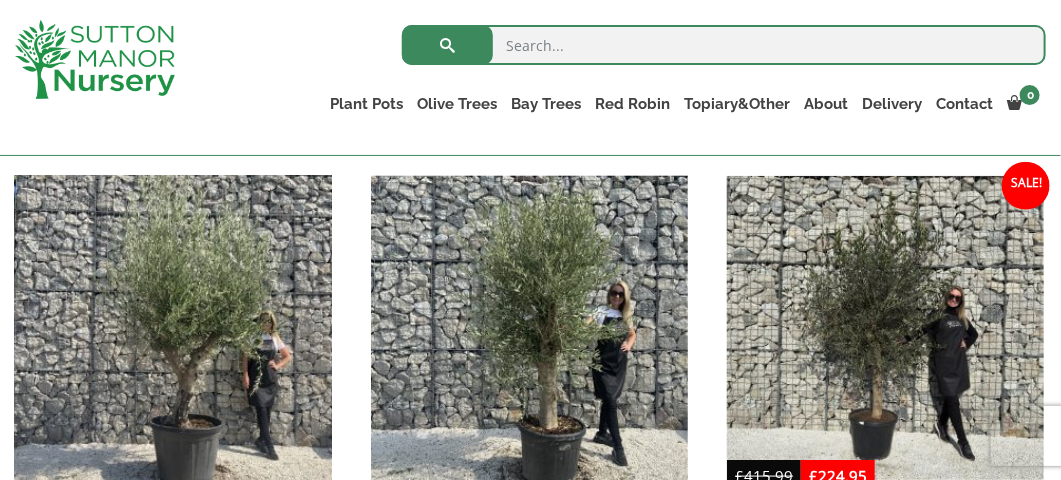click at bounding box center [173, 334] 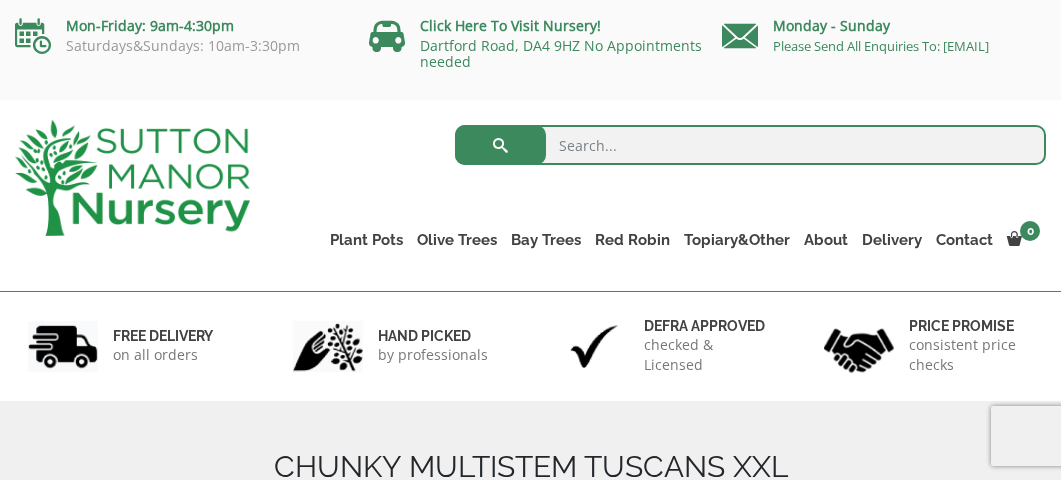 scroll, scrollTop: 0, scrollLeft: 0, axis: both 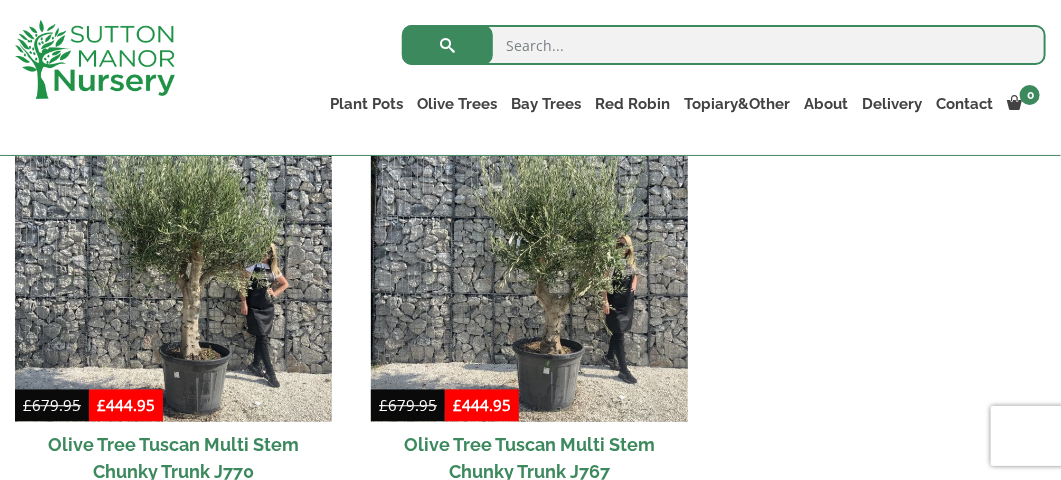 drag, startPoint x: 1065, startPoint y: 53, endPoint x: 1070, endPoint y: 273, distance: 220.05681 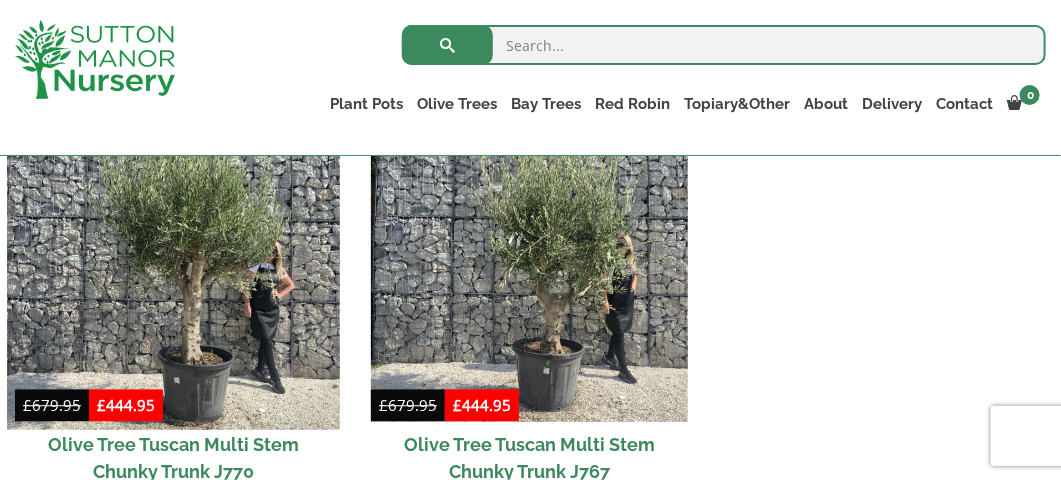 click at bounding box center (173, 263) 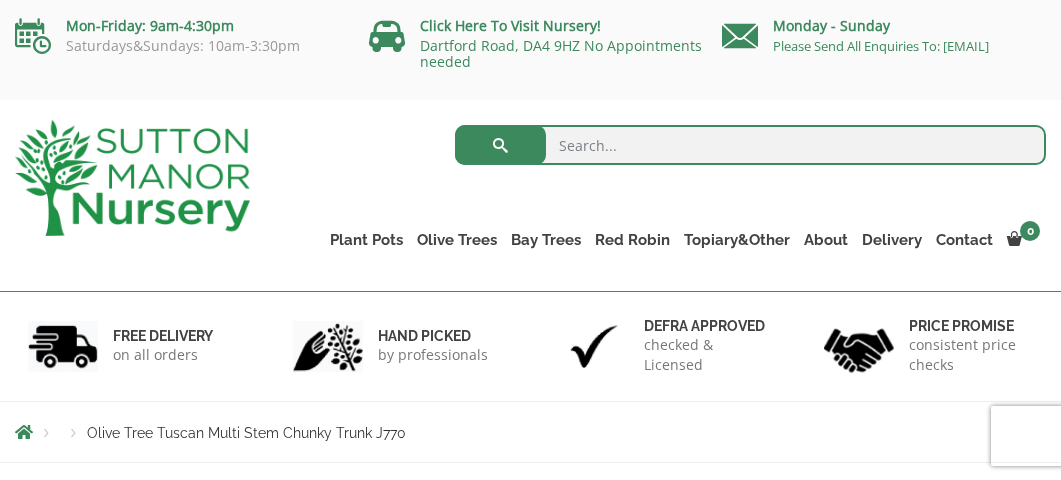 scroll, scrollTop: 0, scrollLeft: 0, axis: both 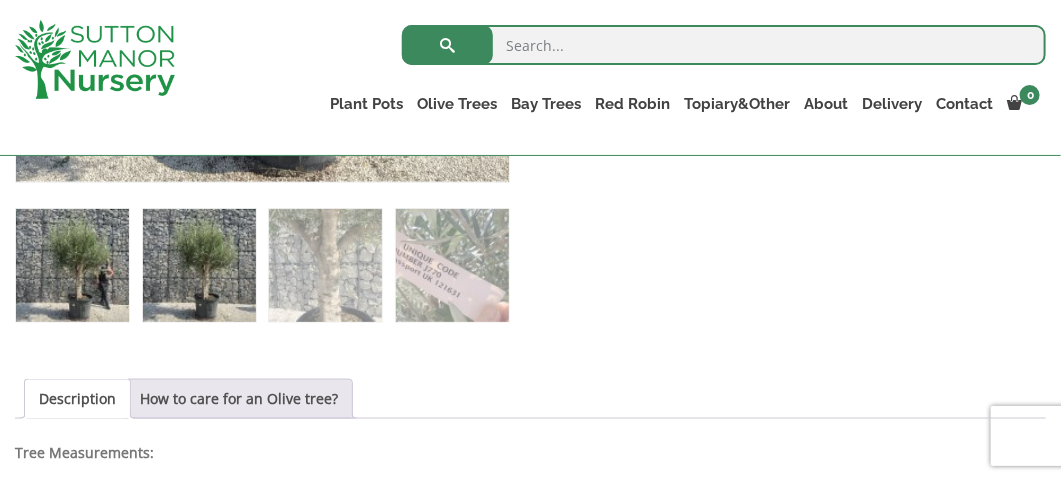 click at bounding box center (199, 265) 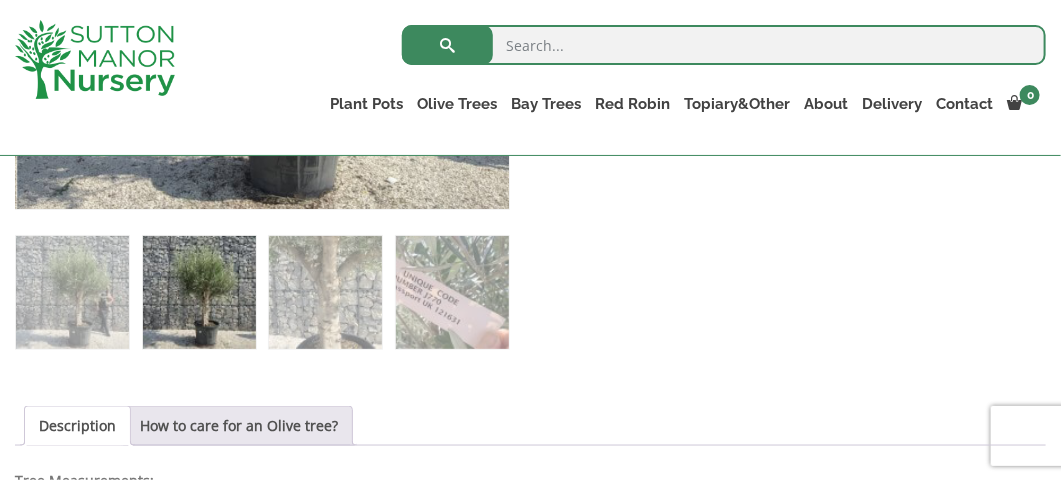 scroll, scrollTop: 764, scrollLeft: 0, axis: vertical 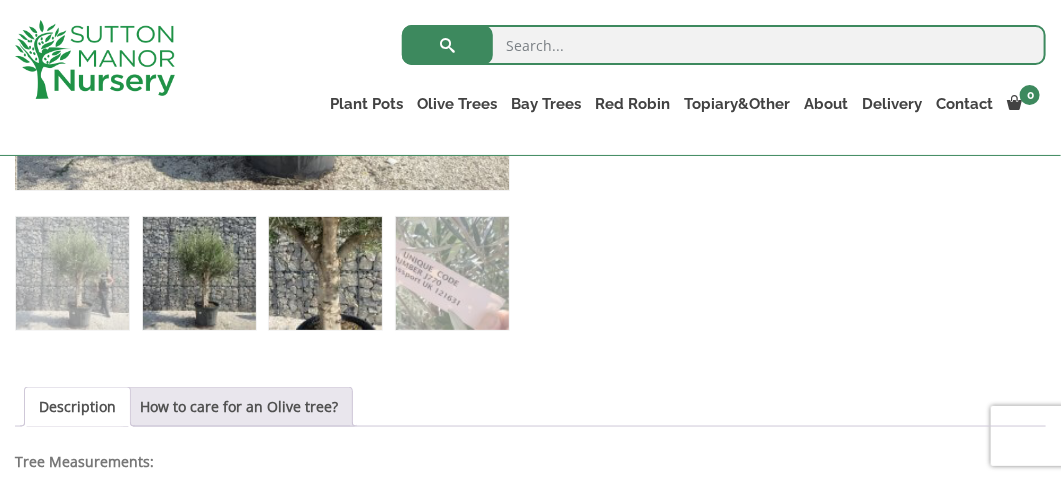 click at bounding box center [325, 273] 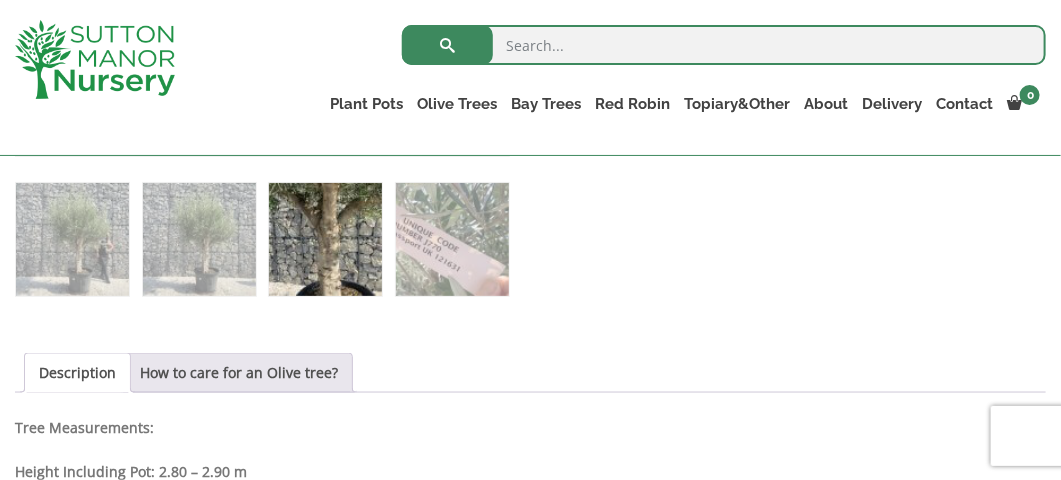 scroll, scrollTop: 792, scrollLeft: 0, axis: vertical 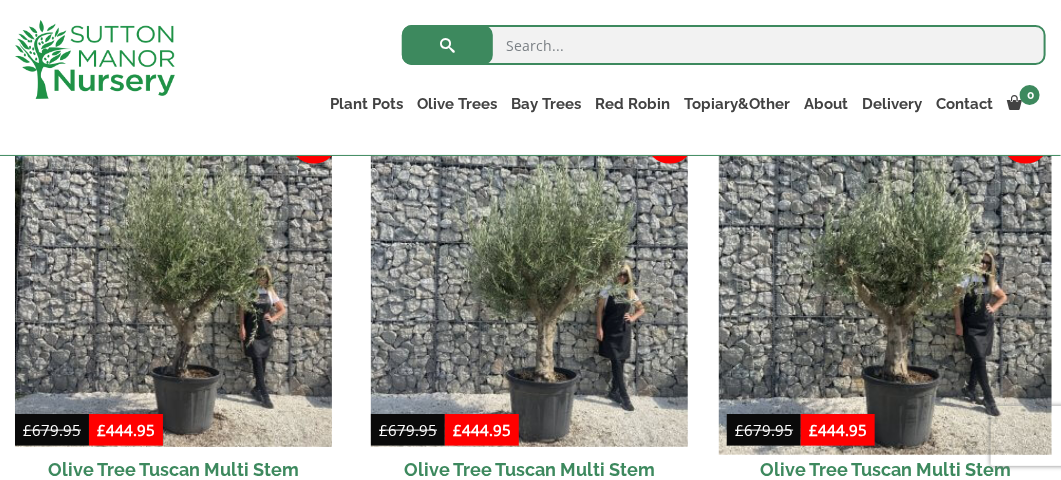 click at bounding box center [885, 288] 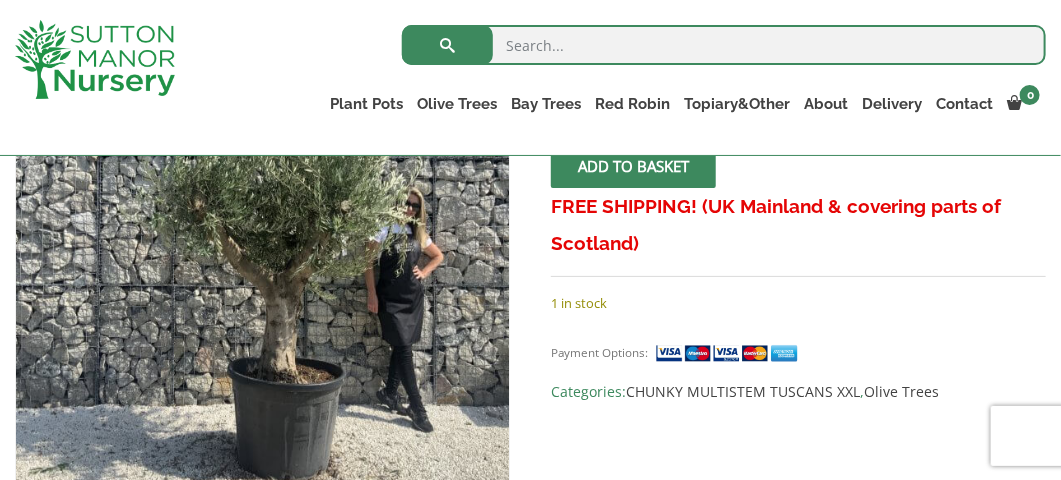 scroll, scrollTop: 441, scrollLeft: 0, axis: vertical 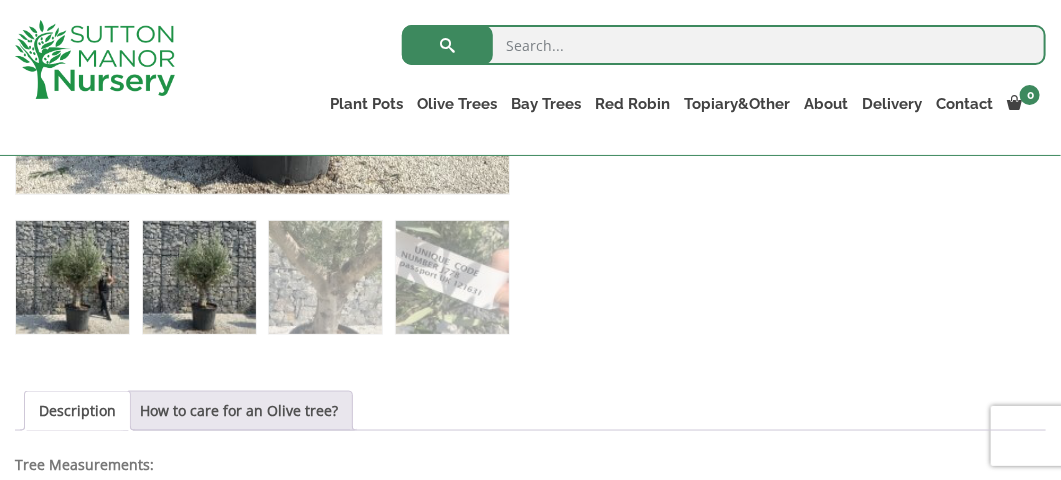 click at bounding box center (199, 277) 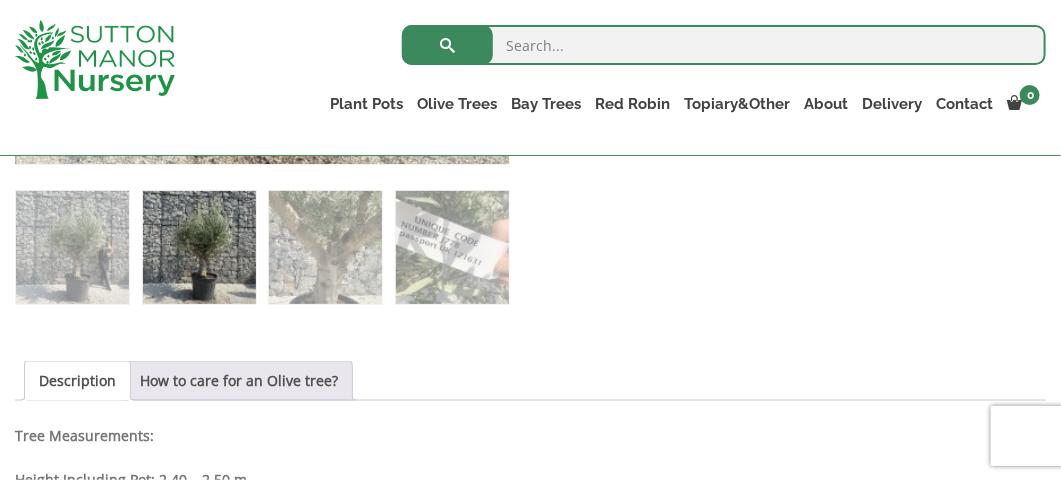 scroll, scrollTop: 814, scrollLeft: 0, axis: vertical 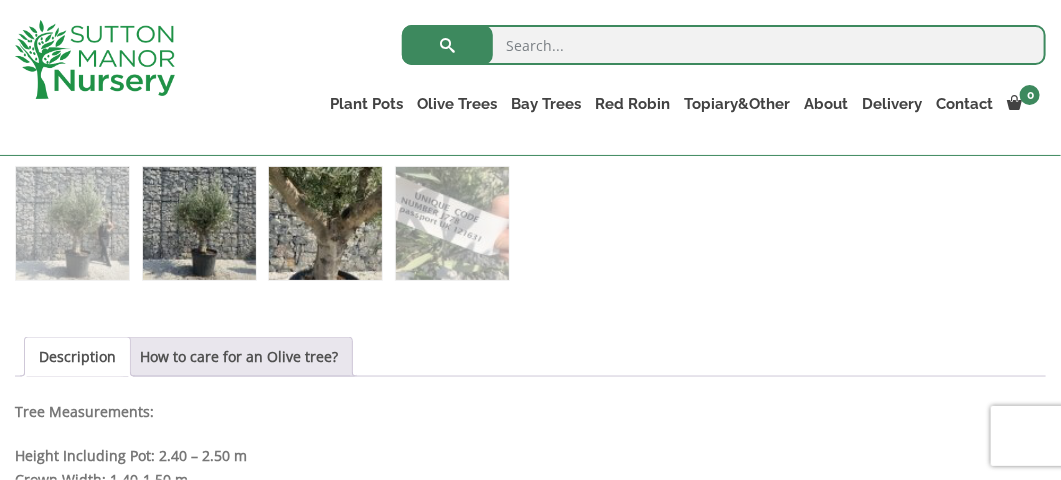 click at bounding box center (325, 223) 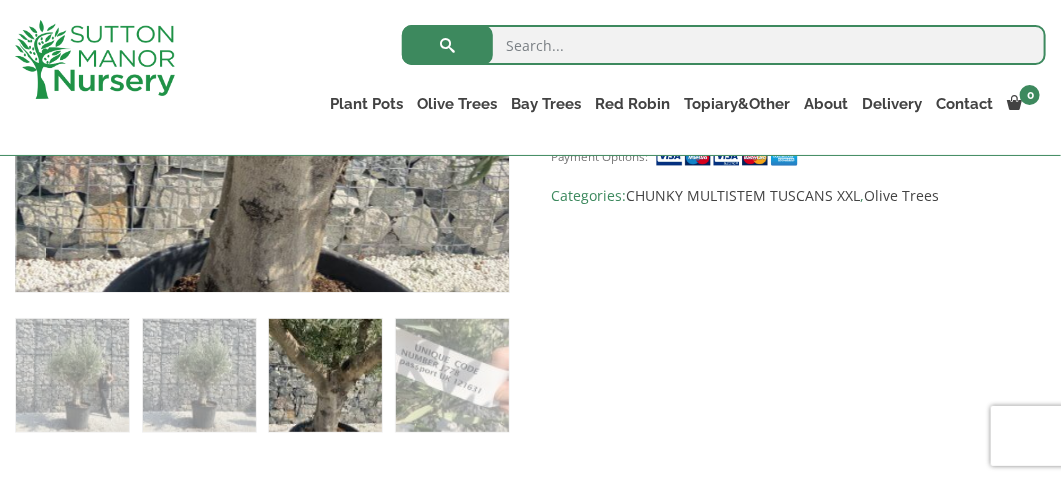 scroll, scrollTop: 687, scrollLeft: 0, axis: vertical 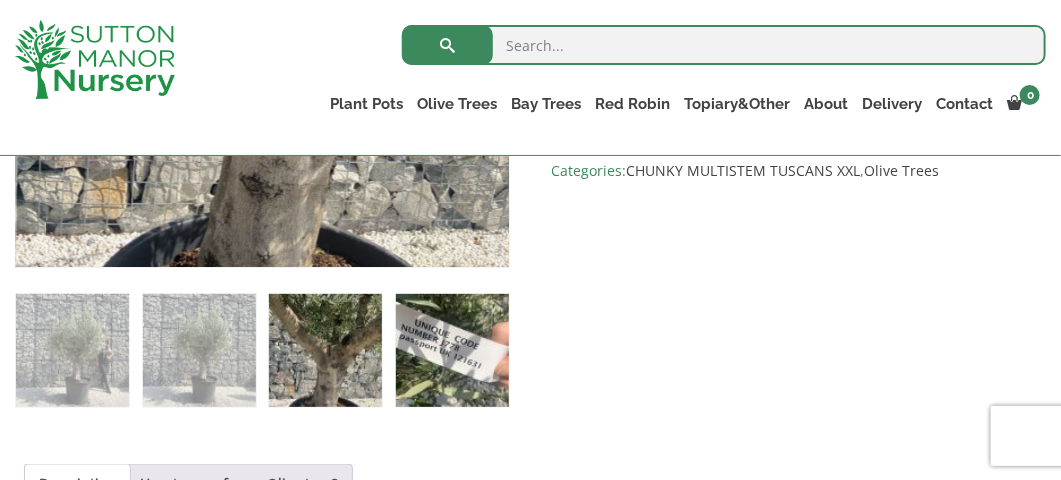 click at bounding box center (452, 350) 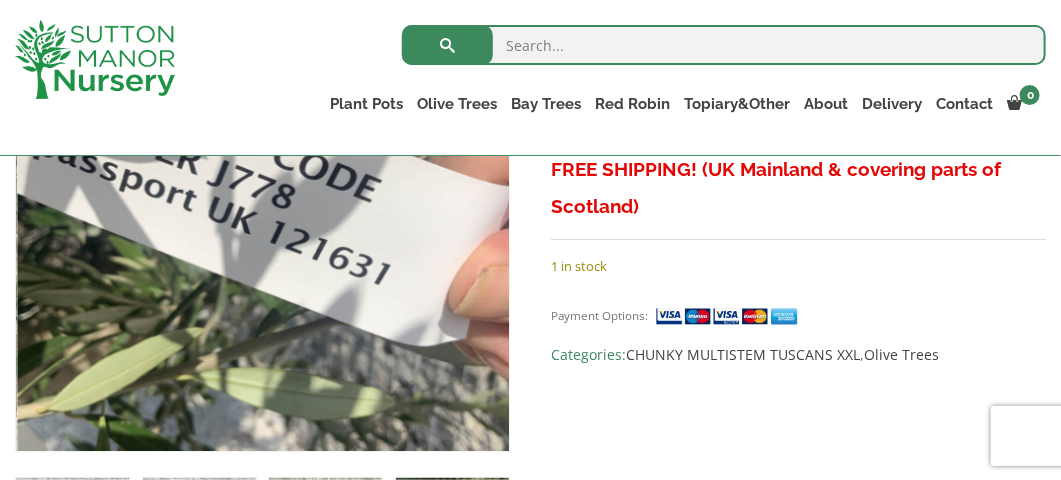 scroll, scrollTop: 659, scrollLeft: 0, axis: vertical 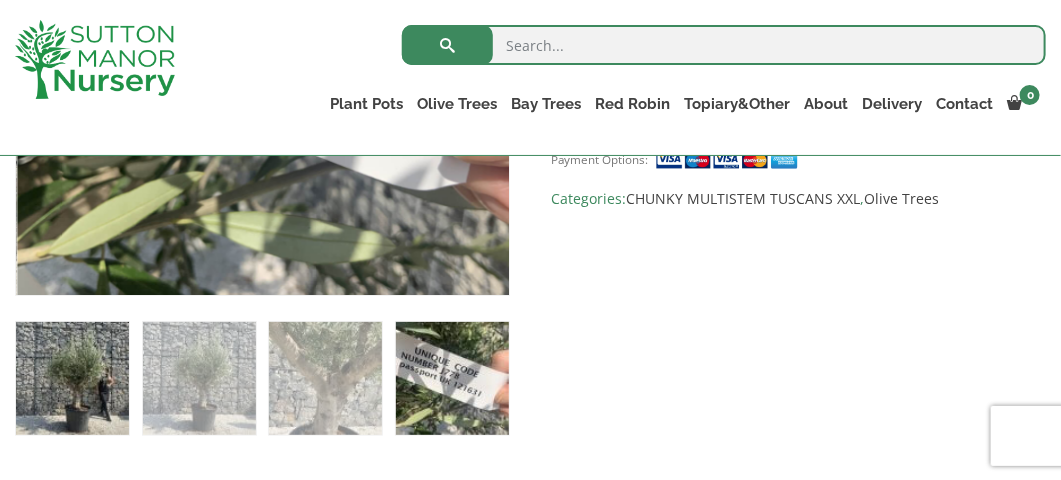 click at bounding box center (72, 378) 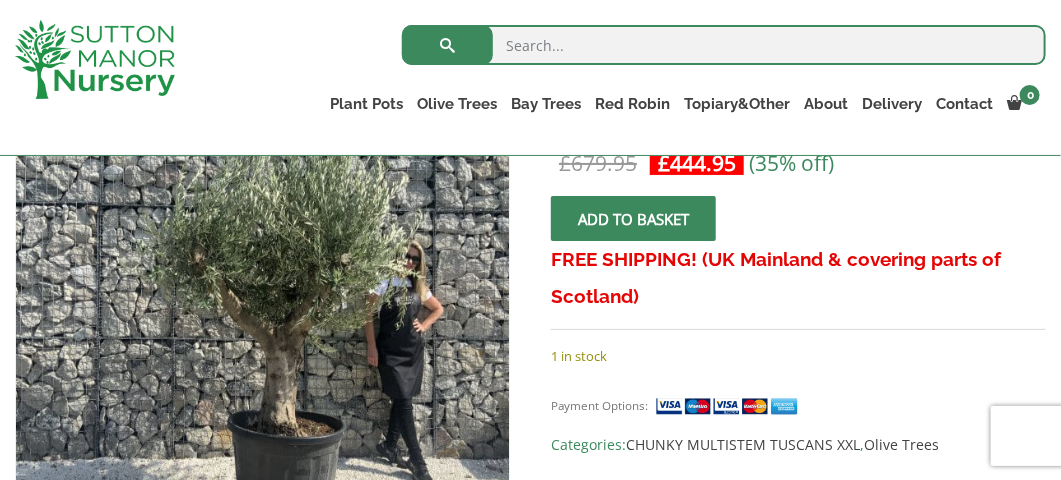 scroll, scrollTop: 444, scrollLeft: 0, axis: vertical 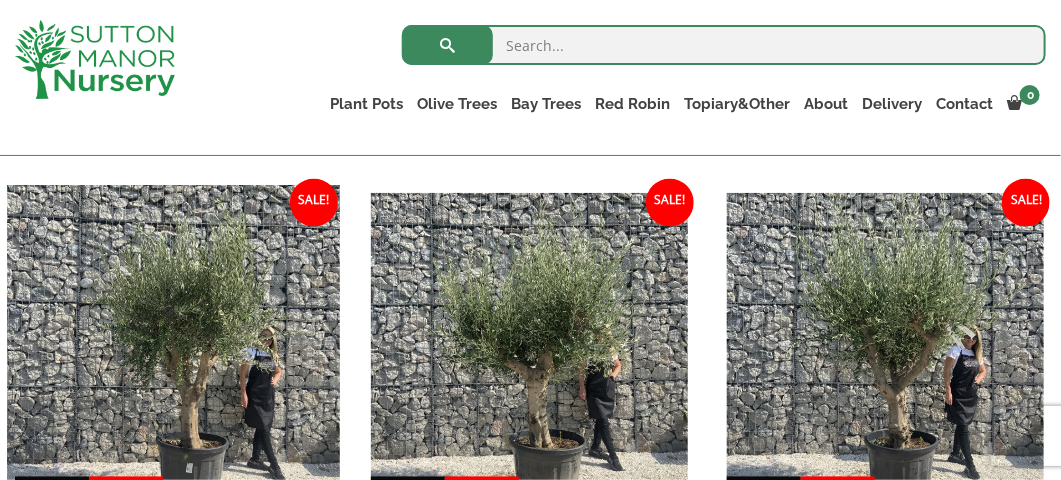 click at bounding box center (173, 351) 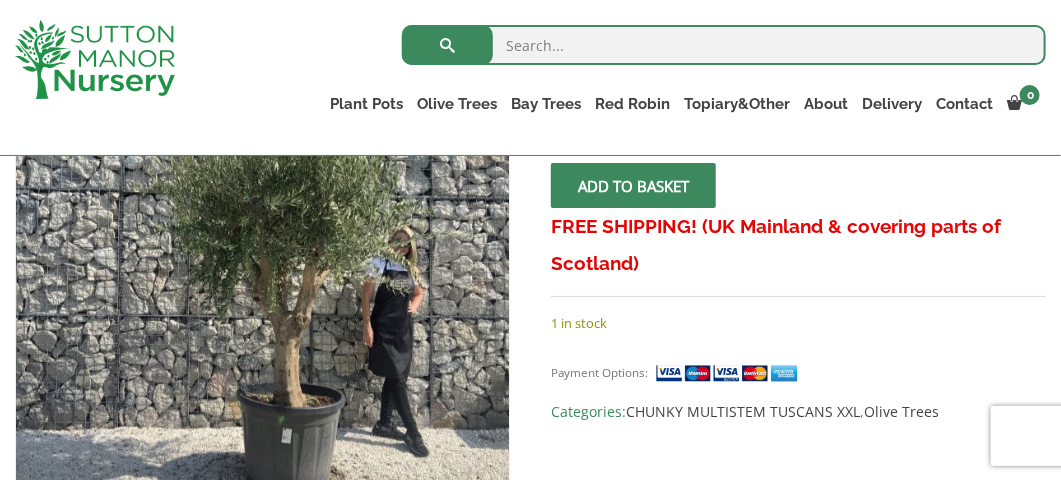 scroll, scrollTop: 482, scrollLeft: 0, axis: vertical 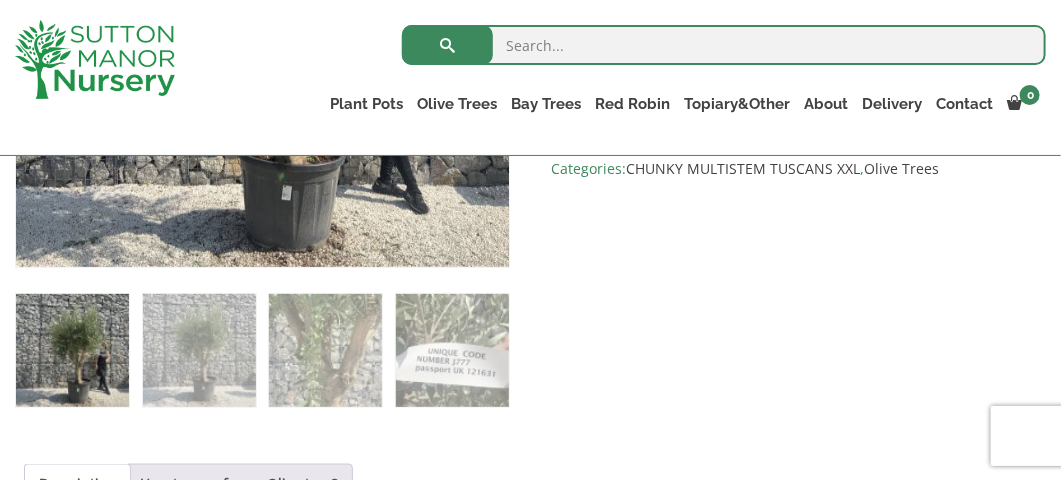 click on "0
No products in the basket.
Plant Pots
Resin Bonded Pots
The Milan Pots
The Capri Pots
The Brunello Pots
The Venice Cube Pots
The Barolo Pots
The Rome Bowl
The Olive Jar
The Sicilian Pots
The Mediterranean Pots
The San Marino Pots
The Tuscany Fruit Pots
The Pompei Pots
The Florence Oval Pot
The Alfresco Pots
100% Italian Terracotta
Shallow Bowl Grande
Rolled Rim Classico
Cylinders Traditionals
Squares And Troughs
Jars And Urns
The Atlantis Pots
The Old Stone Pots
The Iron Stone Pots
Fibre Clay Pots
Vietnamese Pots
Olive Trees
Tuscan Olive Trees
Ancient Gnarled Olive Trees
Gnarled Multi Stems (Olive Trees)
Gnarled Plateau Olive Tree XL
Gnarled Patio Pot Olive Trees
Gnarled Multi Stems XXL (Low Bowl Olive Trees)
Bay Trees
Red Robin
Red Robin Standards
Topiary&Other
Palm Trees" at bounding box center (530, 1081) 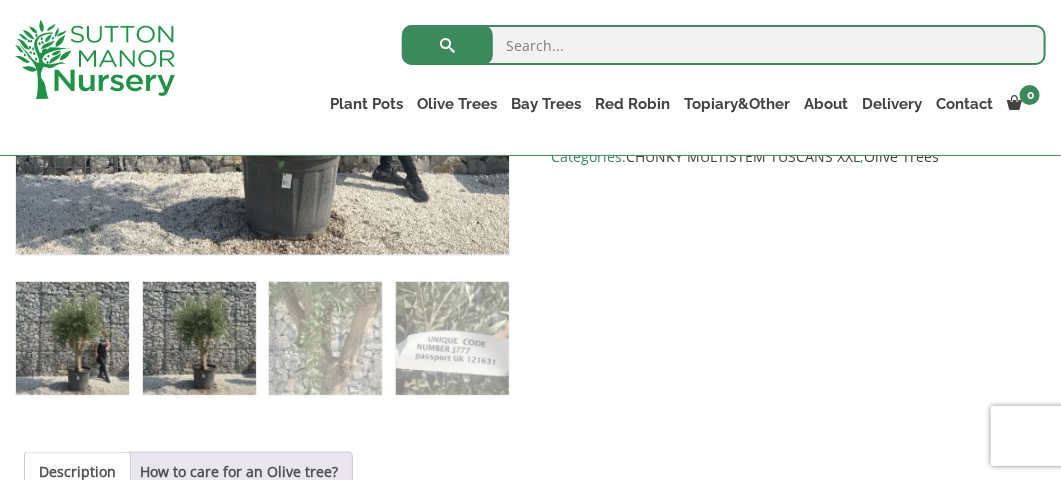 click at bounding box center (199, 338) 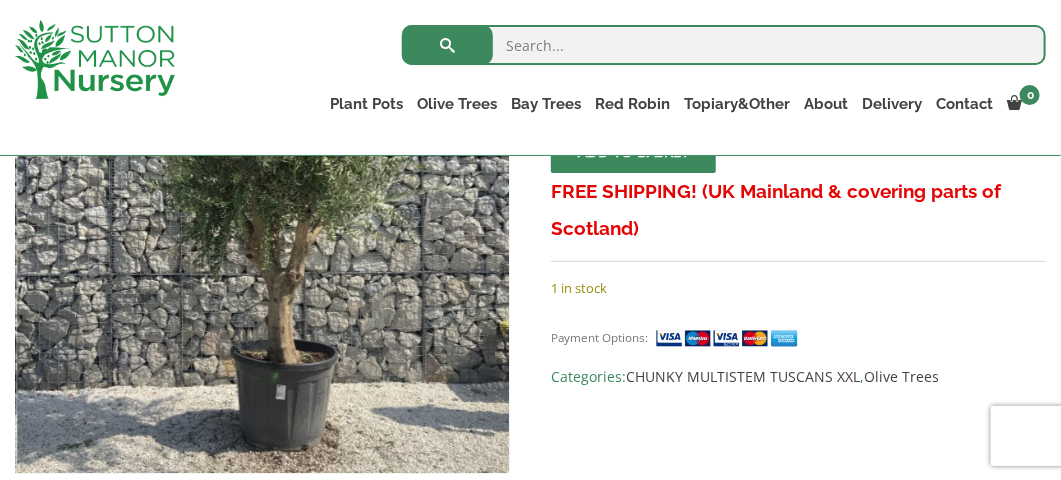 scroll, scrollTop: 486, scrollLeft: 0, axis: vertical 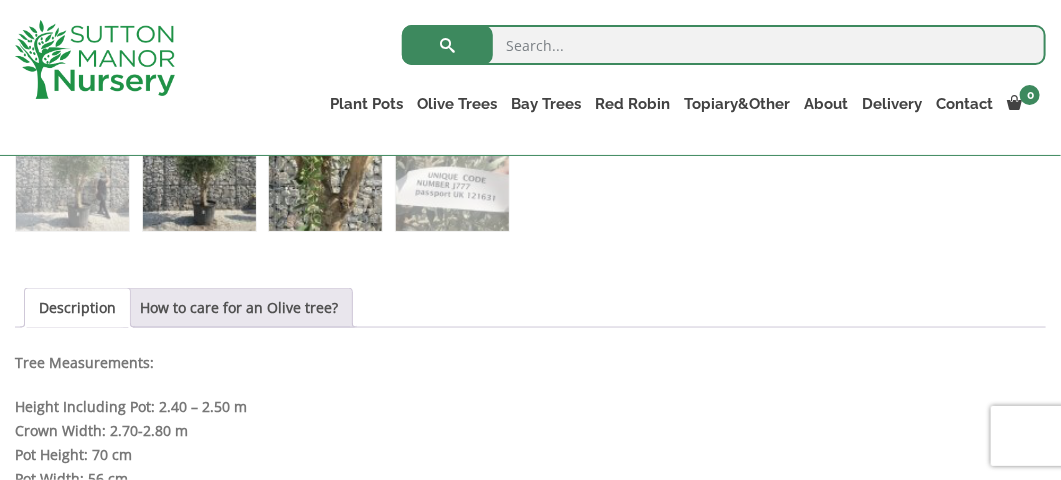 click at bounding box center (325, 174) 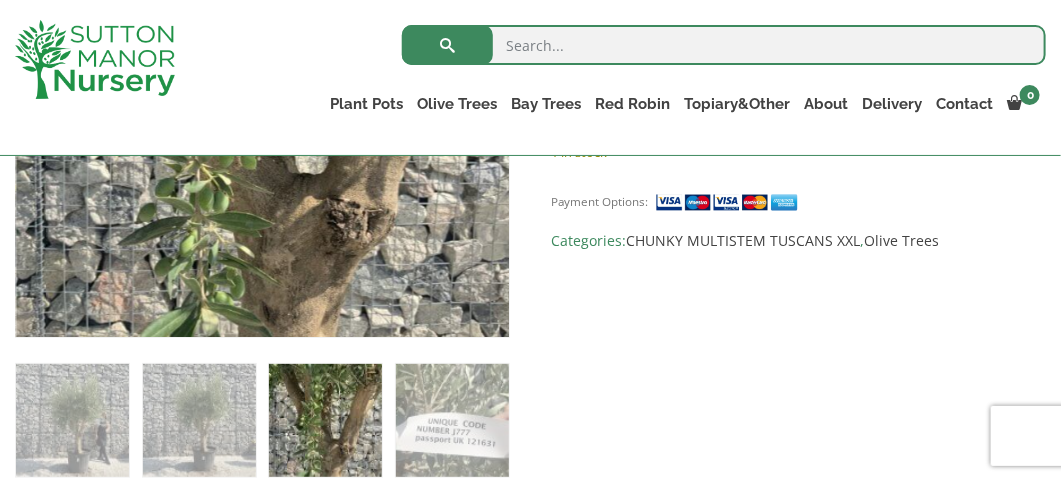 scroll, scrollTop: 629, scrollLeft: 0, axis: vertical 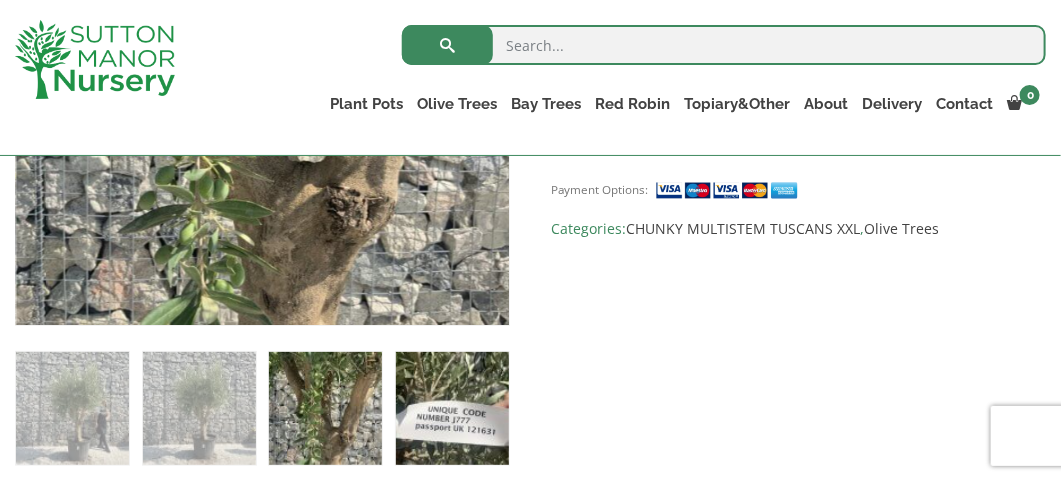 click at bounding box center (452, 408) 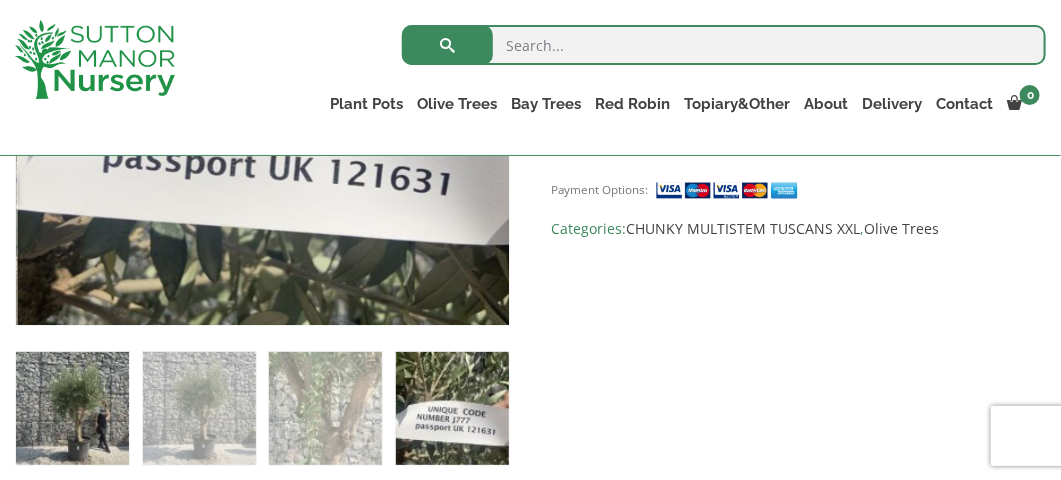 click at bounding box center (72, 408) 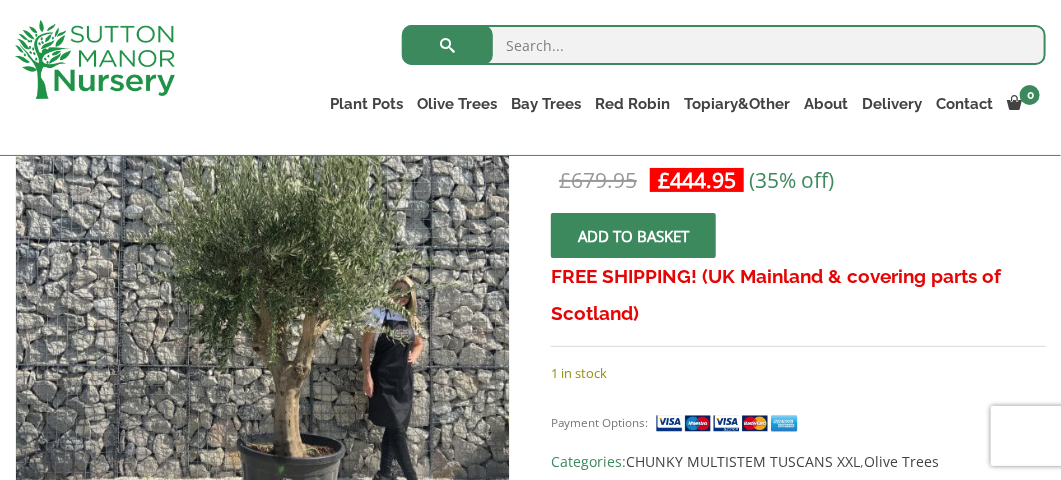 scroll, scrollTop: 402, scrollLeft: 0, axis: vertical 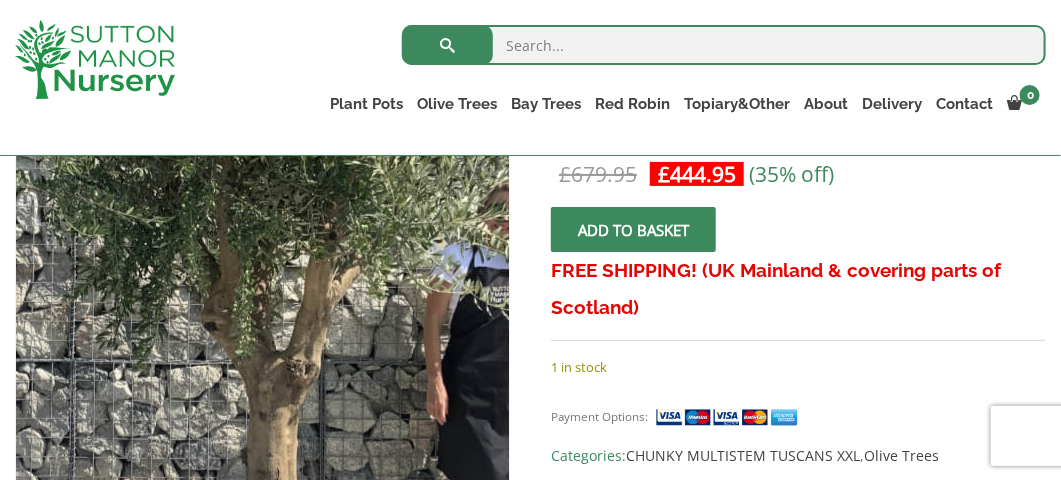 click at bounding box center (224, 254) 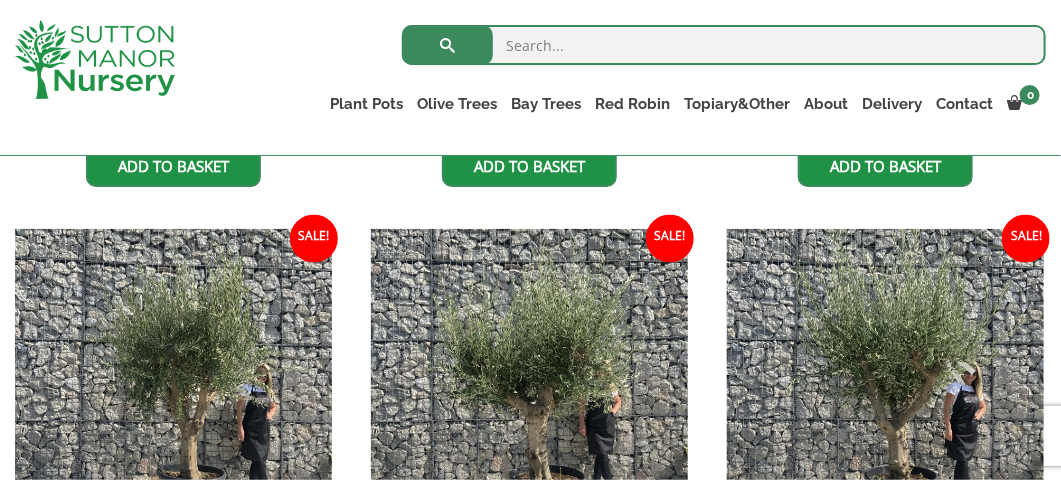 scroll, scrollTop: 962, scrollLeft: 0, axis: vertical 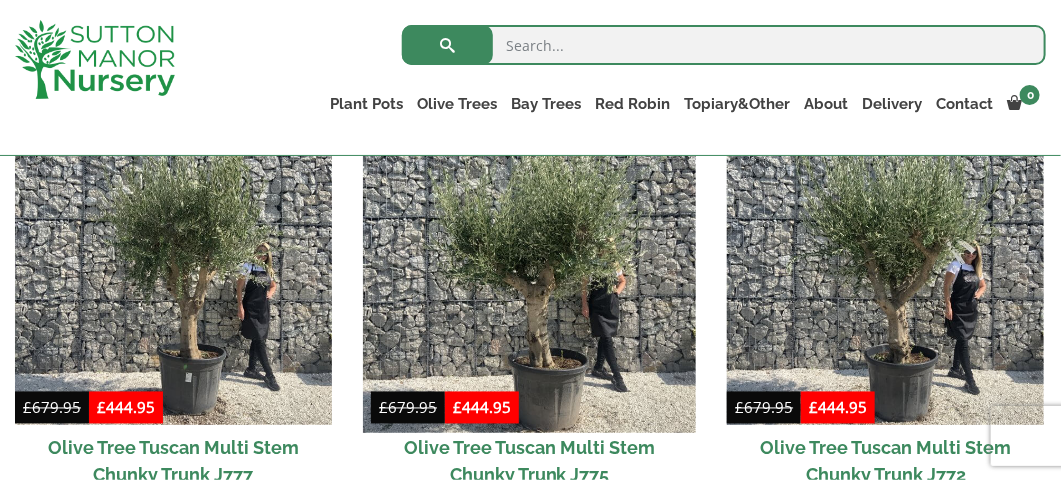 click at bounding box center (529, 266) 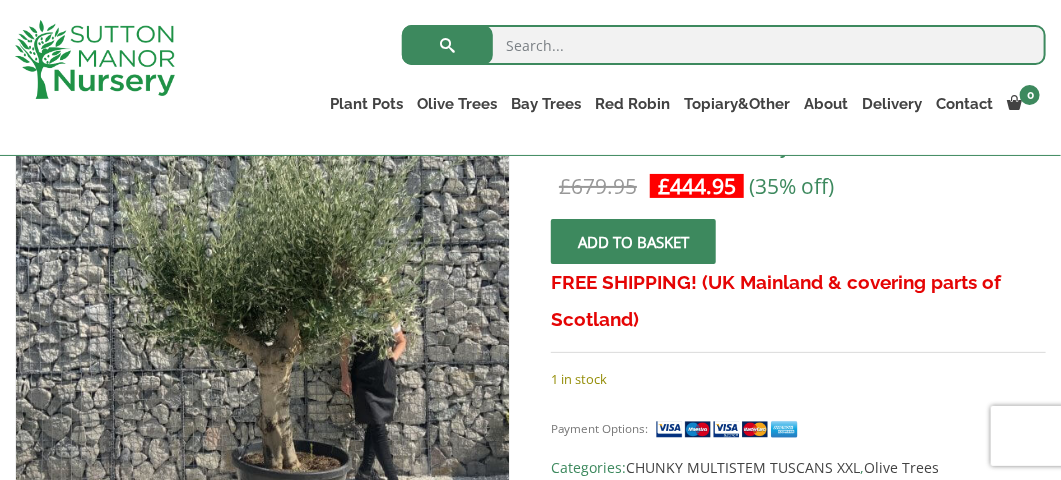 scroll, scrollTop: 447, scrollLeft: 0, axis: vertical 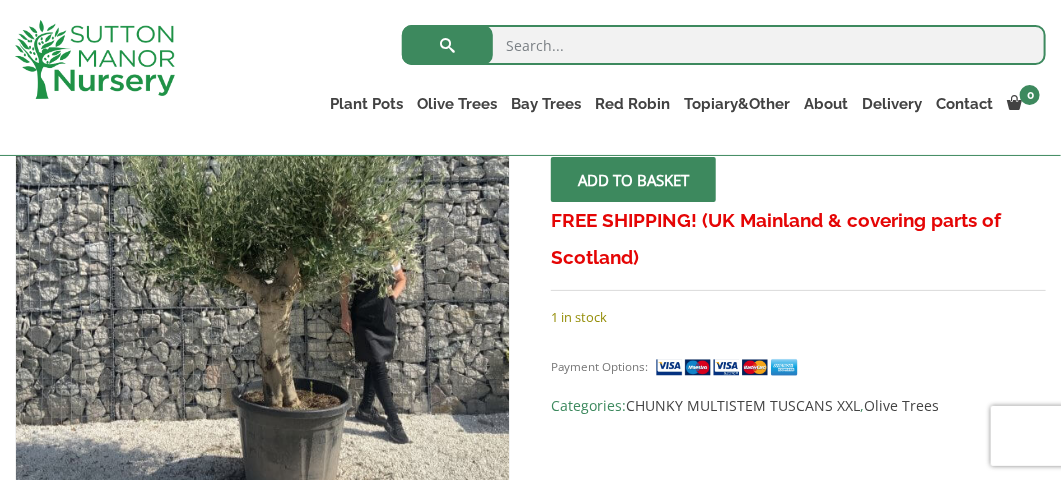 click at bounding box center (263, 258) 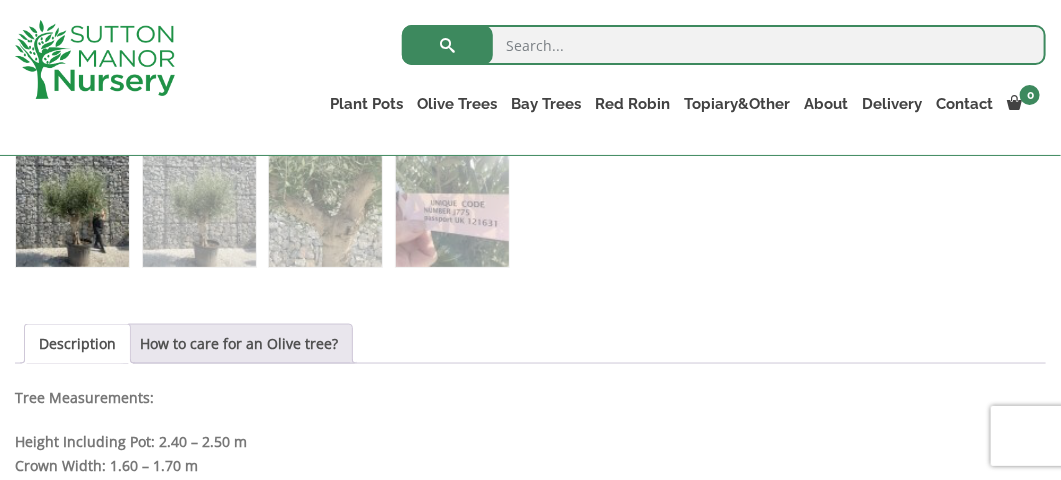 scroll, scrollTop: 836, scrollLeft: 0, axis: vertical 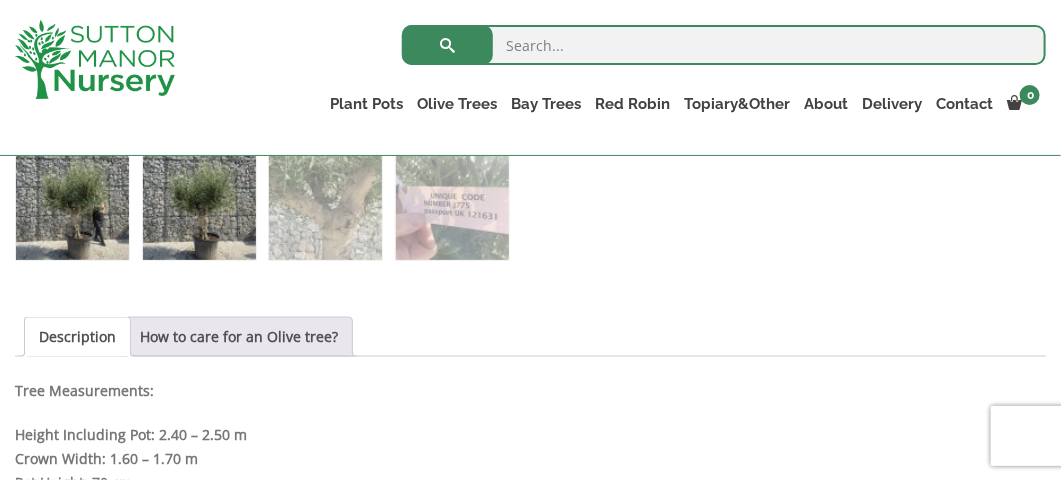 click at bounding box center [199, 203] 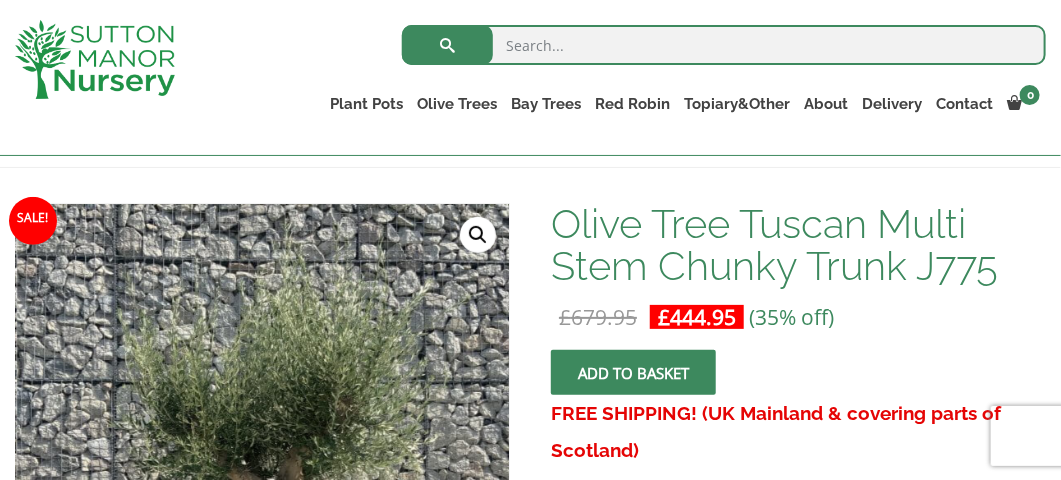 scroll, scrollTop: 285, scrollLeft: 0, axis: vertical 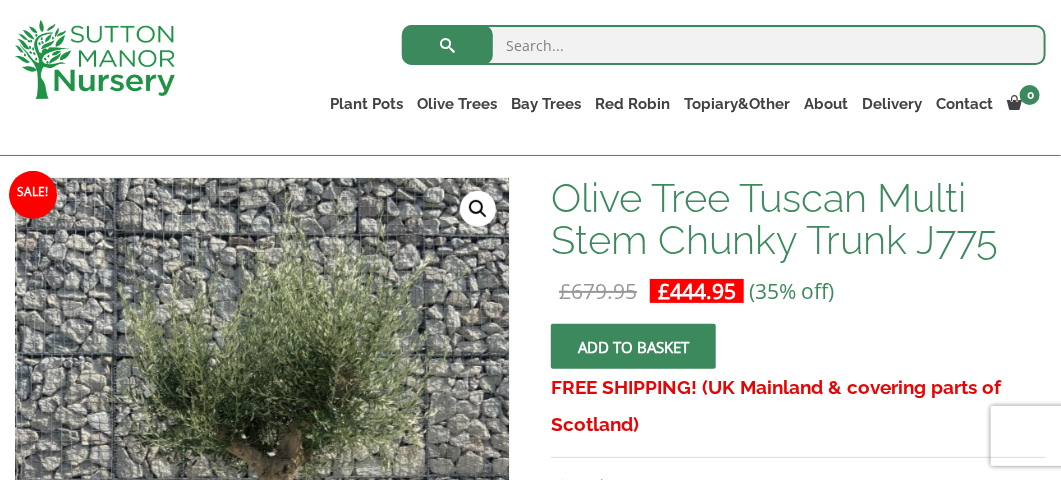 click on "🔍" at bounding box center (478, 209) 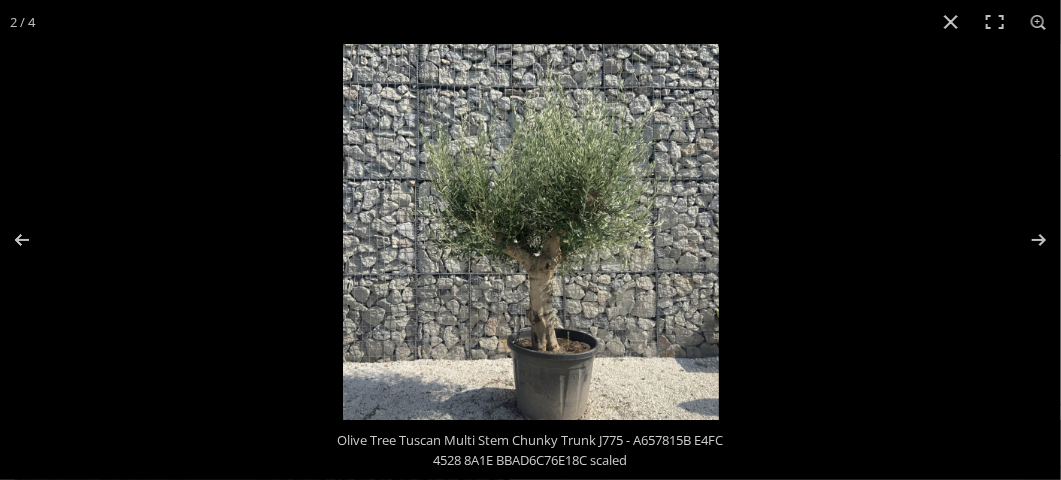 click at bounding box center [531, 232] 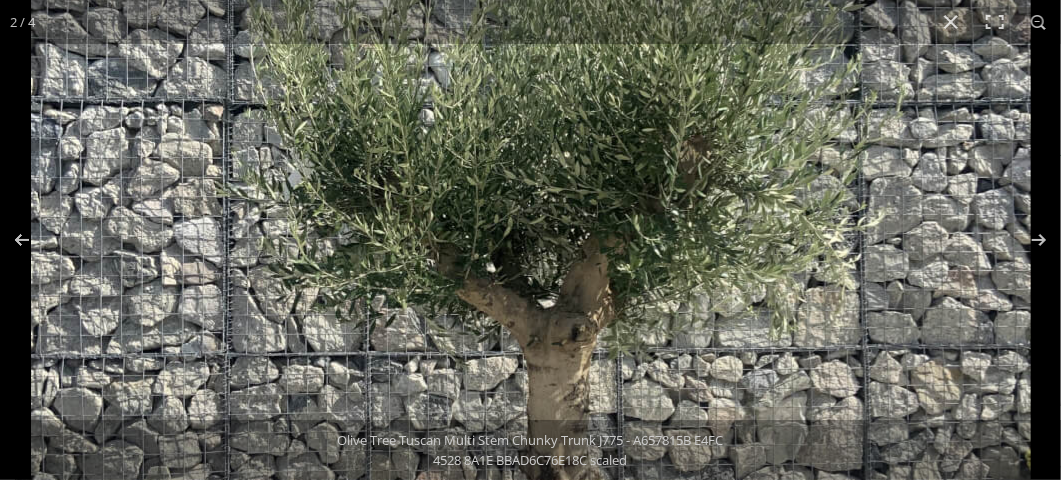 click at bounding box center [531, 243] 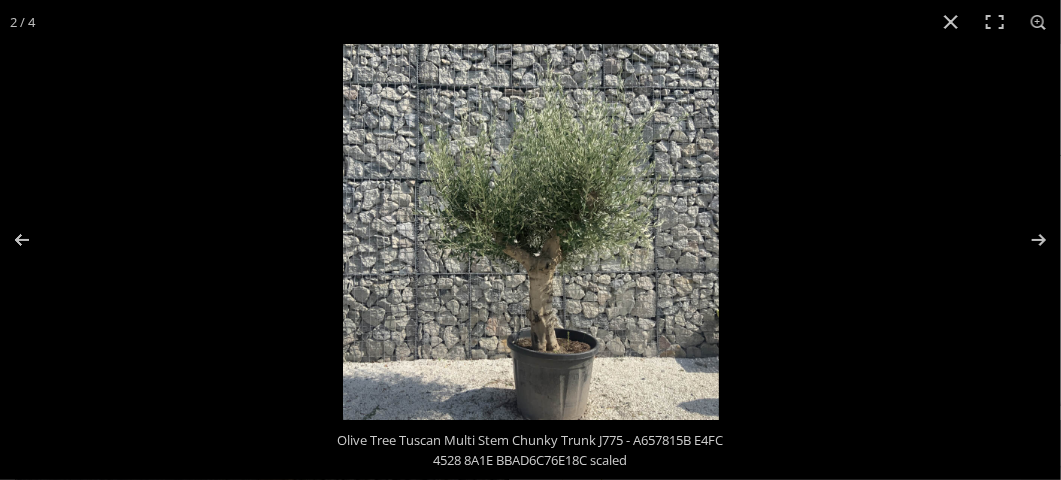click at bounding box center [531, 232] 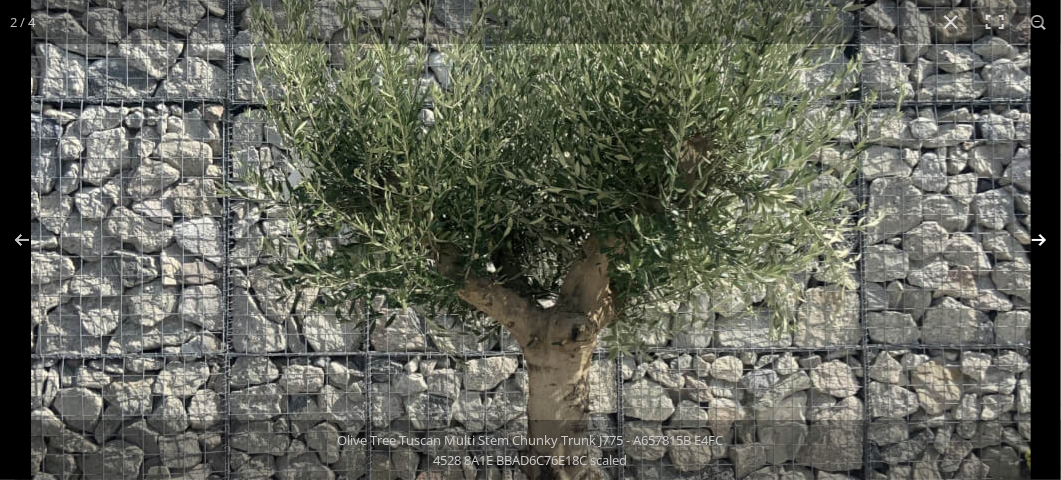 click at bounding box center (1026, 240) 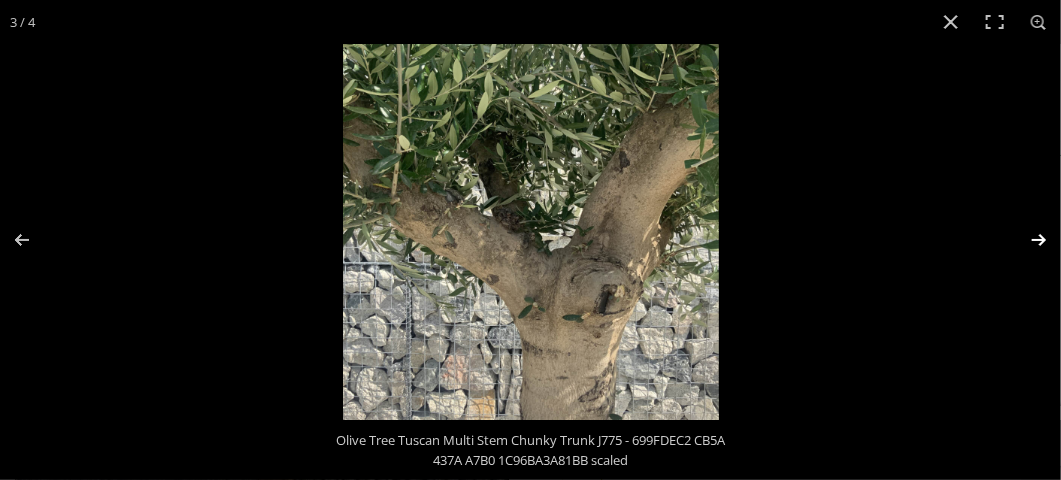 click at bounding box center (1026, 240) 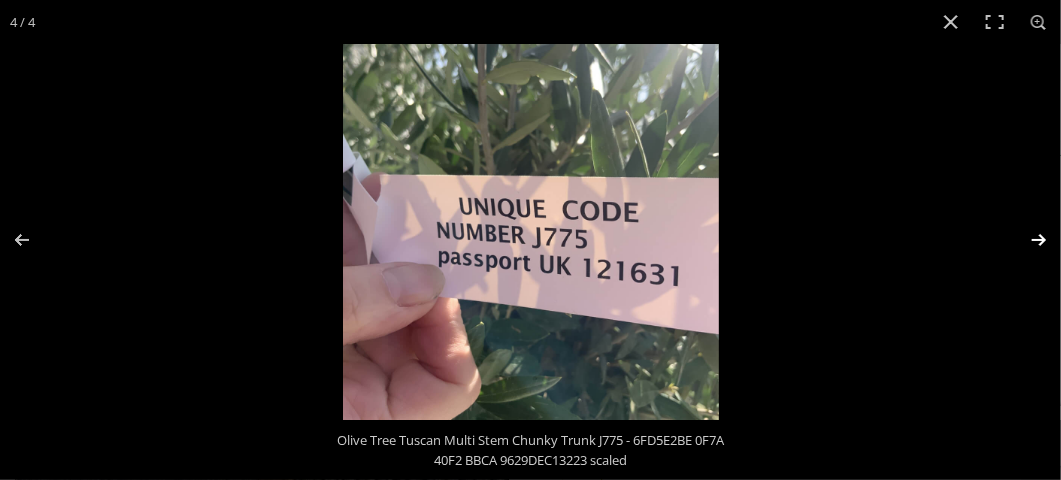 click at bounding box center (1026, 240) 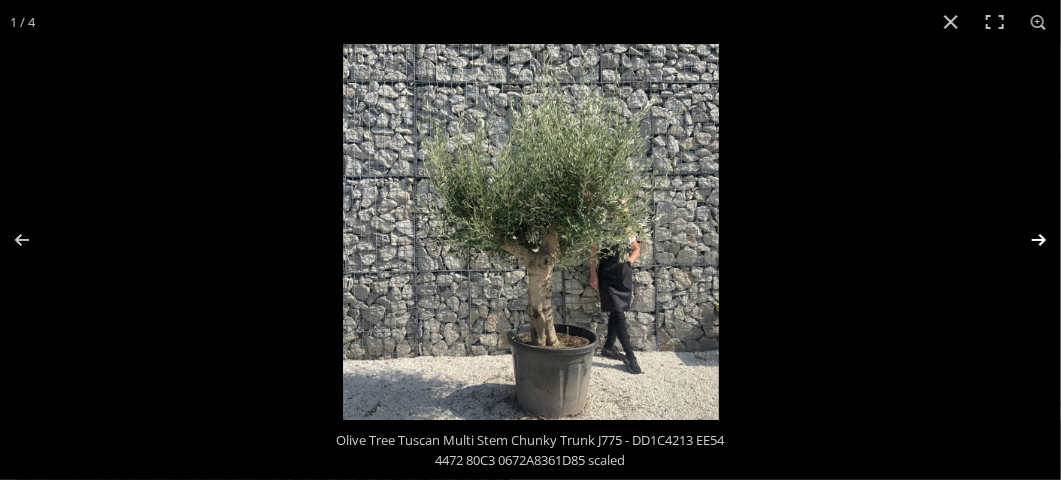click at bounding box center (1026, 240) 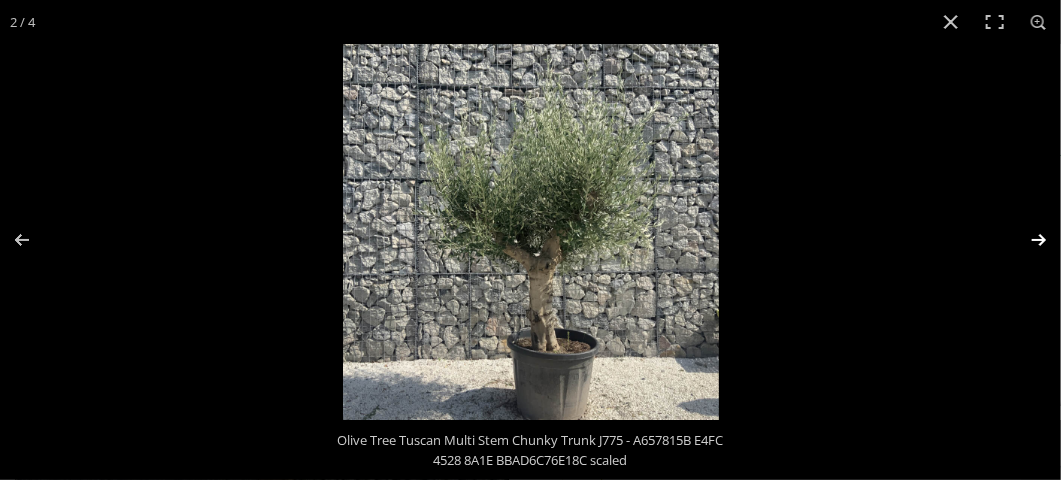 click at bounding box center (1026, 240) 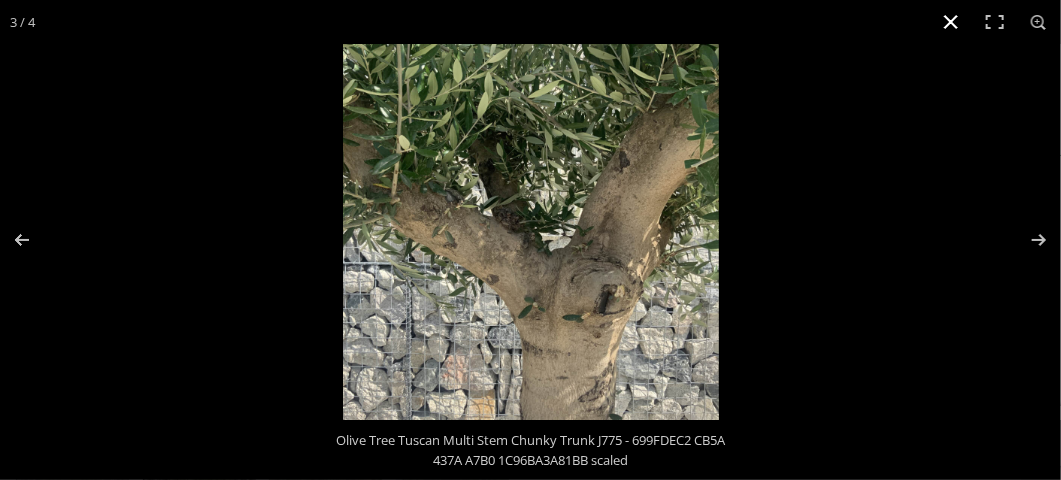 scroll, scrollTop: 568, scrollLeft: 0, axis: vertical 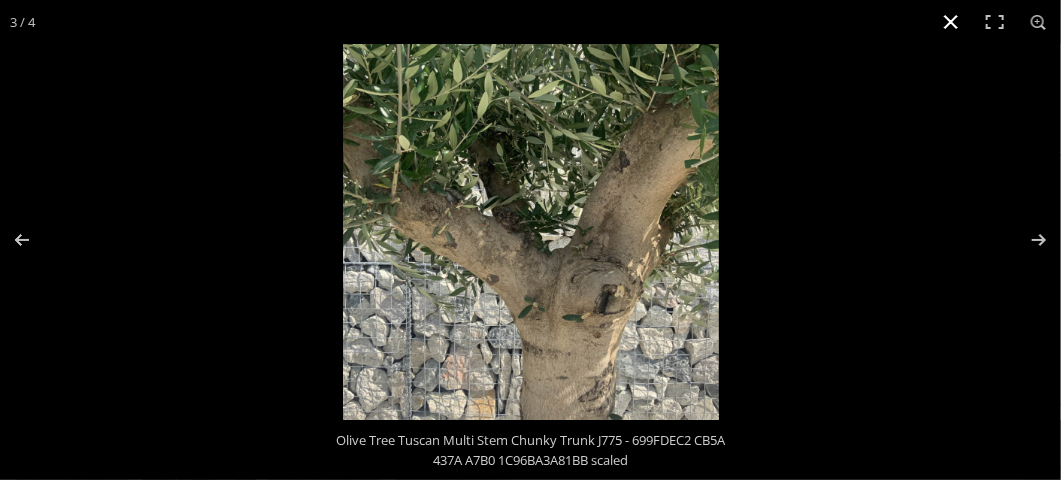 click at bounding box center (951, 22) 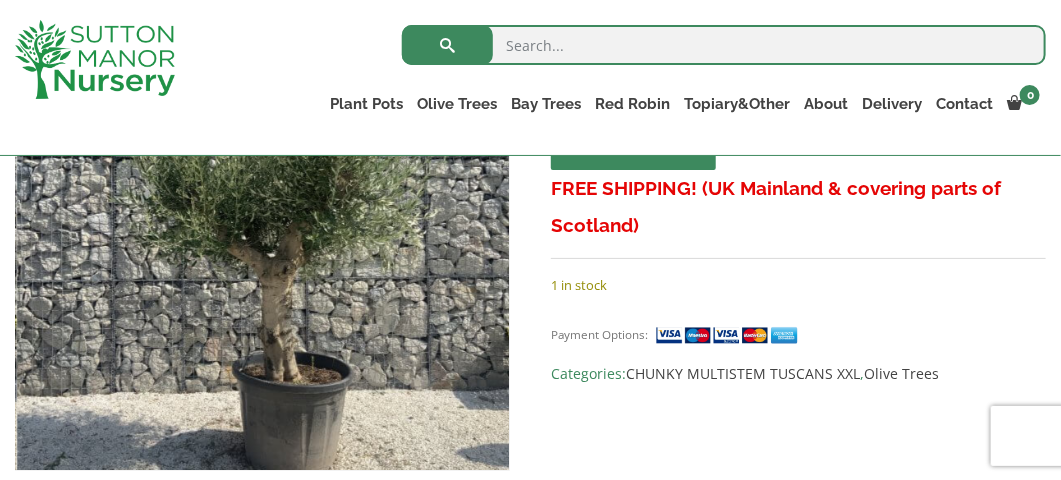 scroll, scrollTop: 253, scrollLeft: 0, axis: vertical 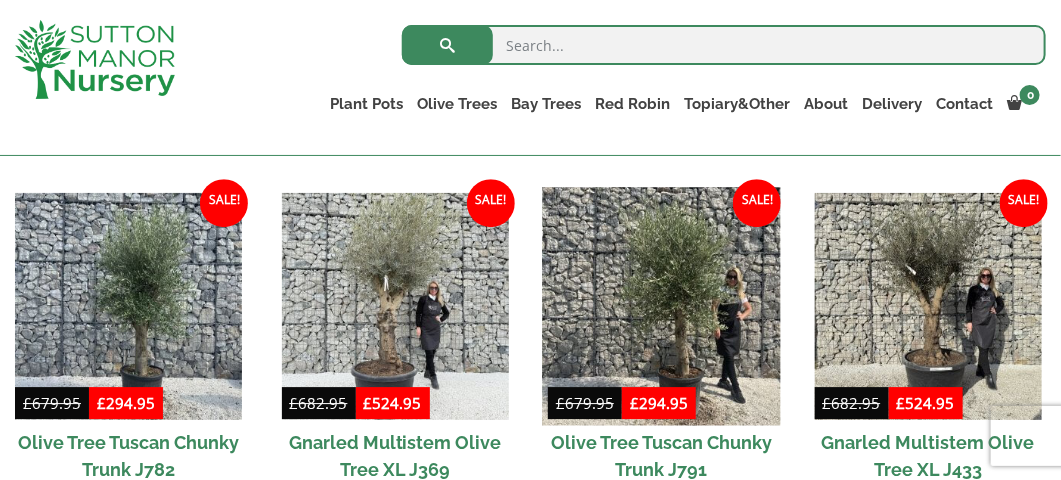 click at bounding box center [661, 306] 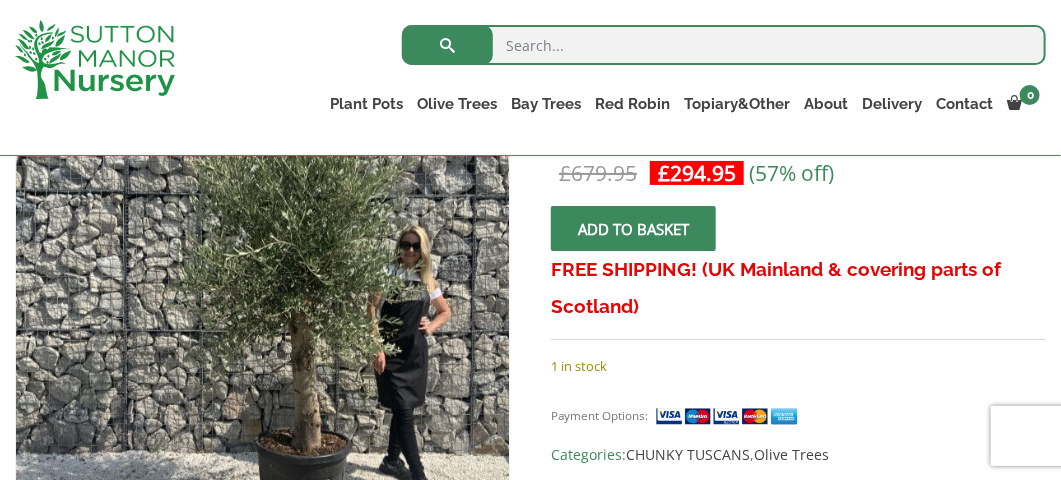 scroll, scrollTop: 439, scrollLeft: 0, axis: vertical 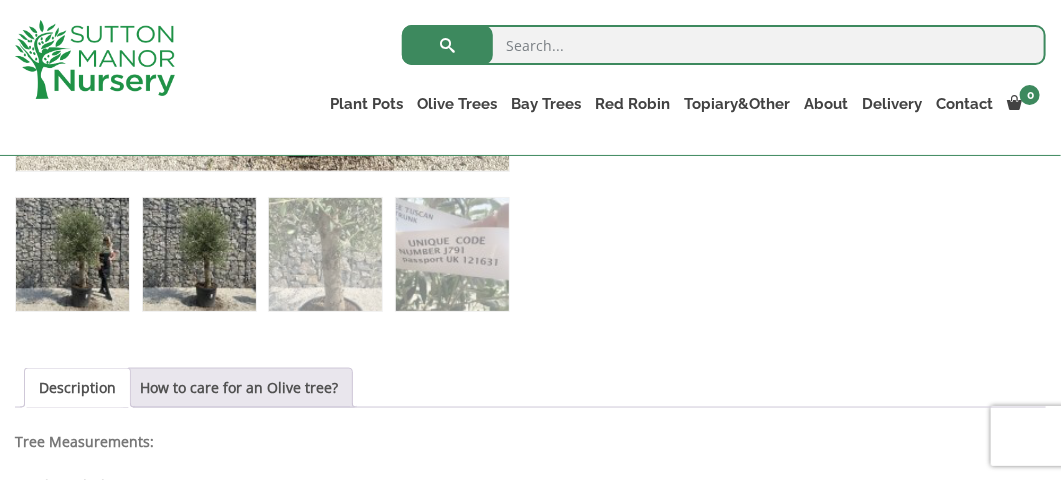 click at bounding box center (199, 254) 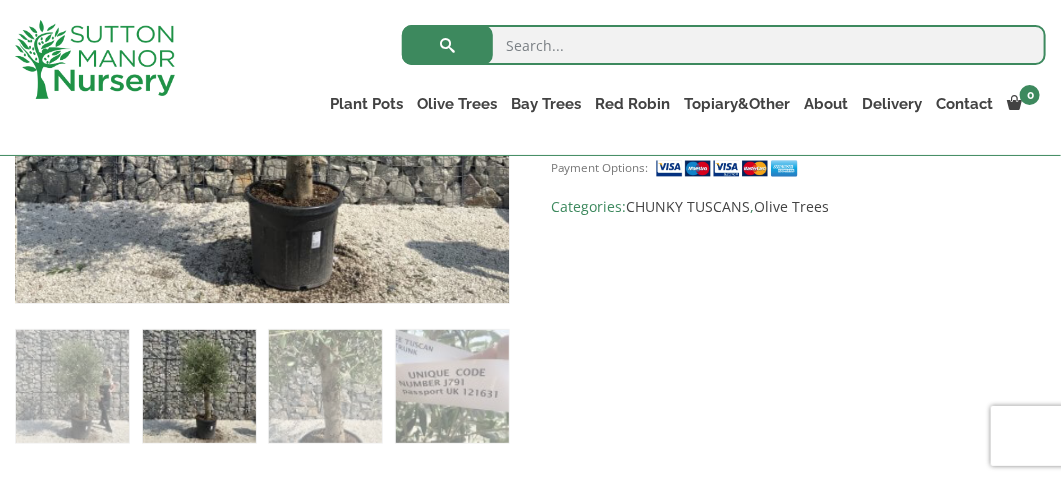 scroll, scrollTop: 664, scrollLeft: 0, axis: vertical 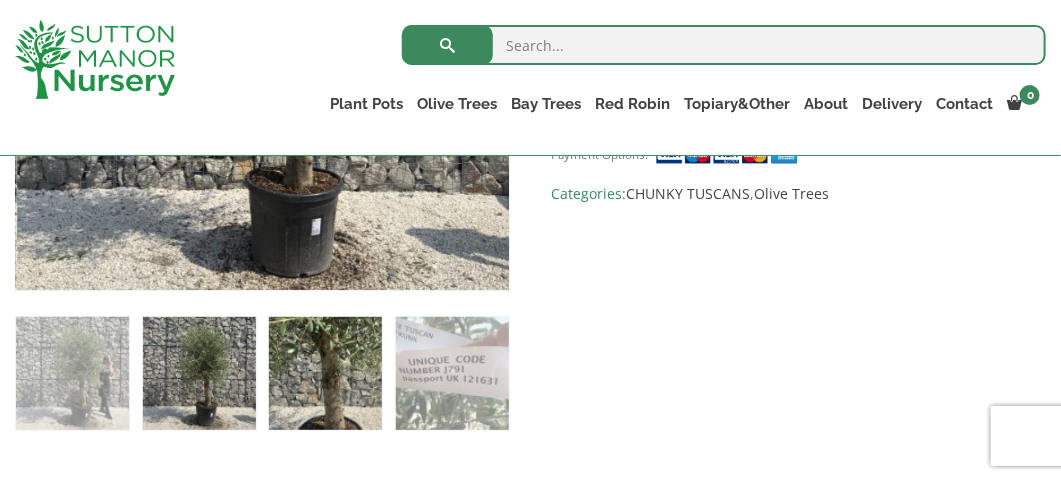 click at bounding box center [325, 373] 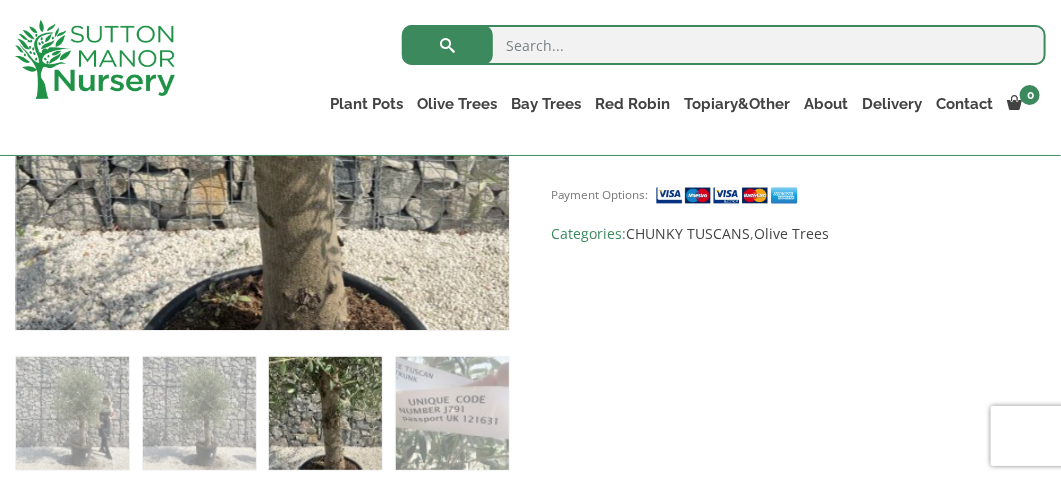 scroll, scrollTop: 648, scrollLeft: 0, axis: vertical 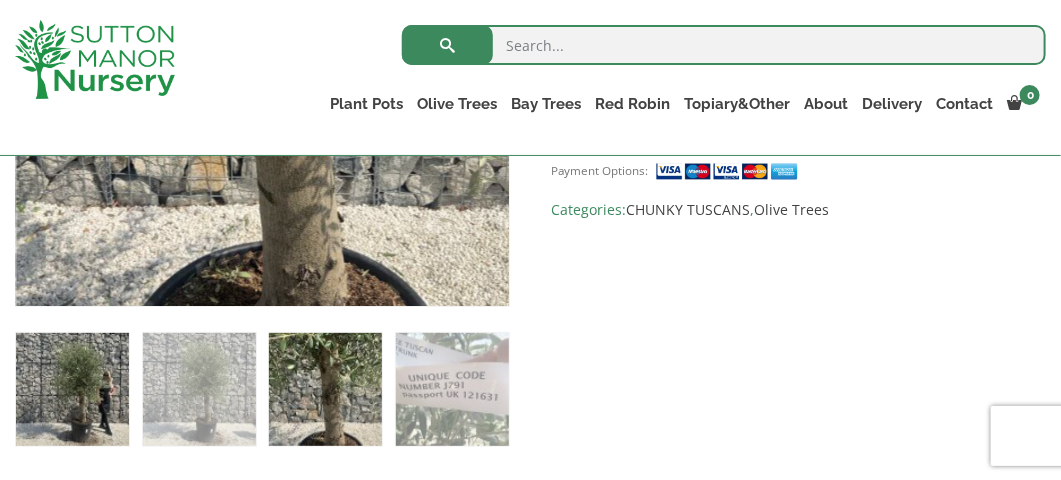 click at bounding box center [72, 389] 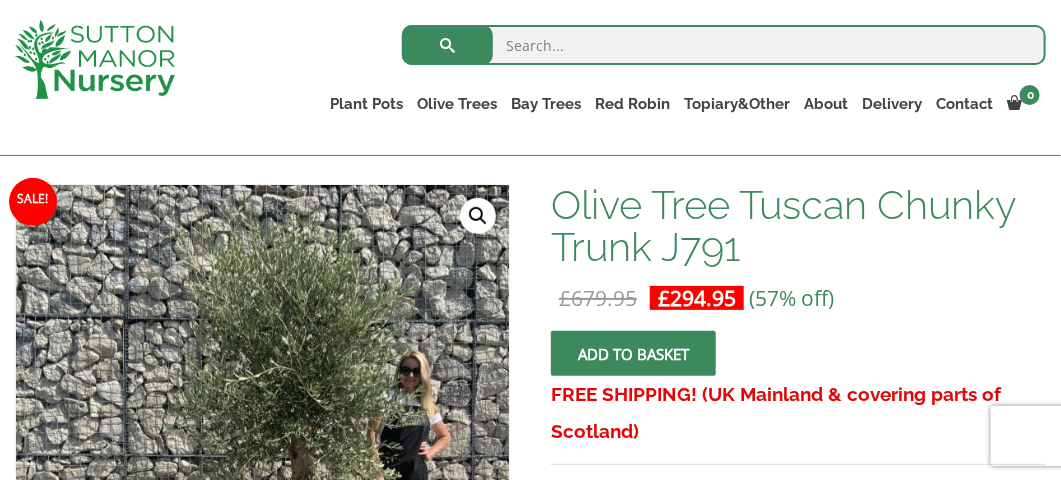 scroll, scrollTop: 309, scrollLeft: 0, axis: vertical 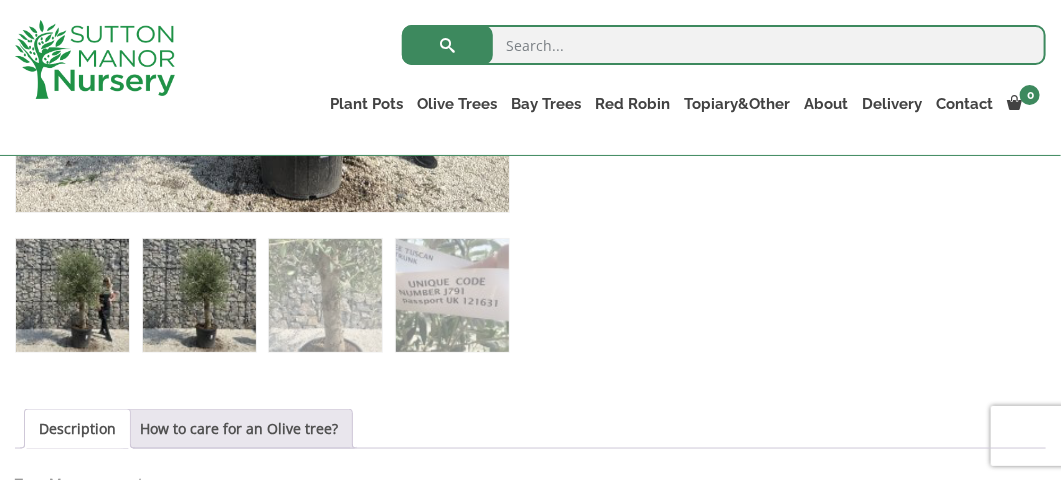 click at bounding box center [199, 295] 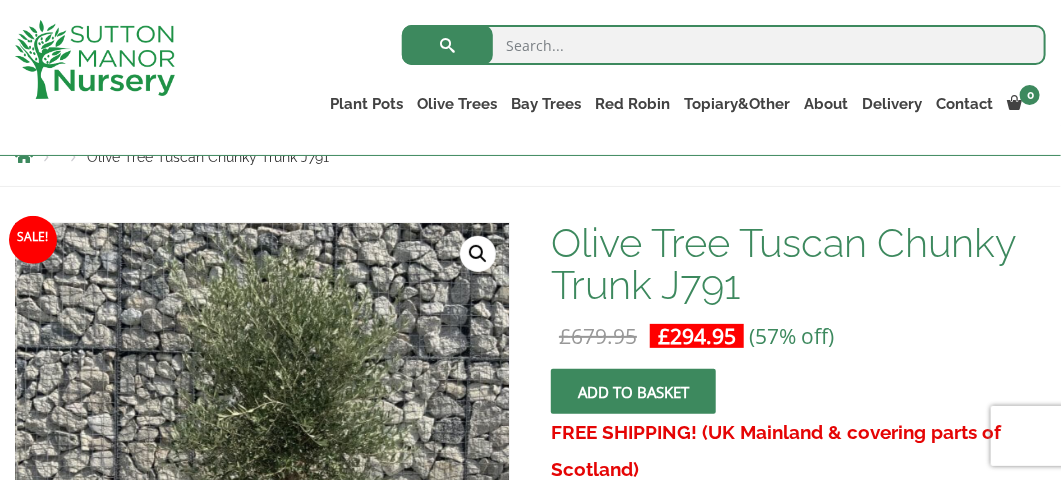 scroll, scrollTop: 228, scrollLeft: 0, axis: vertical 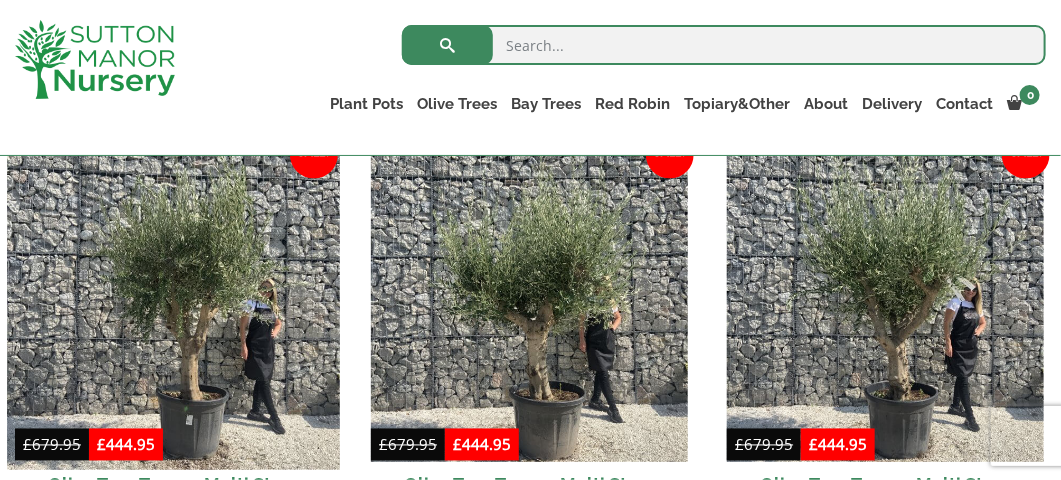 click at bounding box center [173, 303] 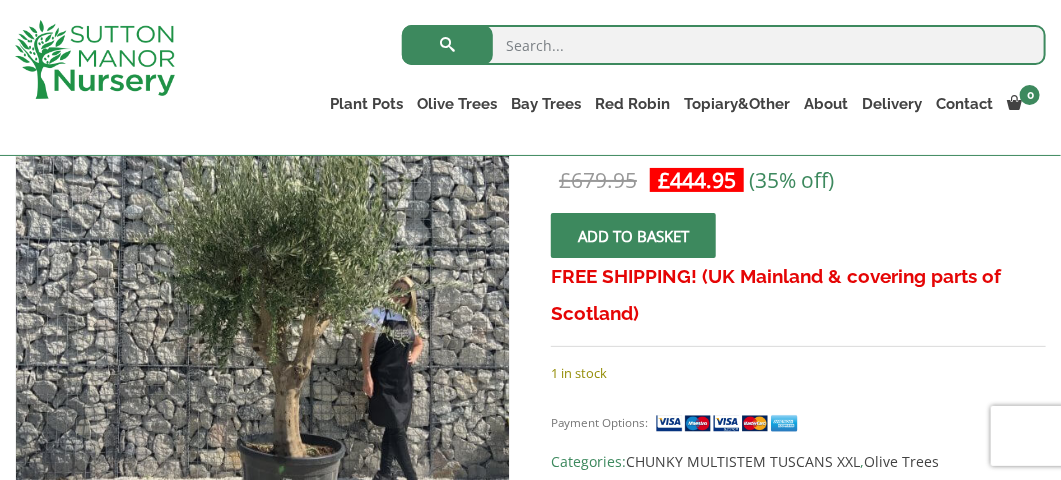 scroll, scrollTop: 299, scrollLeft: 0, axis: vertical 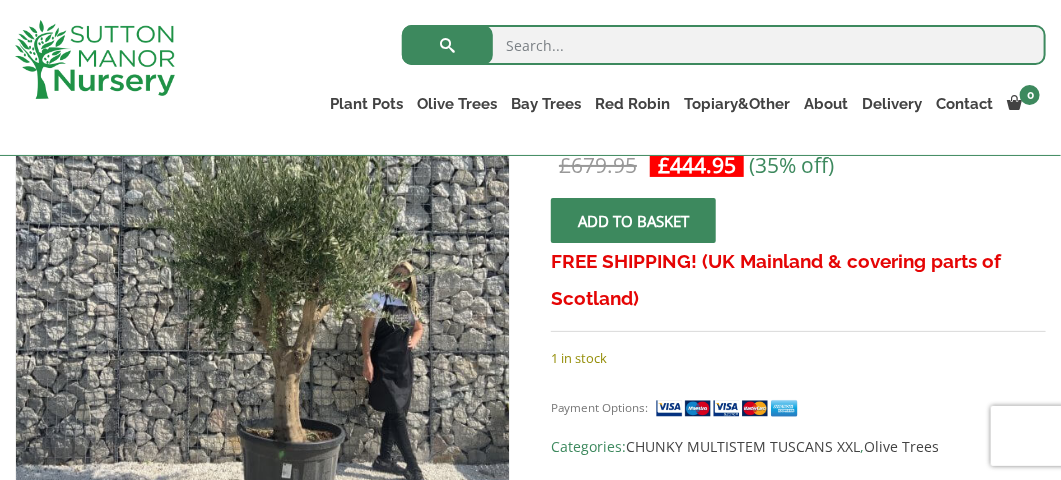 click on "0
No products in the basket.
Plant Pots
Resin Bonded Pots
The Milan Pots
The Capri Pots
The Brunello Pots
The Venice Cube Pots
The Barolo Pots
The Rome Bowl
The Olive Jar
The Sicilian Pots
The Mediterranean Pots
The San Marino Pots
The Tuscany Fruit Pots
The Pompei Pots
The Florence Oval Pot
The Alfresco Pots
100% Italian Terracotta
Shallow Bowl Grande
Rolled Rim Classico
Cylinders Traditionals
Squares And Troughs
Jars And Urns
The Atlantis Pots
The Old Stone Pots
The Iron Stone Pots
Fibre Clay Pots
Vietnamese Pots
Olive Trees
Tuscan Olive Trees
Ancient Gnarled Olive Trees
Gnarled Multi Stems (Olive Trees)
Gnarled Plateau Olive Tree XL
Gnarled Patio Pot Olive Trees
Gnarled Multi Stems XXL (Low Bowl Olive Trees)
Bay Trees
Red Robin
Red Robin Standards
Topiary&Other
Palm Trees" at bounding box center [530, 1359] 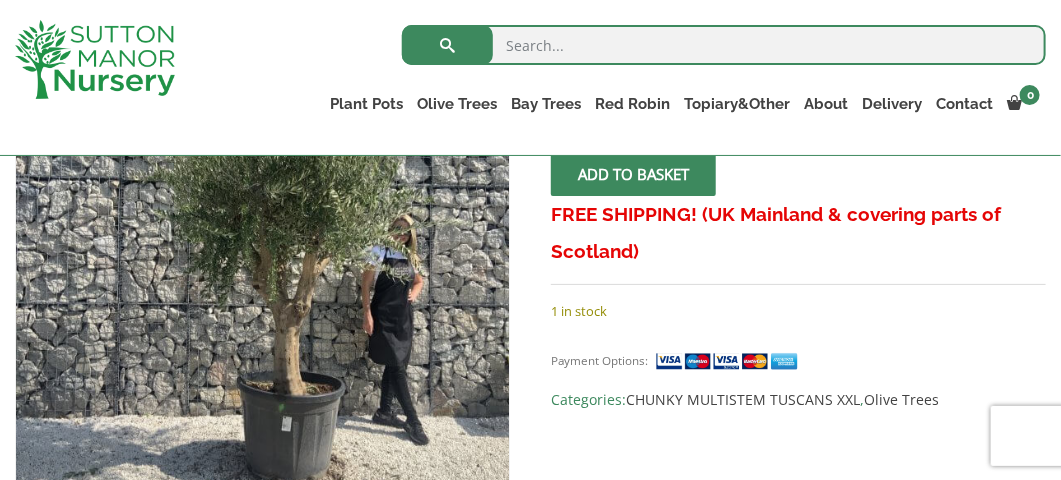 scroll, scrollTop: 476, scrollLeft: 0, axis: vertical 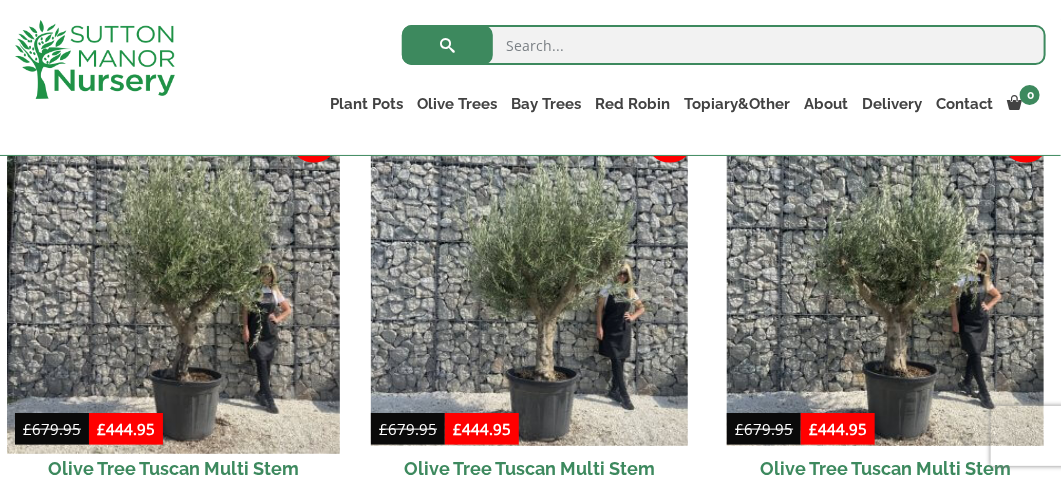 click at bounding box center (173, 287) 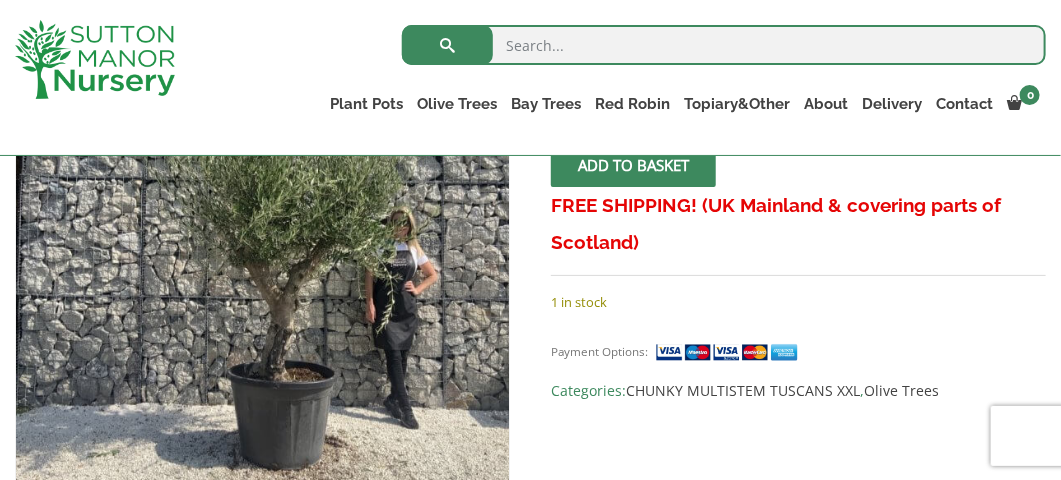 scroll, scrollTop: 536, scrollLeft: 0, axis: vertical 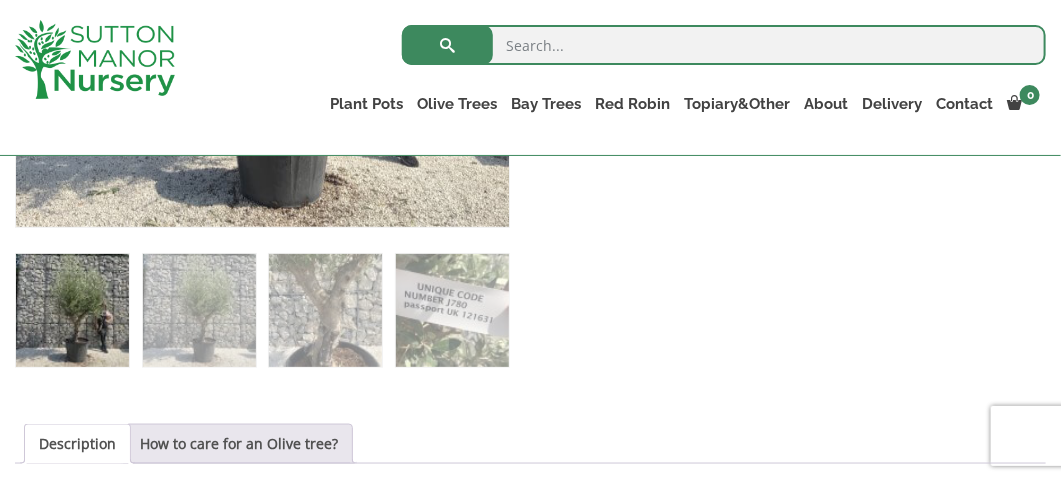 drag, startPoint x: 0, startPoint y: 0, endPoint x: 1071, endPoint y: 135, distance: 1079.4749 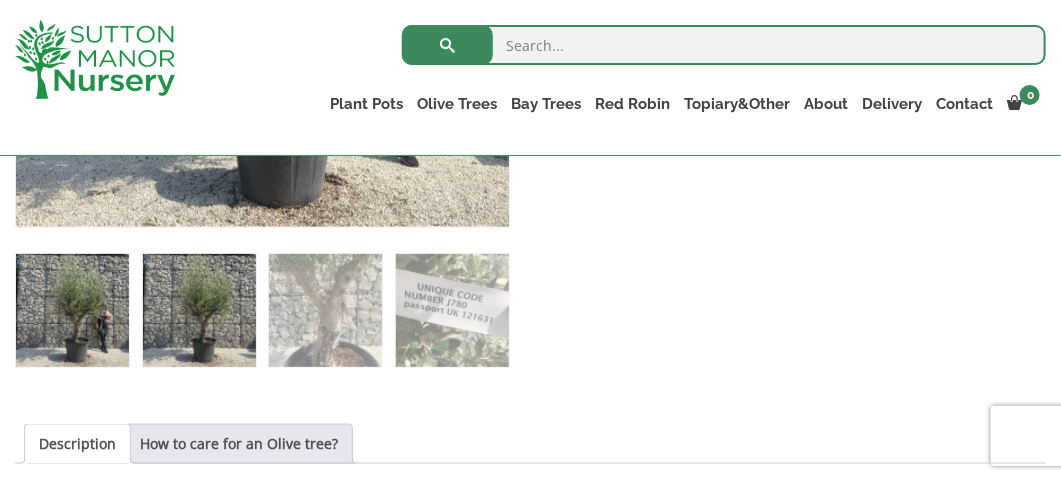 click at bounding box center (199, 310) 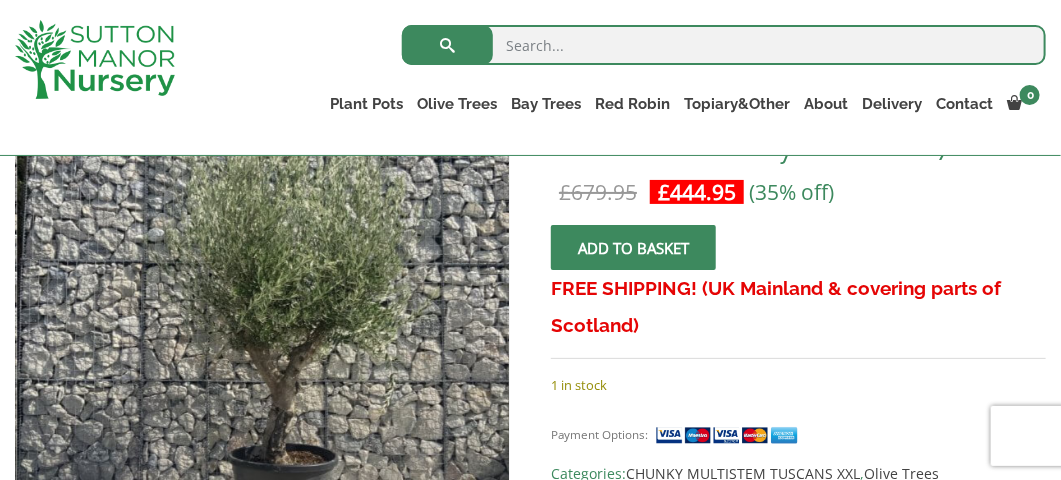 scroll, scrollTop: 377, scrollLeft: 0, axis: vertical 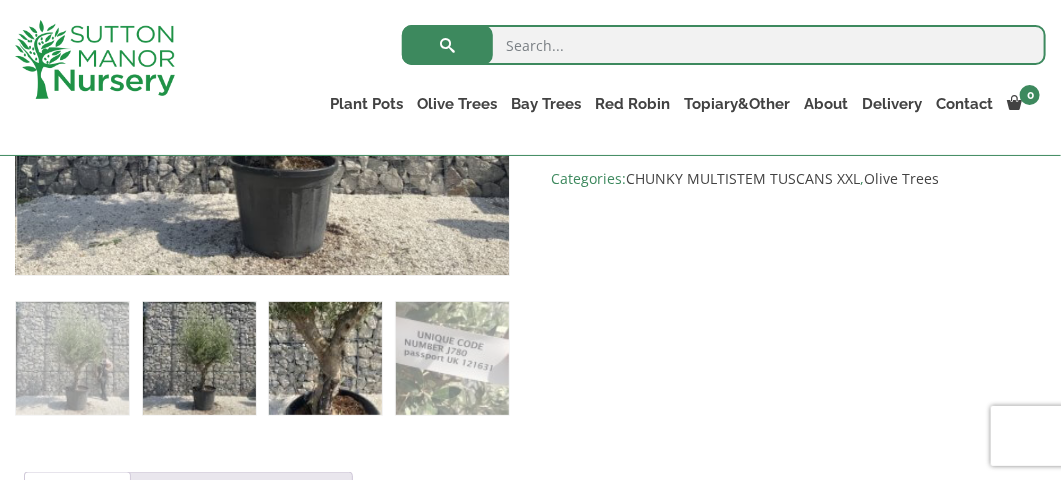 click at bounding box center (325, 358) 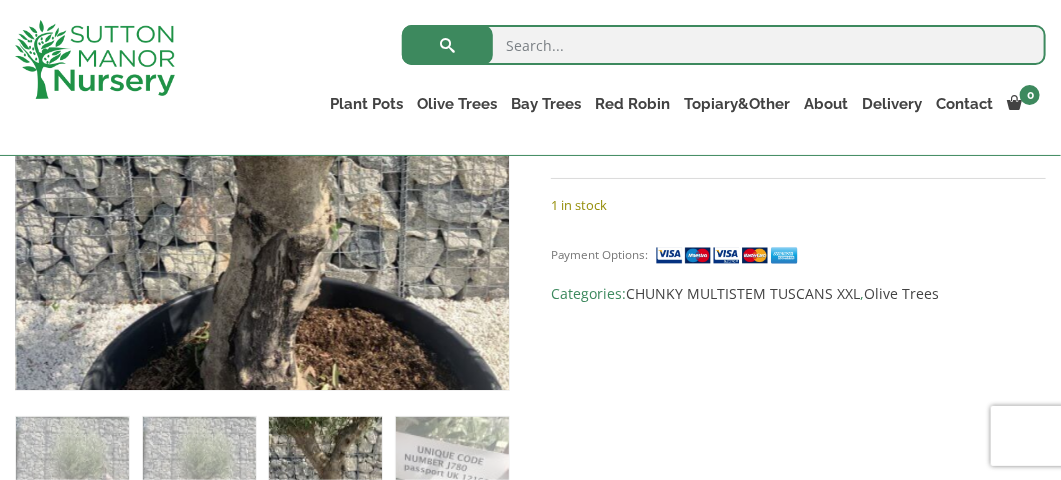 scroll, scrollTop: 570, scrollLeft: 0, axis: vertical 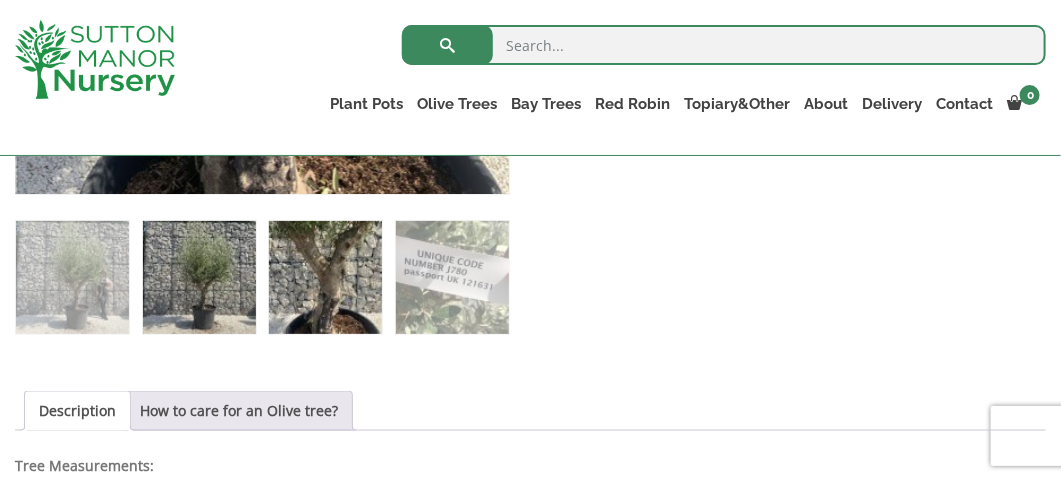 click at bounding box center (199, 277) 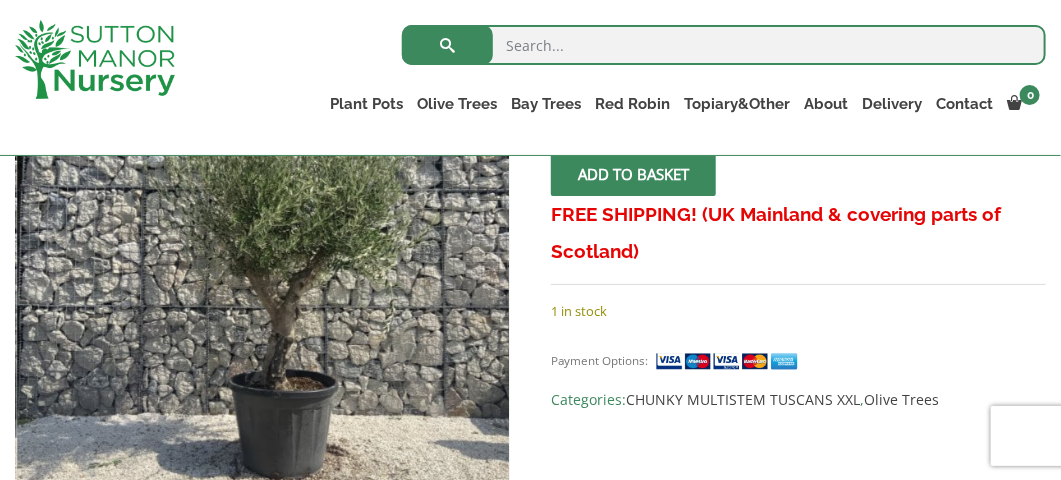 scroll, scrollTop: 477, scrollLeft: 0, axis: vertical 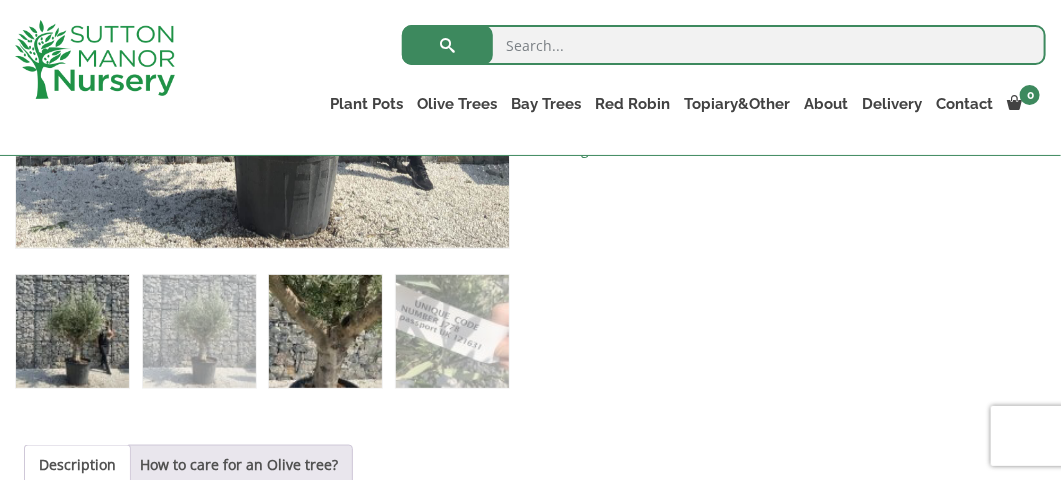 click at bounding box center (325, 331) 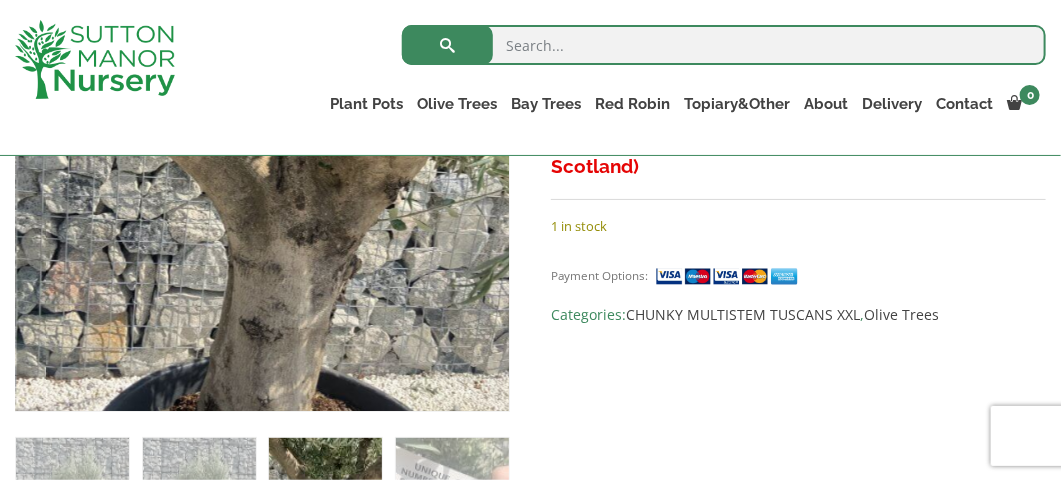 scroll, scrollTop: 624, scrollLeft: 0, axis: vertical 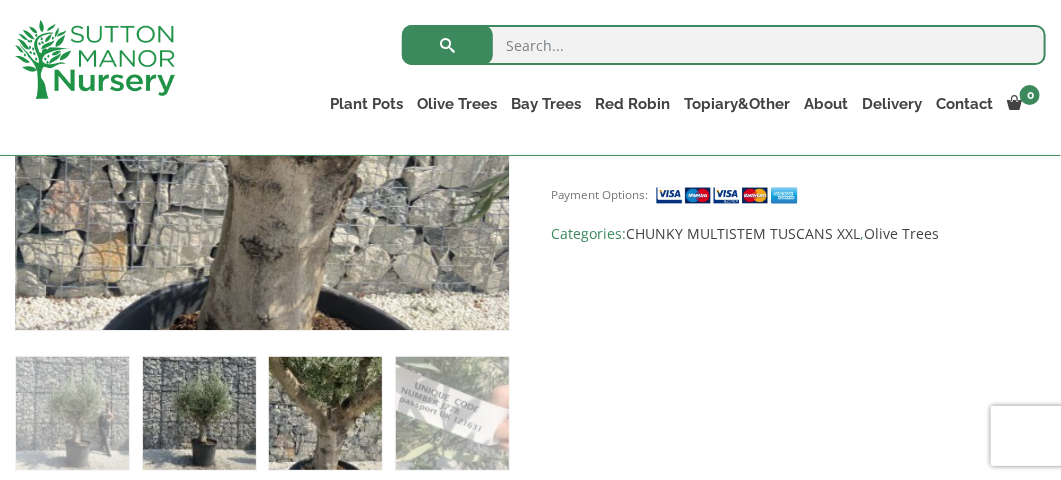 click at bounding box center (199, 413) 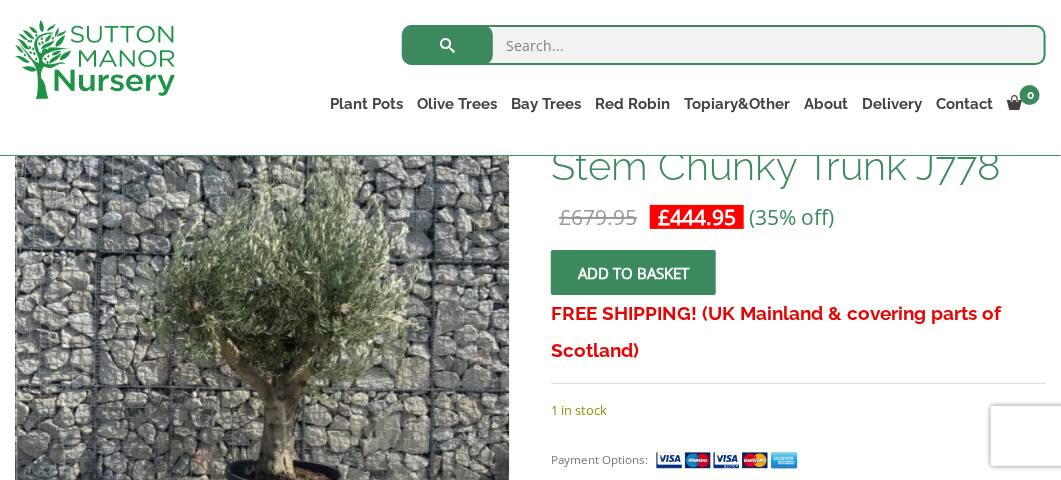 scroll, scrollTop: 396, scrollLeft: 0, axis: vertical 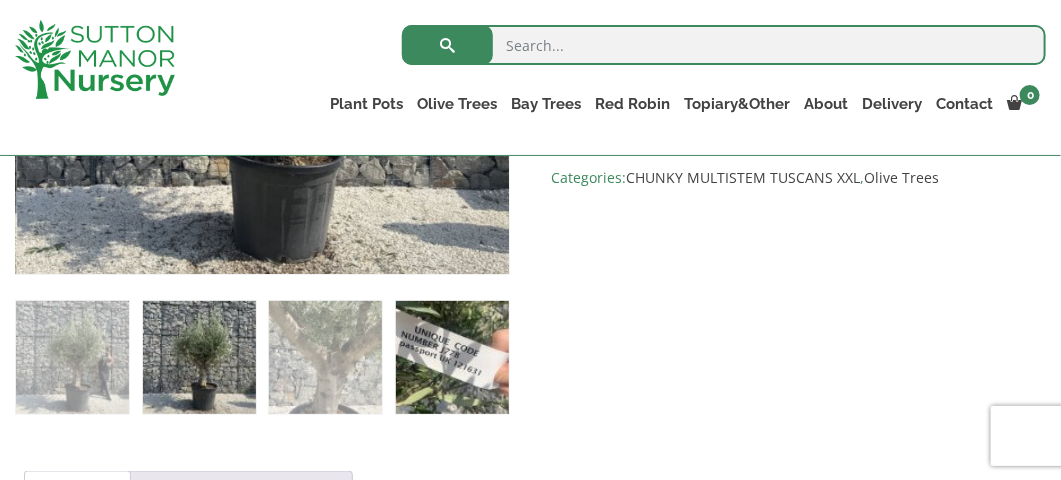 click at bounding box center [452, 357] 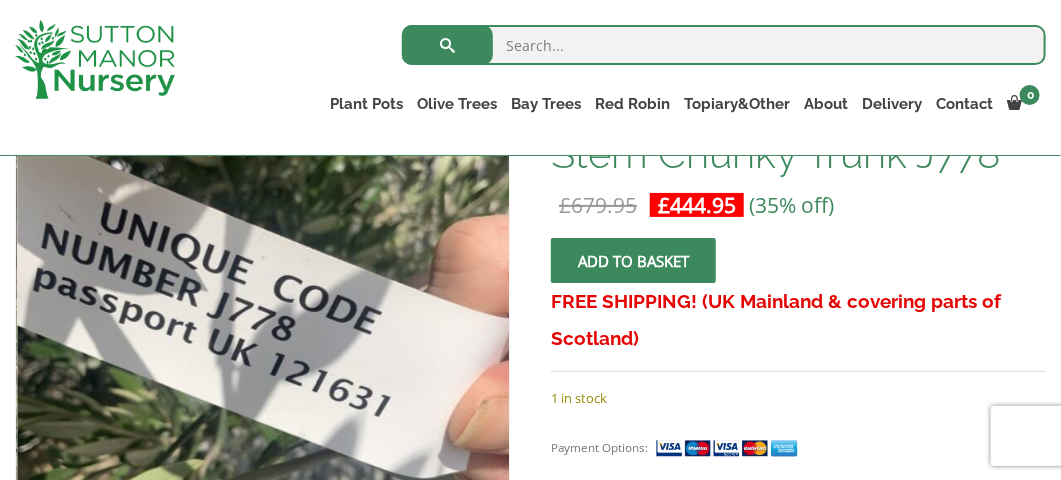scroll, scrollTop: 366, scrollLeft: 0, axis: vertical 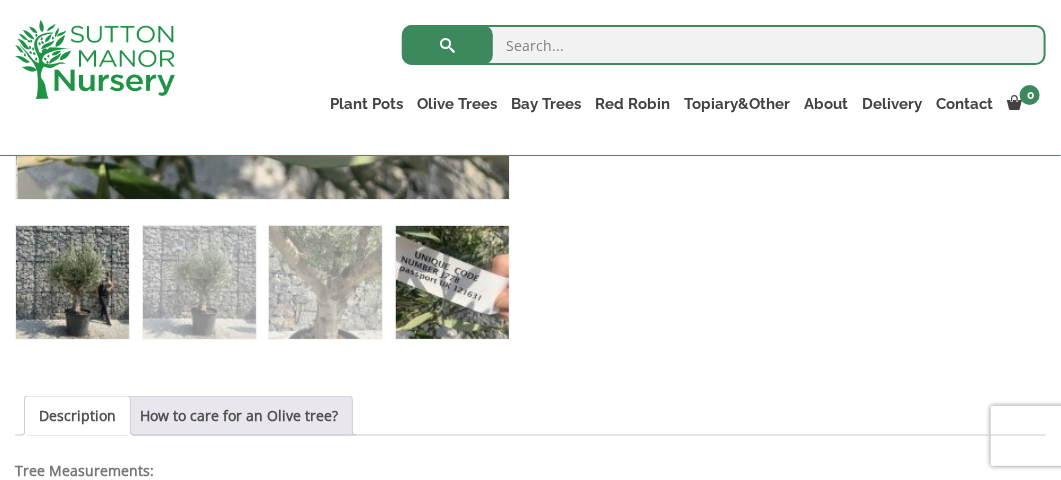 click at bounding box center [72, 282] 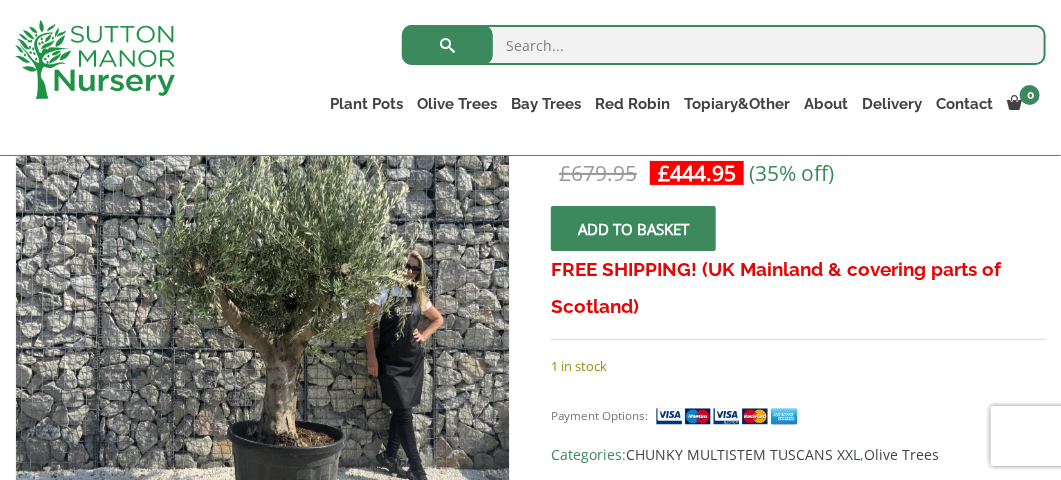 scroll, scrollTop: 396, scrollLeft: 0, axis: vertical 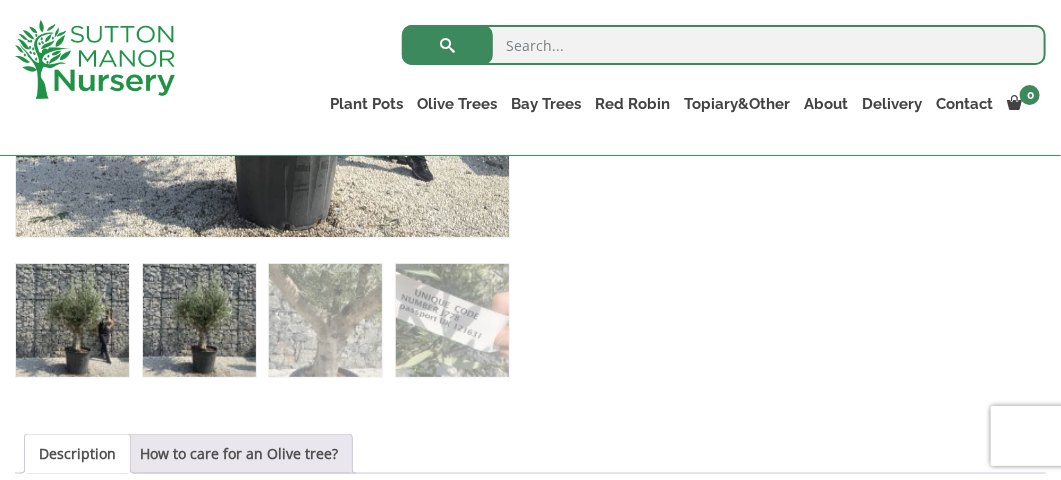 click at bounding box center [199, 320] 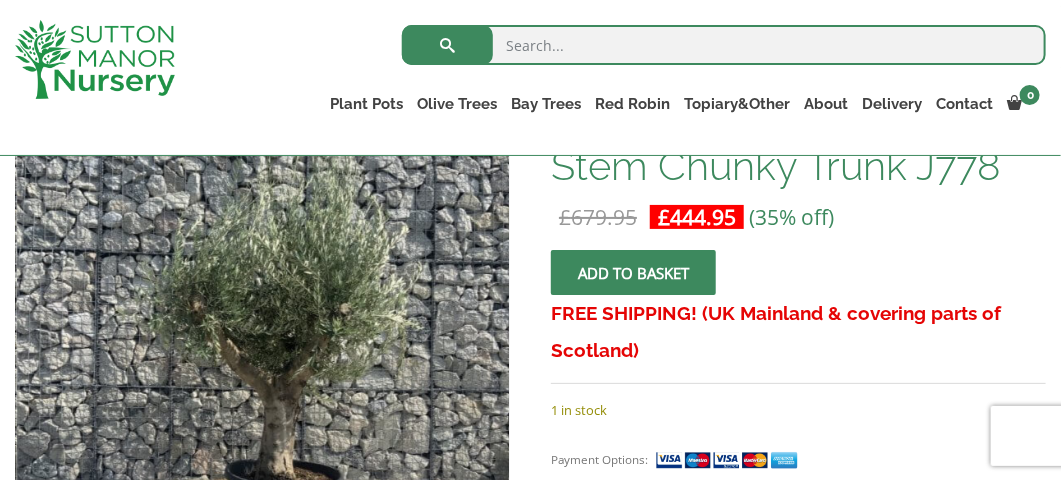 scroll, scrollTop: 352, scrollLeft: 0, axis: vertical 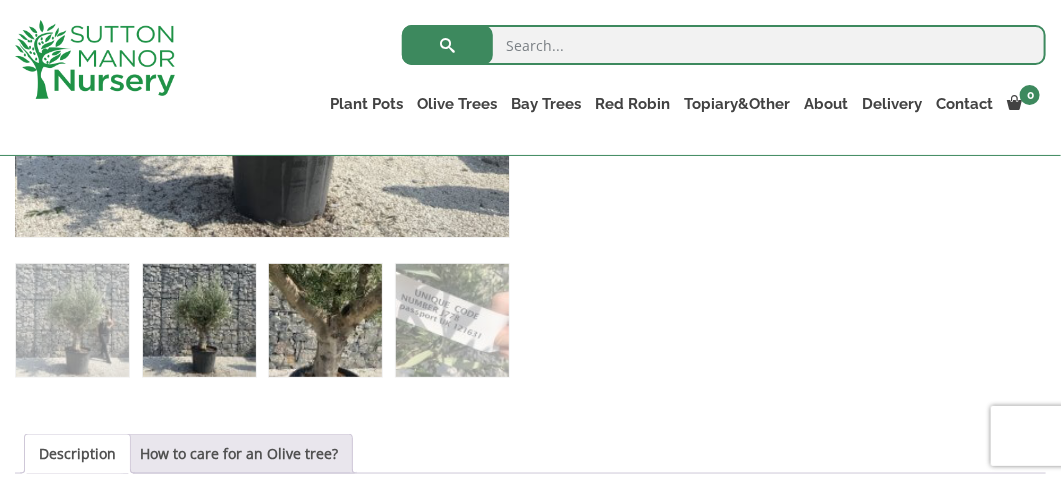 click at bounding box center (325, 320) 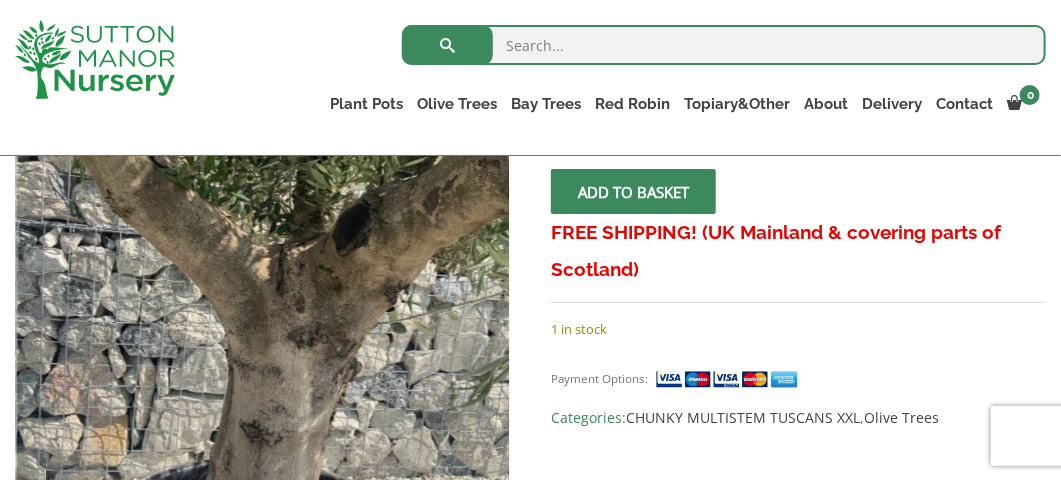 scroll, scrollTop: 433, scrollLeft: 0, axis: vertical 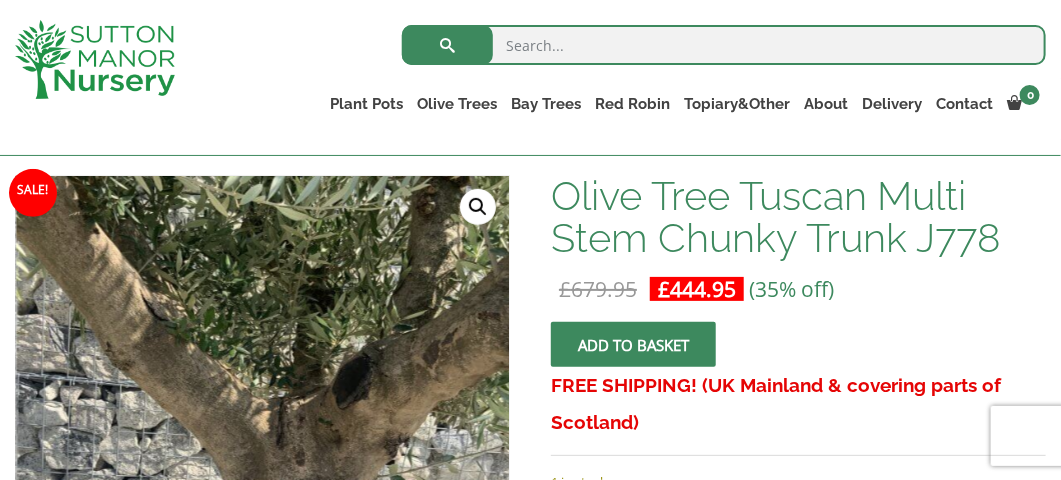 click on "Add to basket" at bounding box center [633, 344] 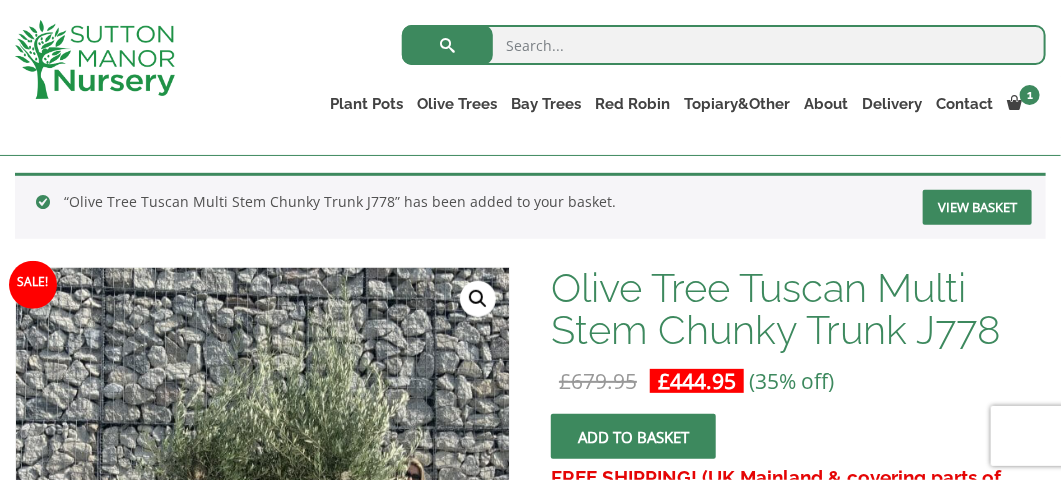 scroll, scrollTop: 289, scrollLeft: 0, axis: vertical 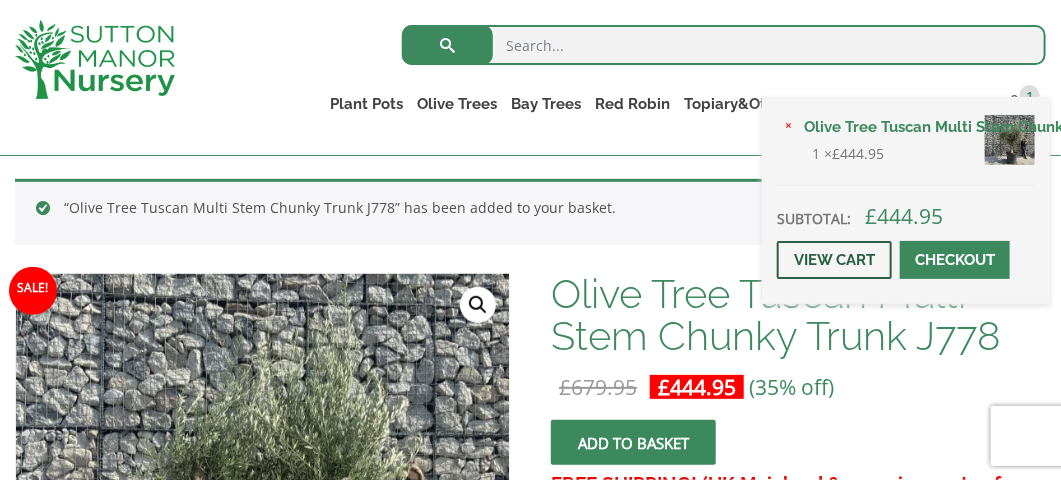 click on "View cart" at bounding box center (834, 260) 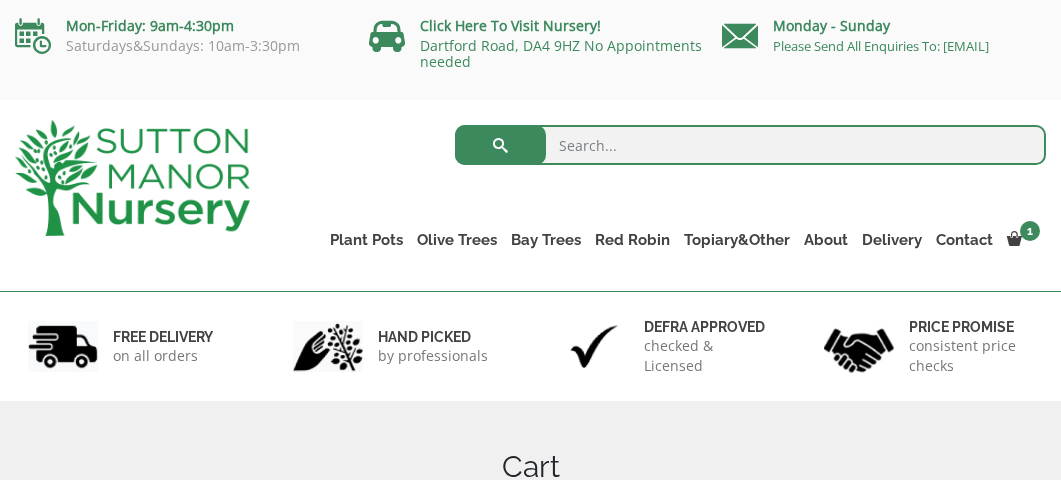 scroll, scrollTop: 0, scrollLeft: 0, axis: both 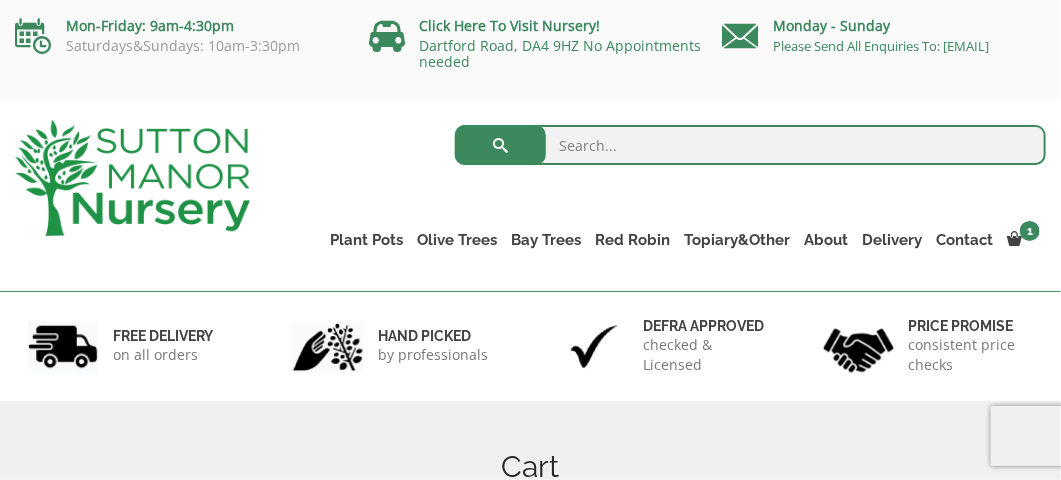 click at bounding box center [750, 145] 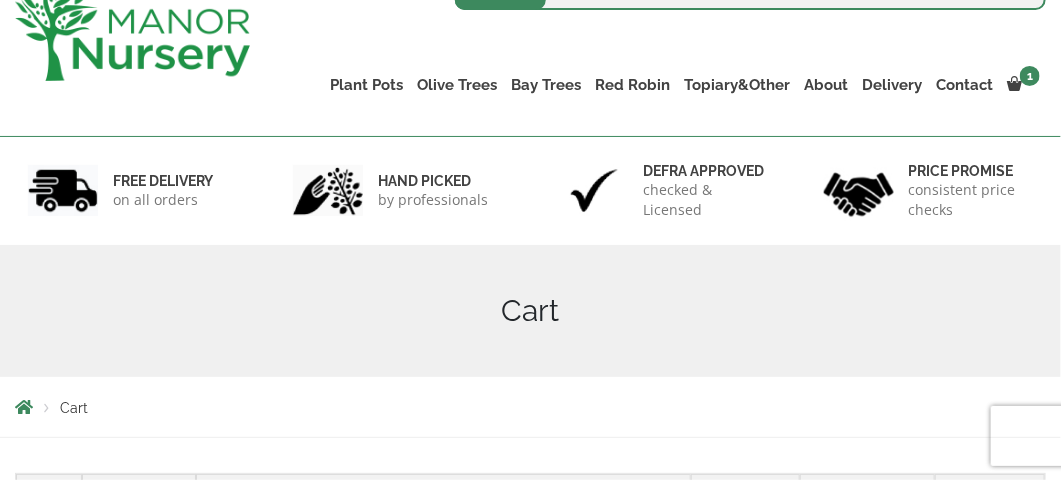 scroll, scrollTop: 0, scrollLeft: 0, axis: both 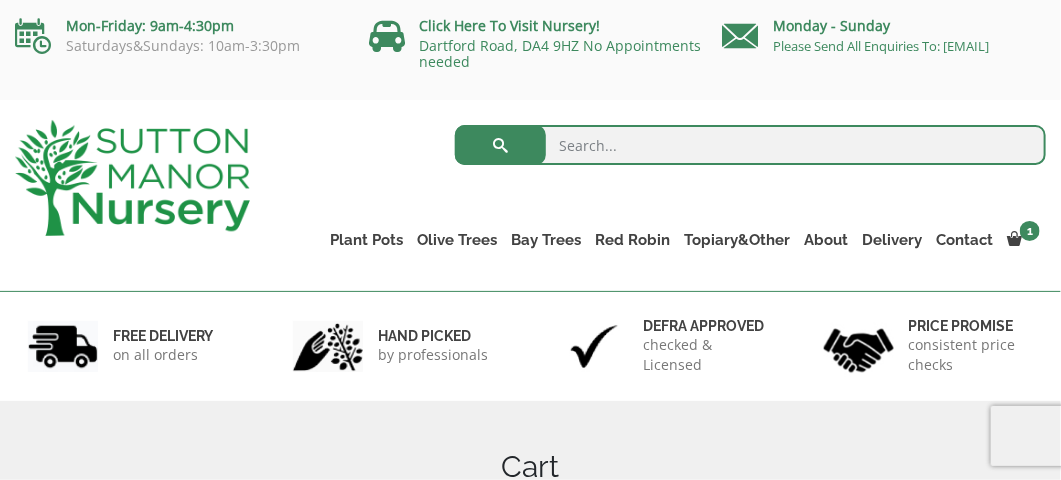 paste on "The Capri Pot 110 Colour Charcoal" 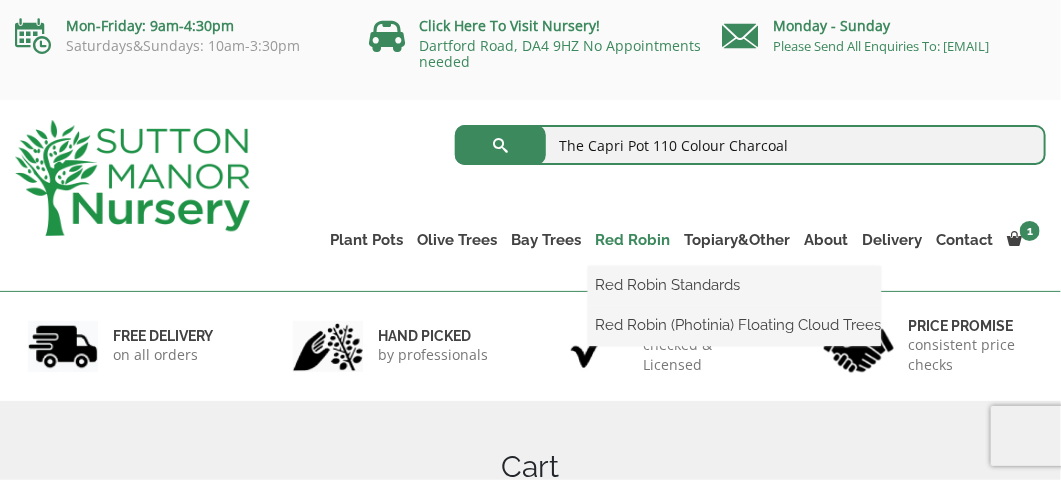 type on "The Capri Pot 110 Colour Charcoal" 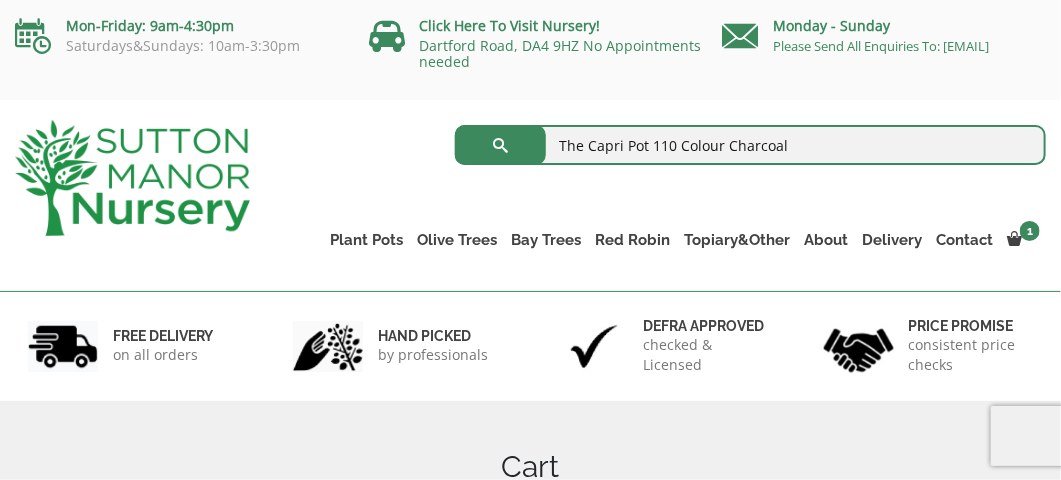 click at bounding box center (501, 145) 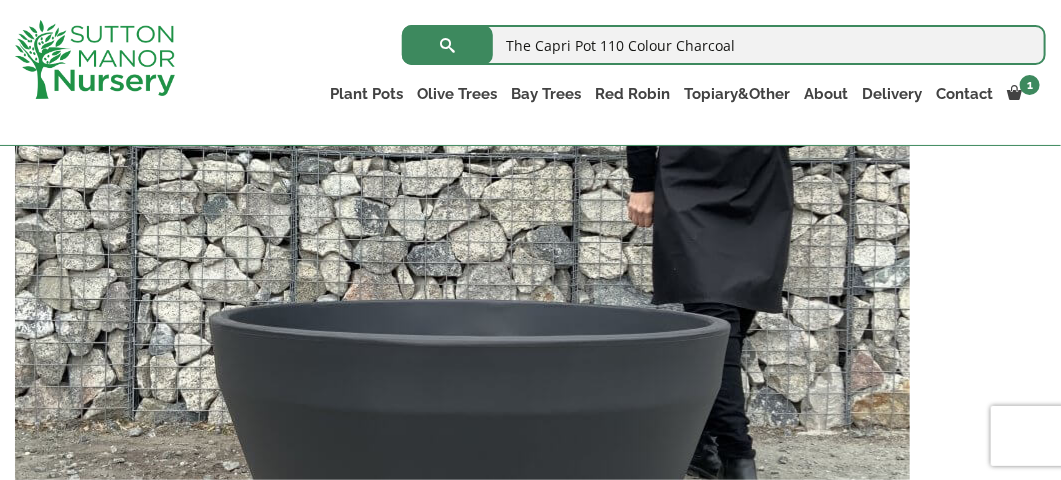 scroll, scrollTop: 0, scrollLeft: 0, axis: both 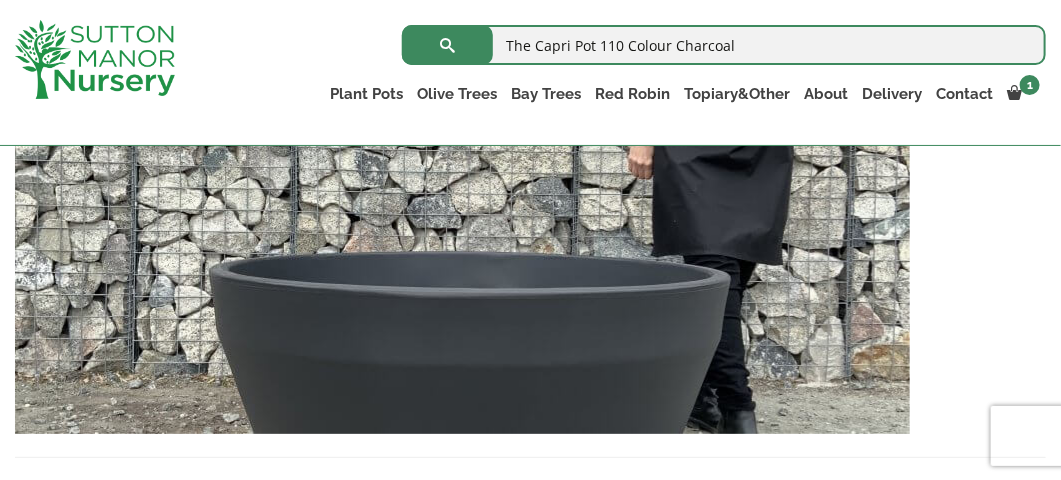 click on "1
×
Olive Tree Tuscan Multi Stem Chunky Trunk J778
1 ×  £ 444.95
Subtotal:   £ 444.95
View cart Checkout
Plant Pots
Resin Bonded Pots
The Milan Pots
The Capri Pots
The Brunello Pots
The Venice Cube Pots
The Barolo Pots
The Rome Bowl
The Olive Jar
The Sicilian Pots
The Mediterranean Pots
The San Marino Pots
The Tuscany Fruit Pots
The Pompei Pots
The Florence Oval Pot
The Alfresco Pots
100% Italian Terracotta
Shallow Bowl Grande
Rolled Rim Classico
Cylinders Traditionals
Squares And Troughs
Jars And Urns
The Atlantis Pots
The Old Stone Pots
The Iron Stone Pots
Fibre Clay Pots
Vietnamese Pots
Olive Trees
Tuscan Olive Trees
Ancient Gnarled Olive Trees
Gnarled Multi Stems (Olive Trees)
Gnarled Plateau Olive Tree XL" at bounding box center [530, 649] 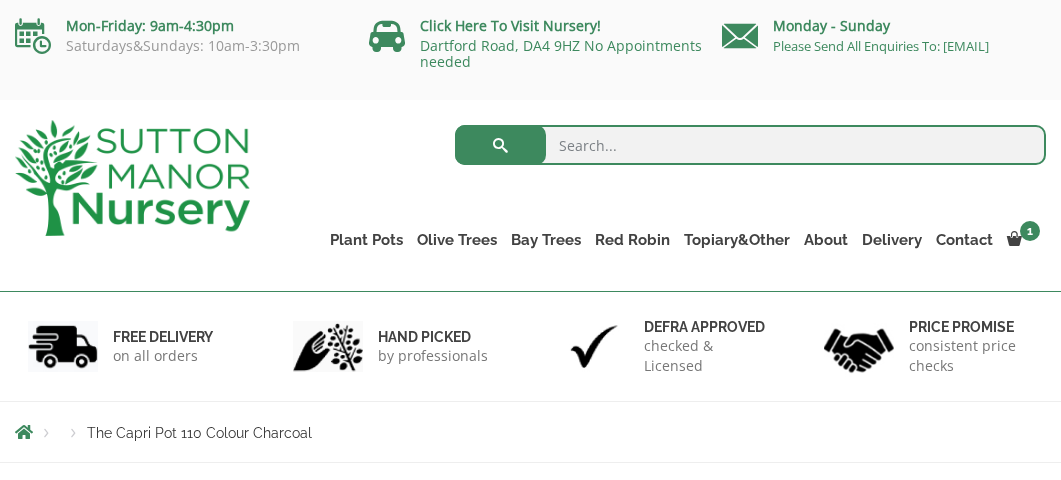 scroll, scrollTop: 0, scrollLeft: 0, axis: both 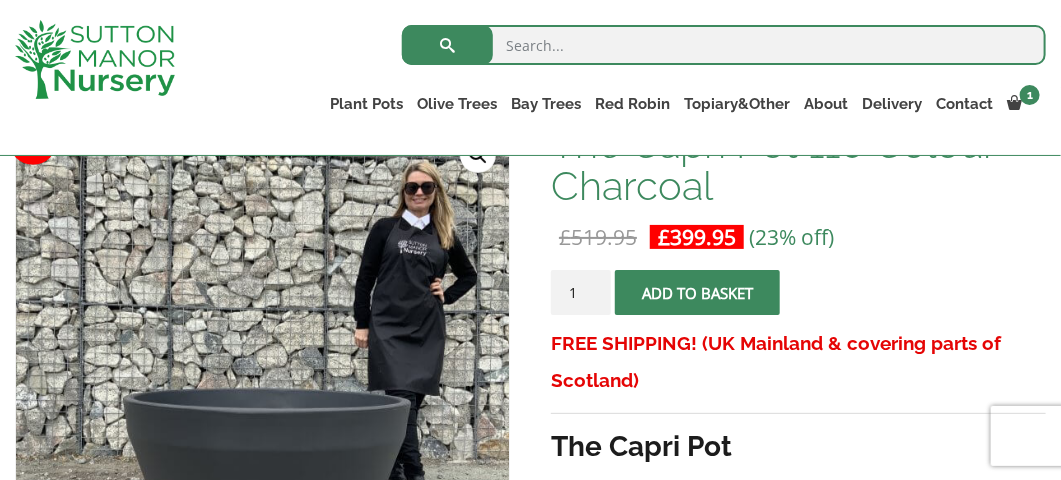 drag, startPoint x: 1069, startPoint y: 28, endPoint x: 1049, endPoint y: 57, distance: 35.22783 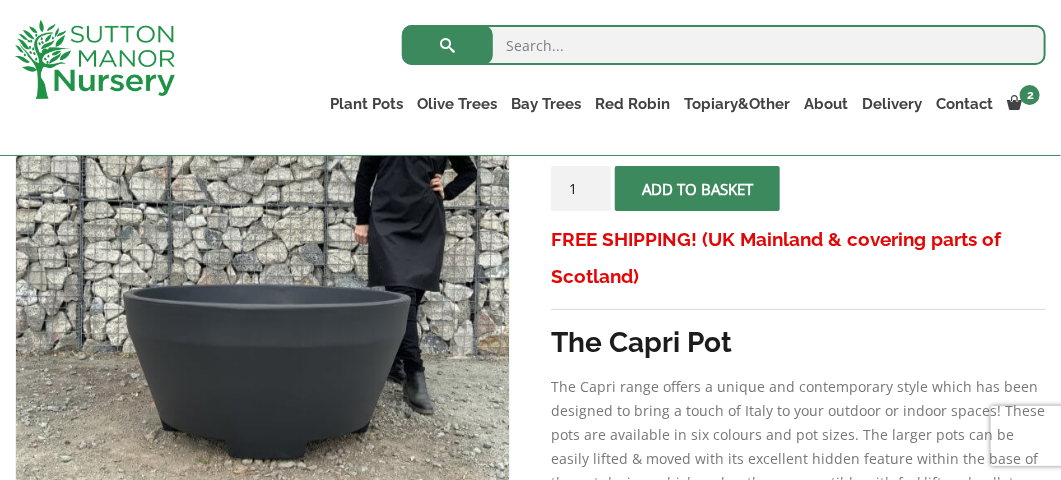 scroll, scrollTop: 430, scrollLeft: 0, axis: vertical 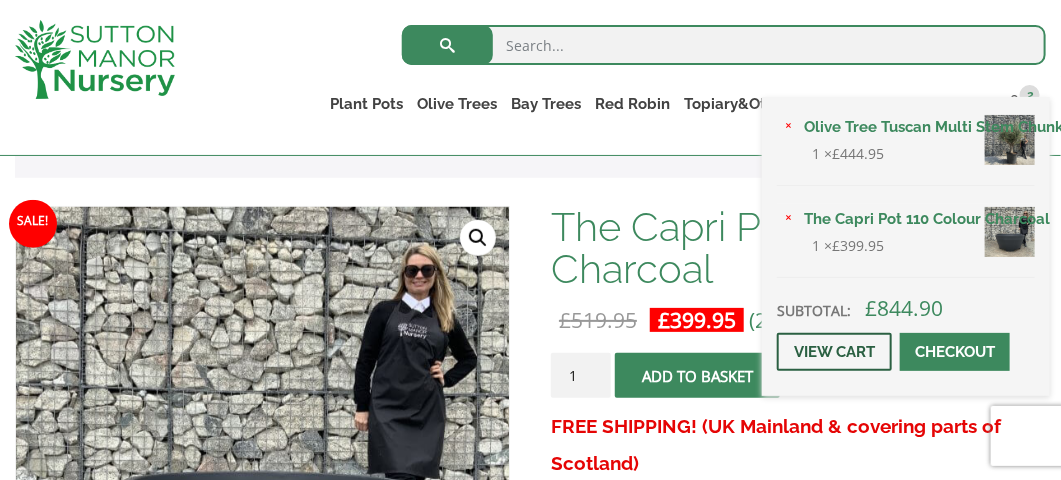 click on "View cart" at bounding box center [834, 352] 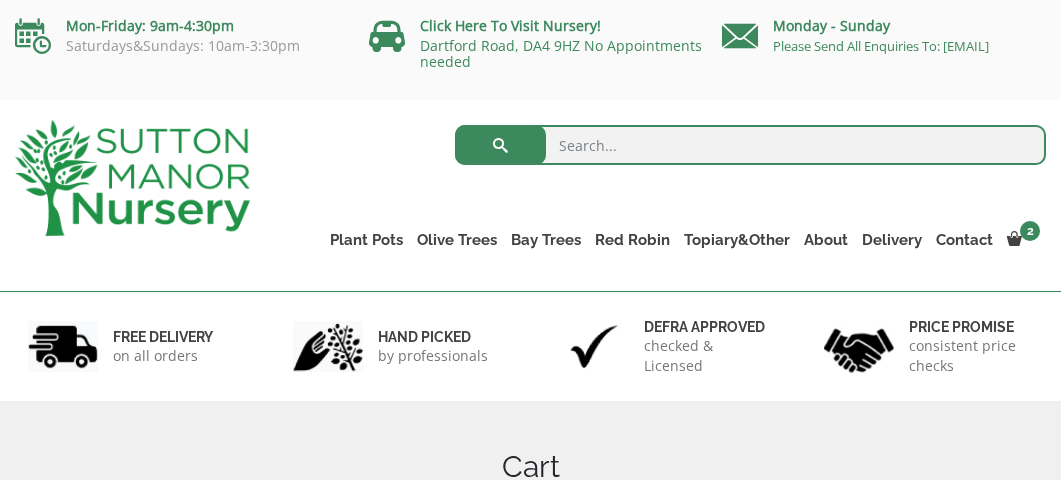 scroll, scrollTop: 0, scrollLeft: 0, axis: both 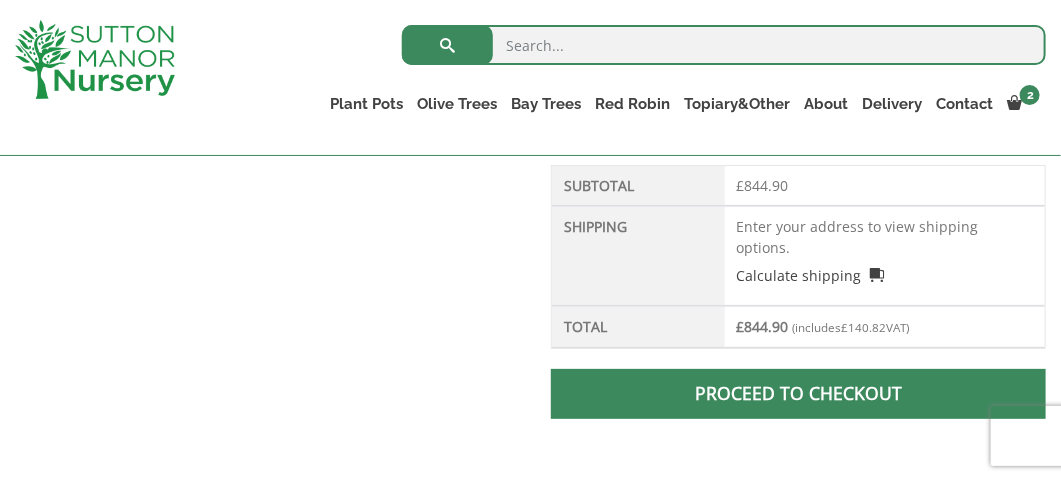 click on "Enter your address to view shipping options.
Calculate shipping
Select a country…
United Kingdom (UK)
Update totals" at bounding box center (885, 256) 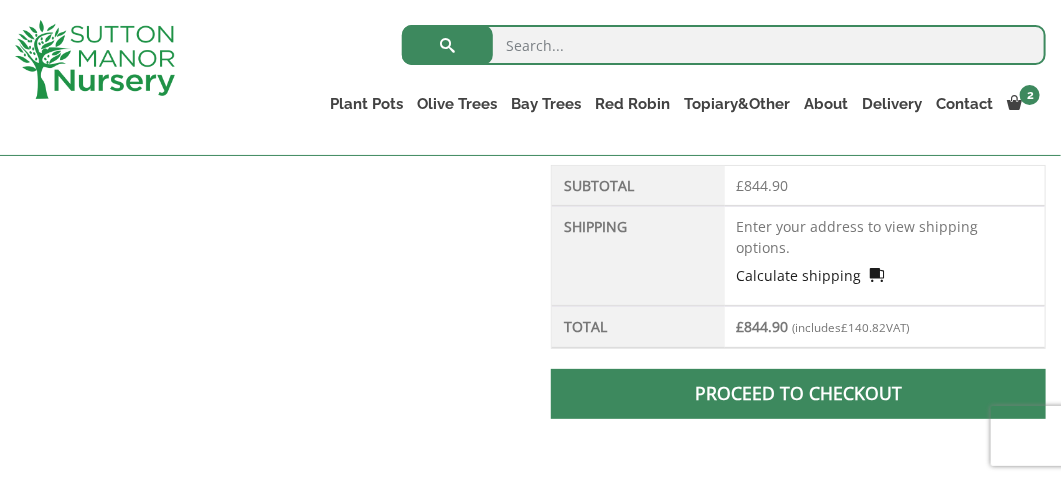 click on "Calculate shipping" at bounding box center (811, 275) 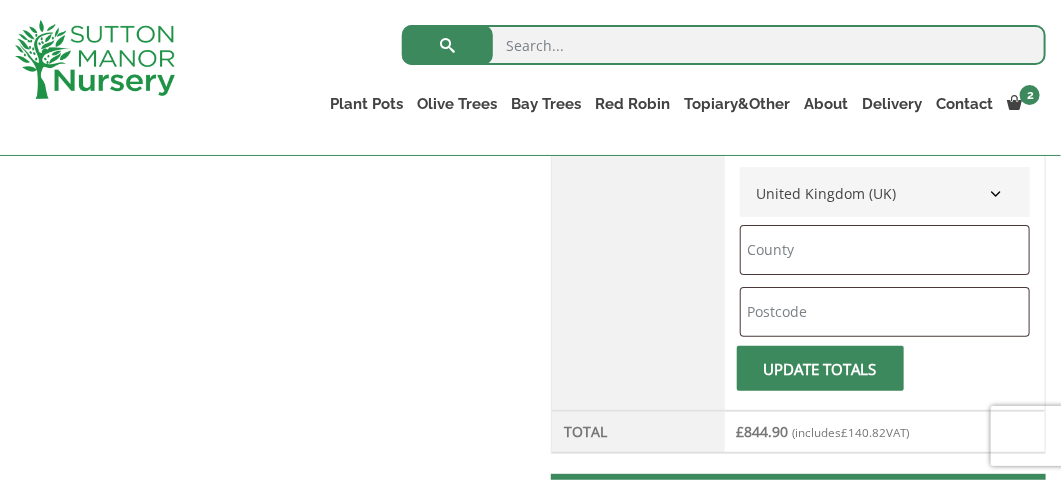 scroll, scrollTop: 1117, scrollLeft: 0, axis: vertical 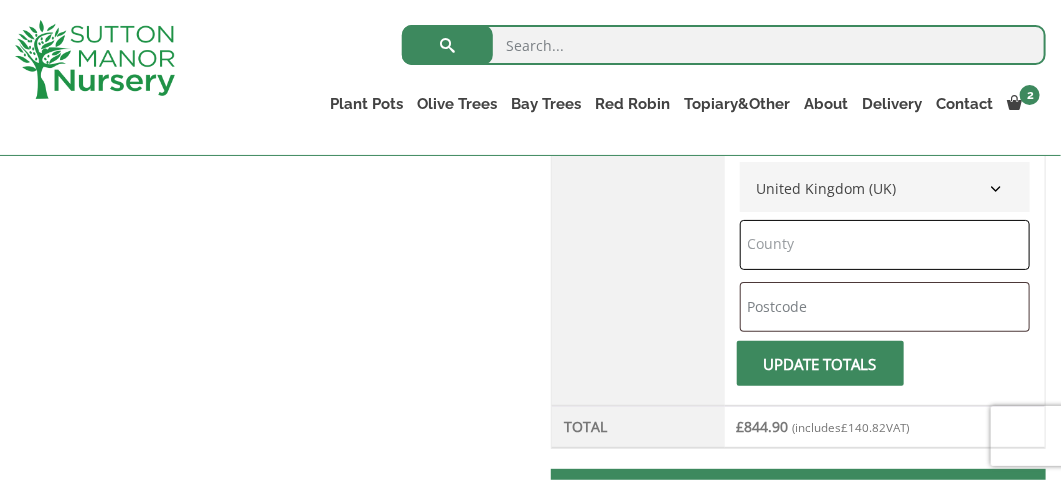 click at bounding box center (885, 245) 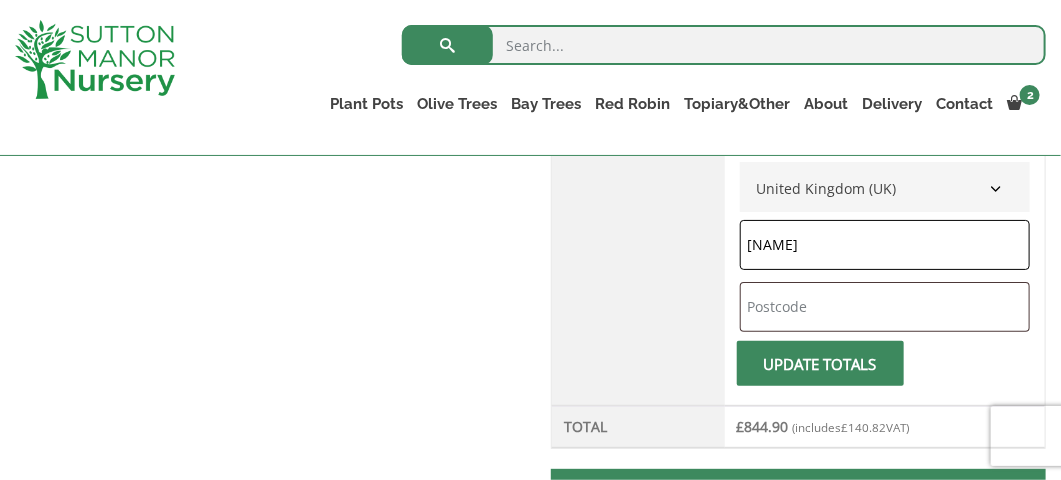 type on "[NAME]" 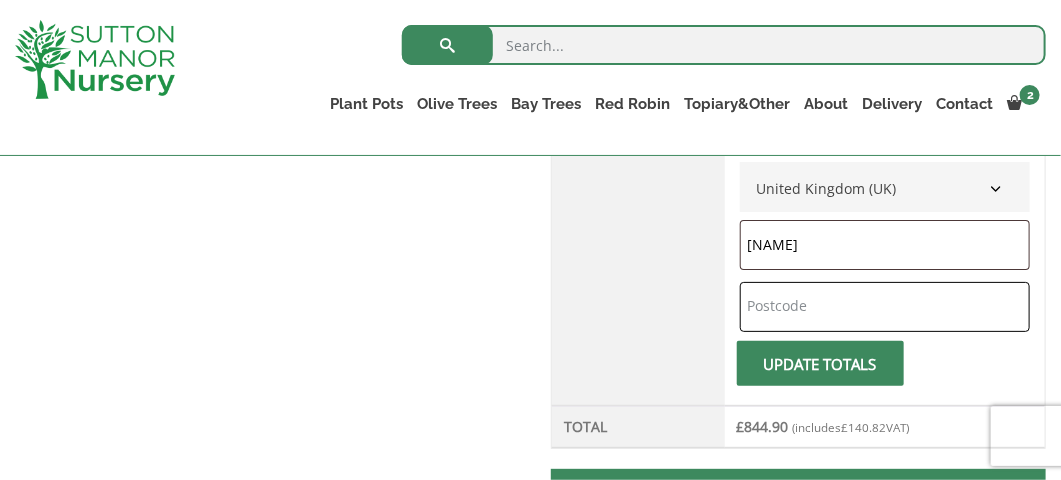 click at bounding box center (885, 307) 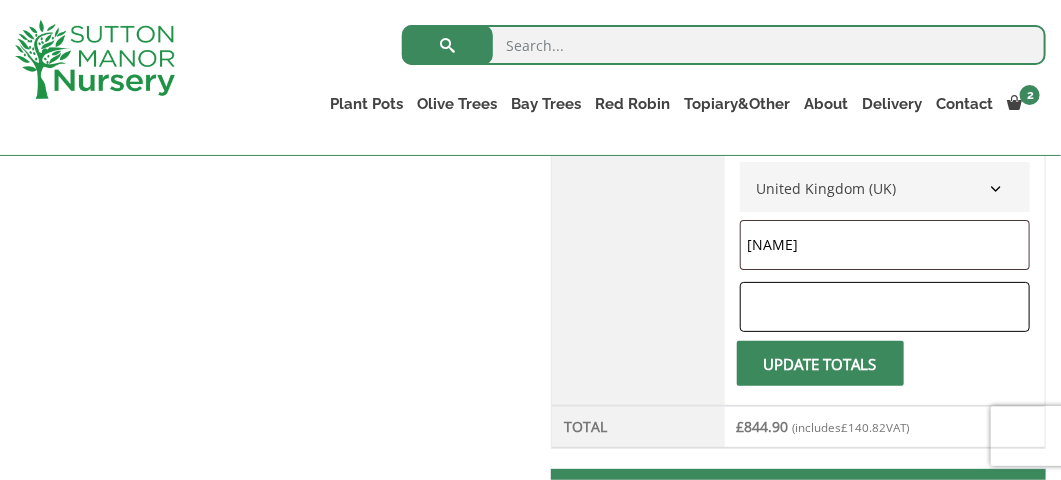 type on "[POSTAL_CODE]" 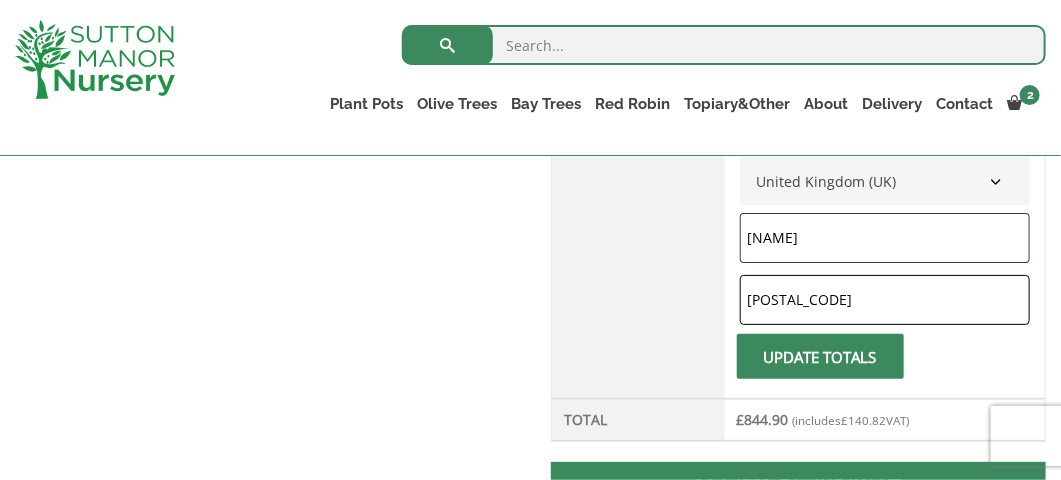 scroll, scrollTop: 1211, scrollLeft: 0, axis: vertical 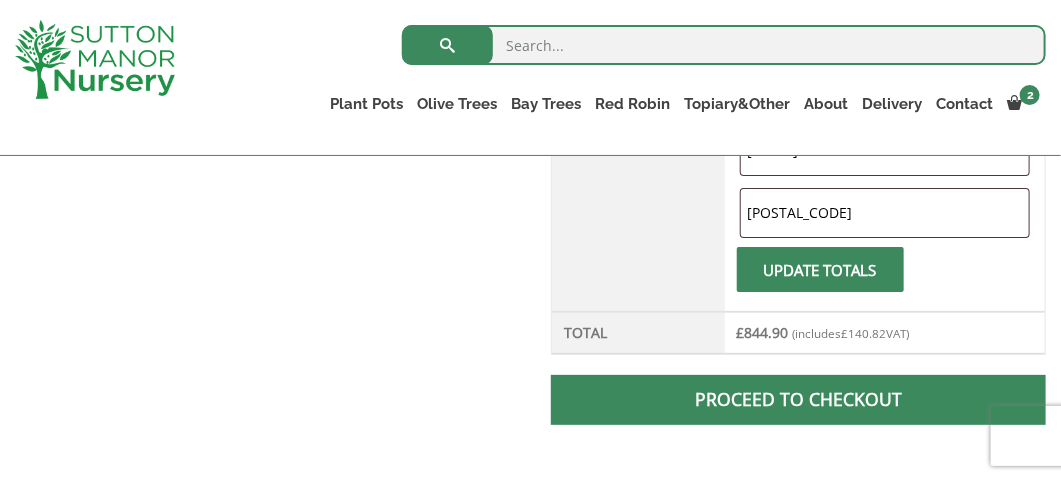 click on "Proceed to checkout" at bounding box center (798, 400) 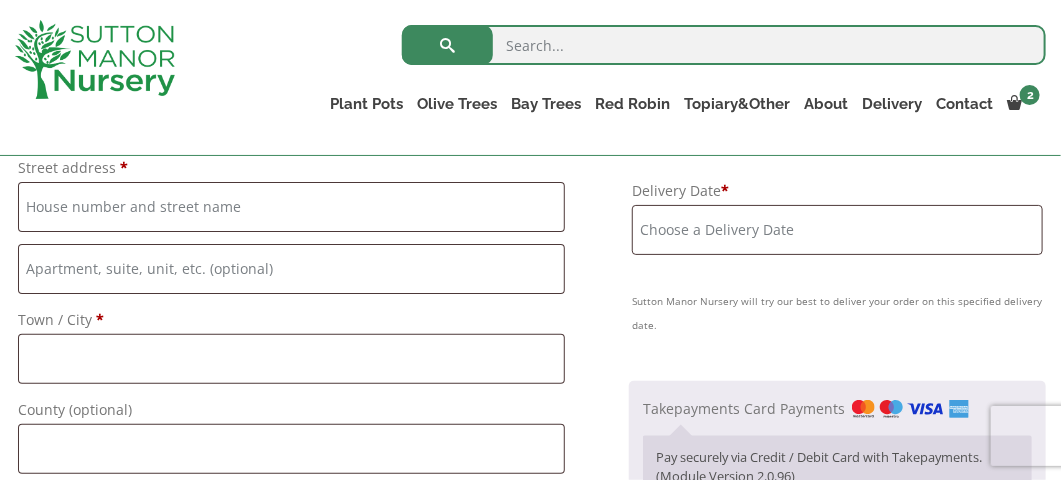 scroll, scrollTop: 844, scrollLeft: 0, axis: vertical 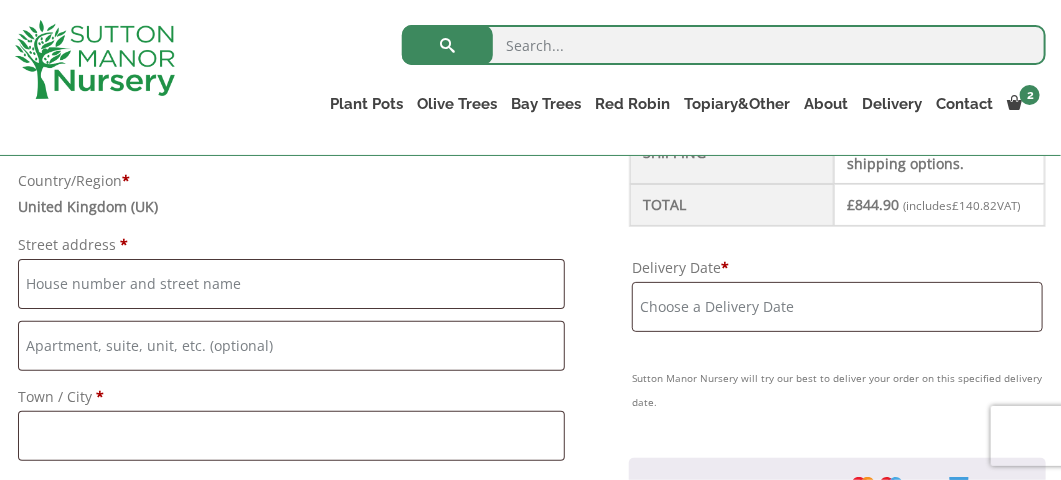 click on "2
×
Olive Tree Tuscan Multi Stem Chunky Trunk J778
1 ×  £ 444.95
×
The Capri Pot 110 Colour Charcoal
1 ×  £ 399.95
Subtotal:   £ 844.90
View cart Checkout
Plant Pots
Resin Bonded Pots
The Milan Pots
The Capri Pots
The Brunello Pots
The Venice Cube Pots
The Barolo Pots
The Rome Bowl
The Olive Jar
The Sicilian Pots
The Mediterranean Pots
The San Marino Pots
The Tuscany Fruit Pots
The Pompei Pots
The Florence Oval Pot
The Alfresco Pots
100% Italian Terracotta
Shallow Bowl Grande
Rolled Rim Classico
Cylinders Traditionals
Squares And Troughs
Jars And Urns
The Atlantis Pots
The Old Stone Pots
The Iron Stone Pots
Fibre Clay Pots
Vietnamese Pots
Olive Trees" at bounding box center (530, 949) 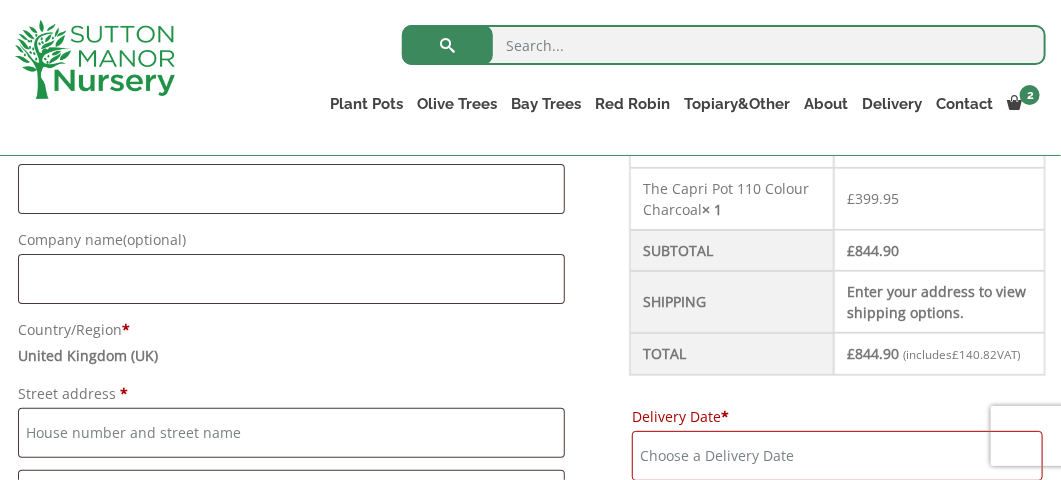 scroll, scrollTop: 682, scrollLeft: 0, axis: vertical 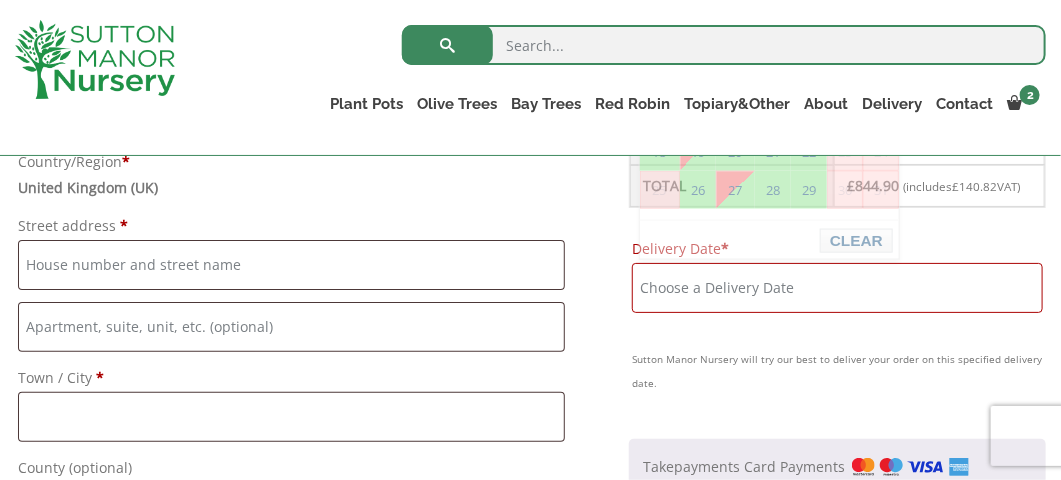 click on "Delivery Date *" at bounding box center [837, 288] 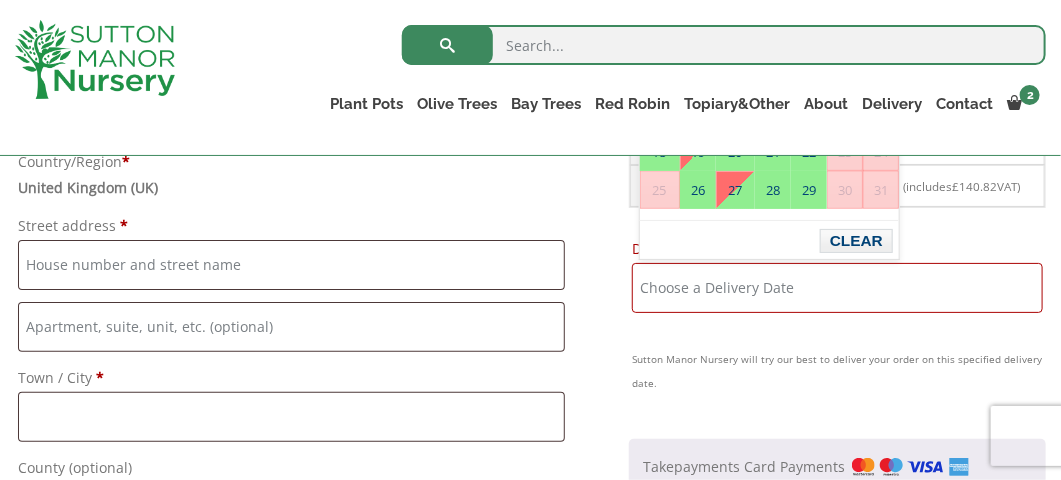 click on "Delivery Date *" at bounding box center [837, 288] 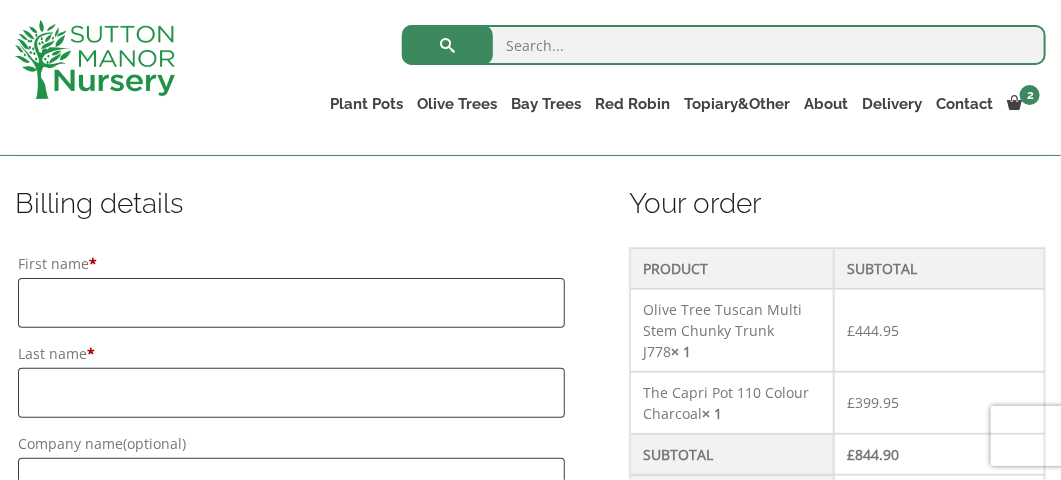 scroll, scrollTop: 485, scrollLeft: 0, axis: vertical 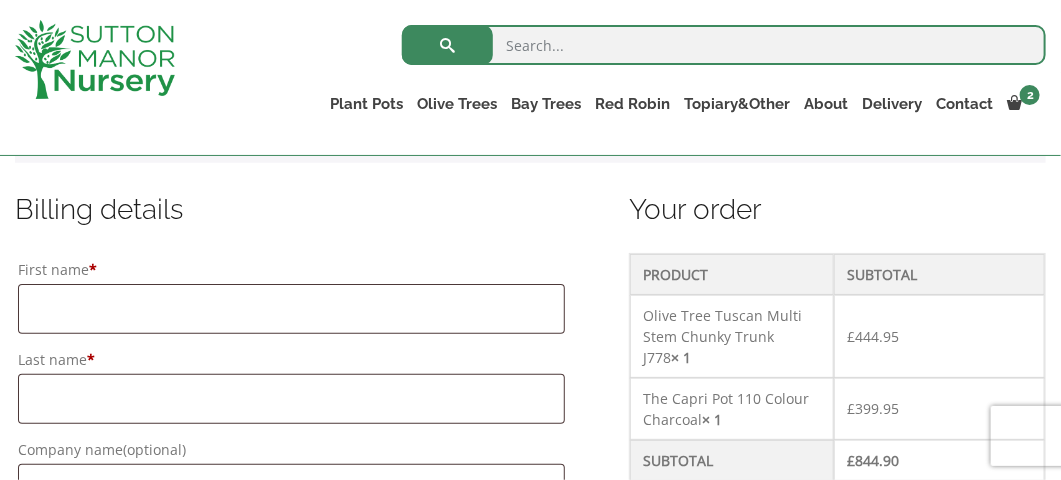 click on "Billing details
First name  * Last name  * Company name  (optional) Country/Region  * United Kingdom (UK) Street address   * Flat, suite, unit, etc.   (optional) Town / City   * County   (optional) Postcode   * Phone  * Email address  *
Deliver to a different address?
First name  * Last name  * Company name  (optional) Country/Region  * United Kingdom (UK) Street address   * Flat, suite, unit, etc.   (optional) Town / City   * County   (optional) Postcode   *
Order notes  (optional)" at bounding box center [322, 1146] 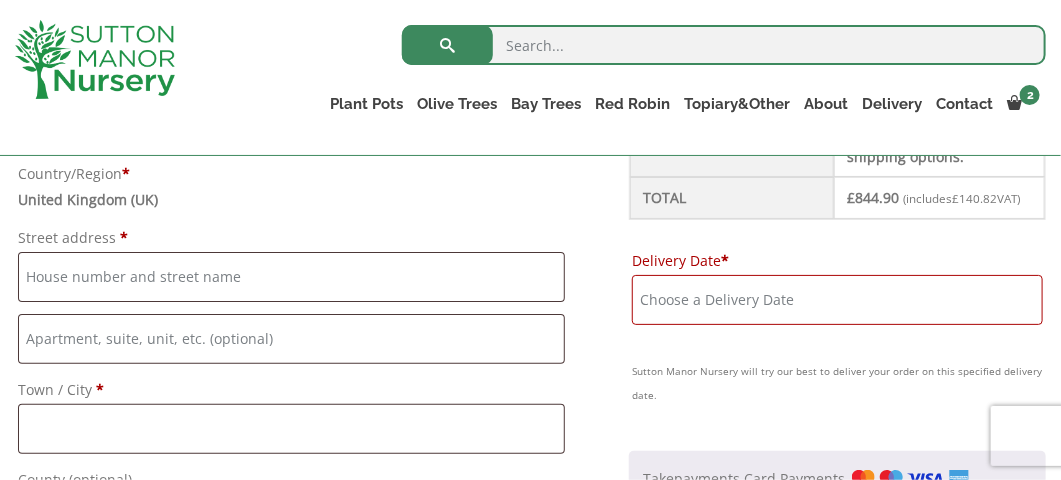 scroll, scrollTop: 857, scrollLeft: 0, axis: vertical 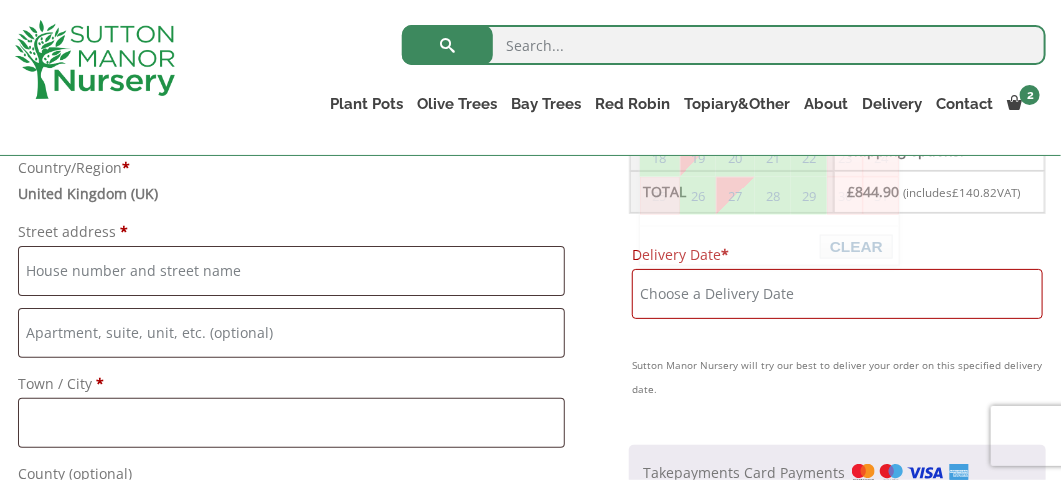 click on "Delivery Date *" at bounding box center [837, 294] 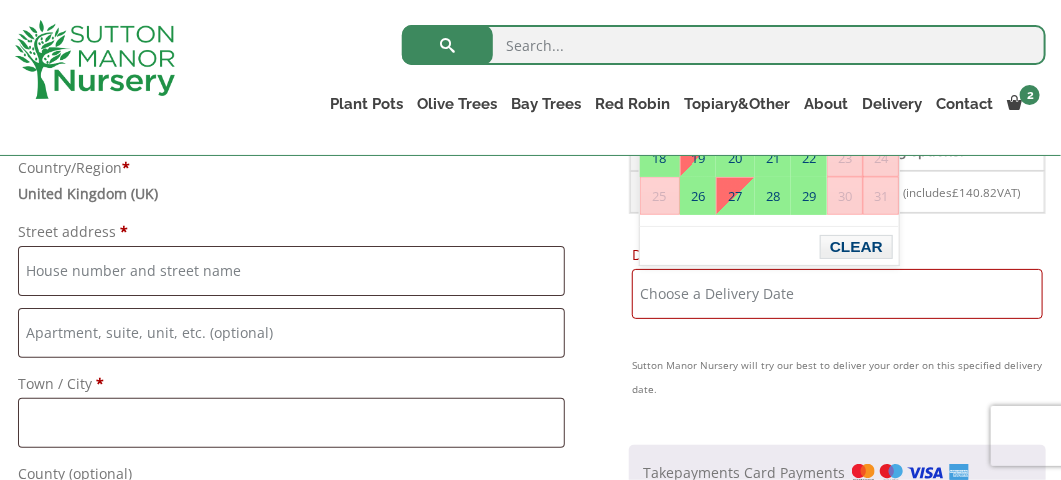 click on "Delivery Date *" at bounding box center (837, 294) 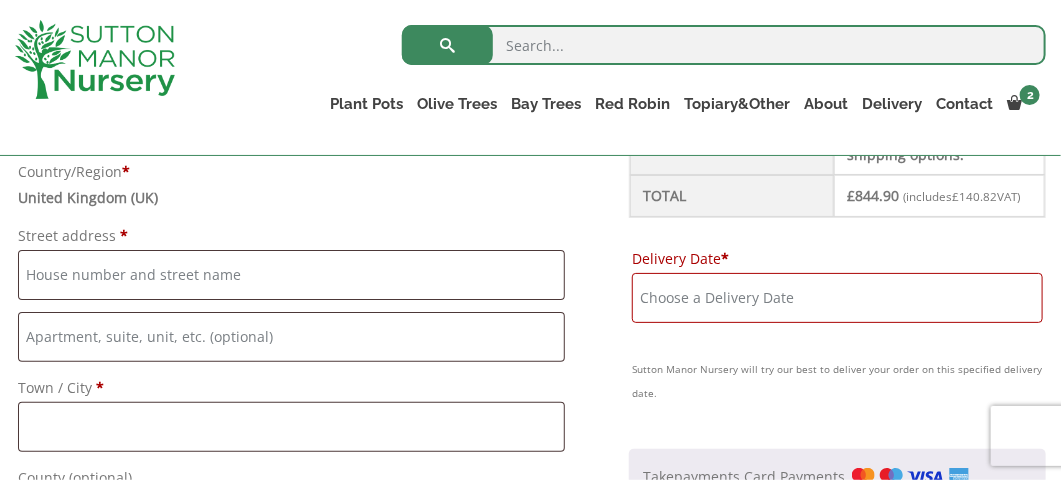 scroll, scrollTop: 847, scrollLeft: 0, axis: vertical 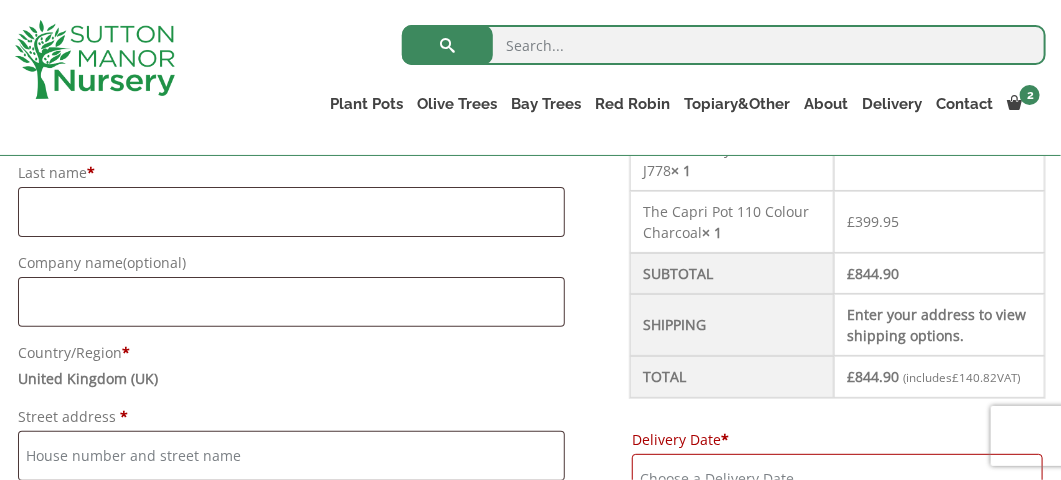 click on "Delivery Date *" at bounding box center [837, 479] 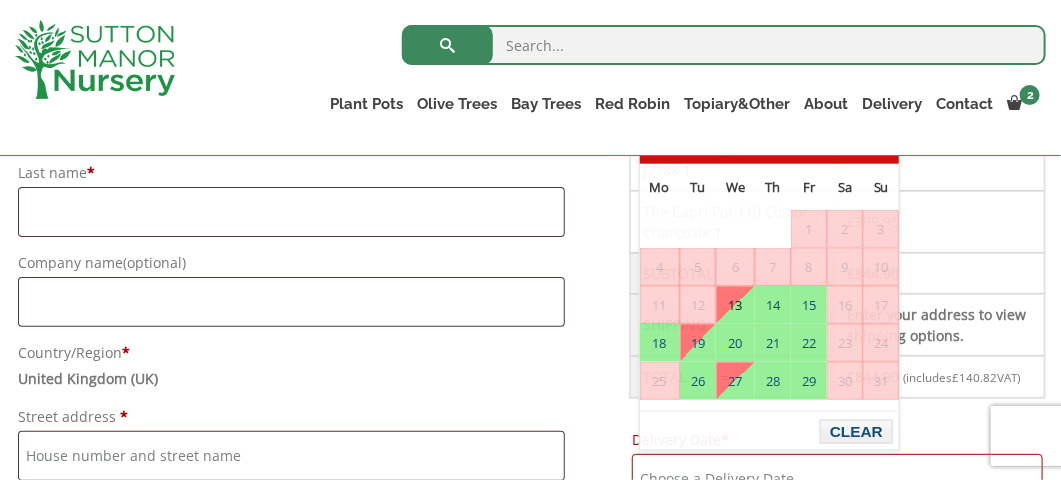 scroll, scrollTop: 676, scrollLeft: 0, axis: vertical 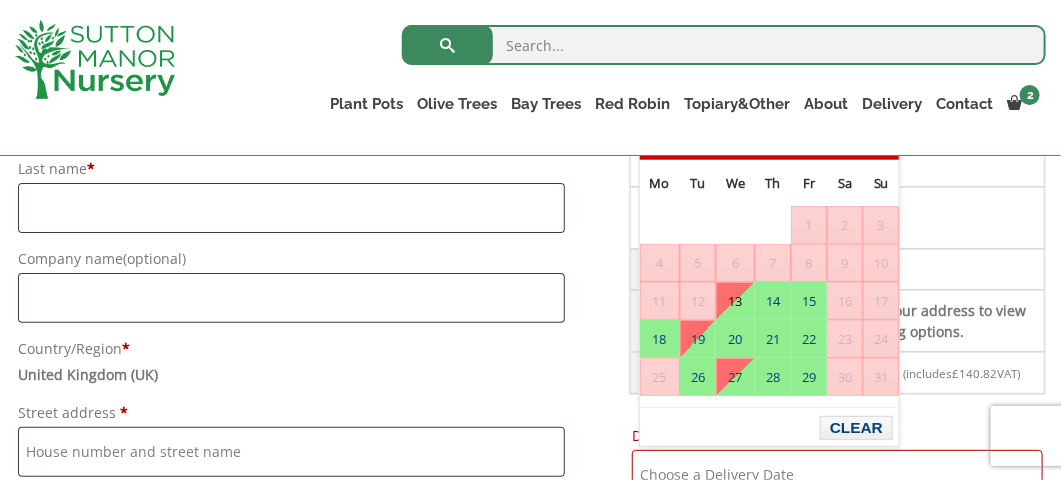 click on "13" at bounding box center (735, 301) 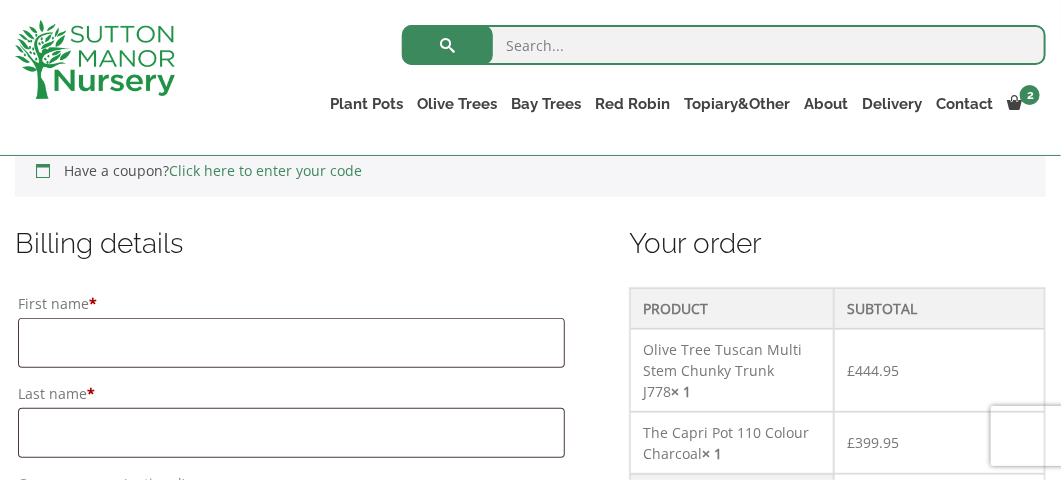 scroll, scrollTop: 444, scrollLeft: 0, axis: vertical 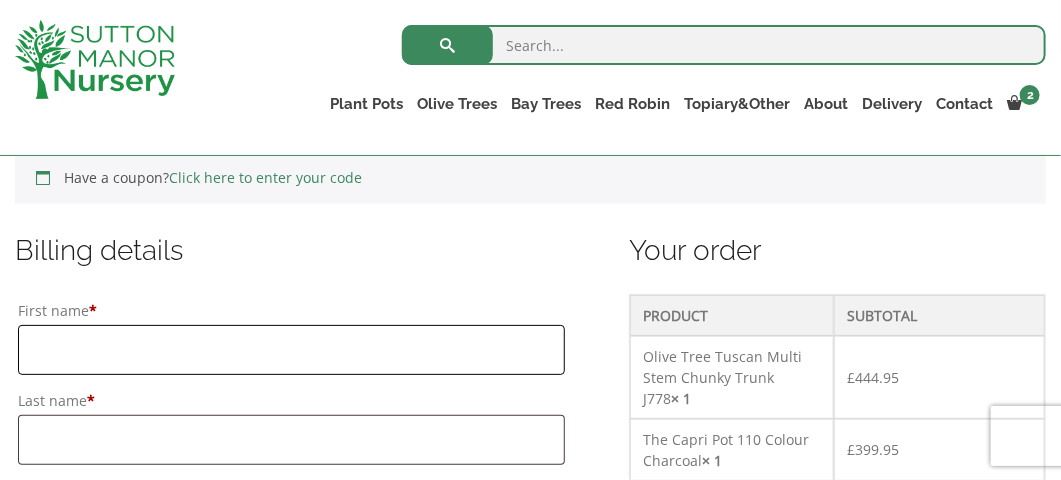 click on "First name  *" at bounding box center [291, 350] 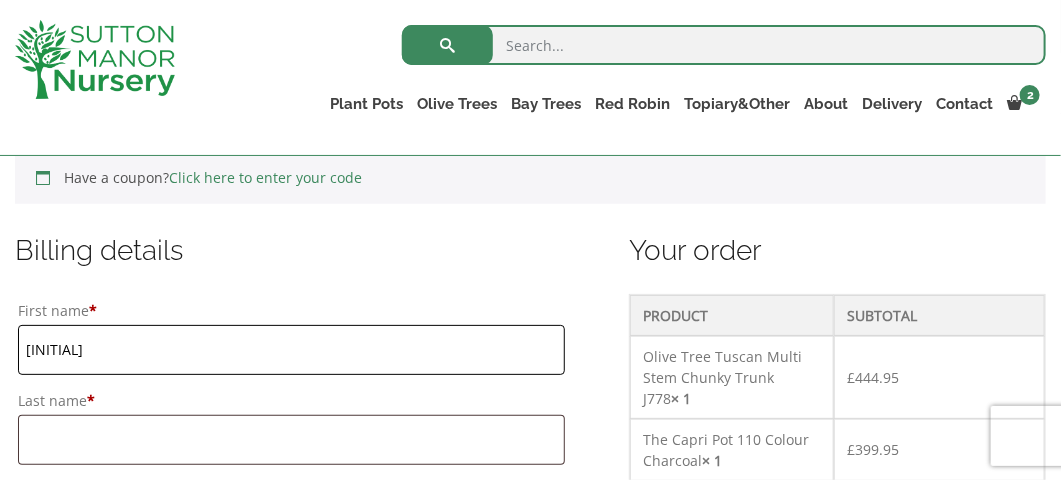 type on "DEAN" 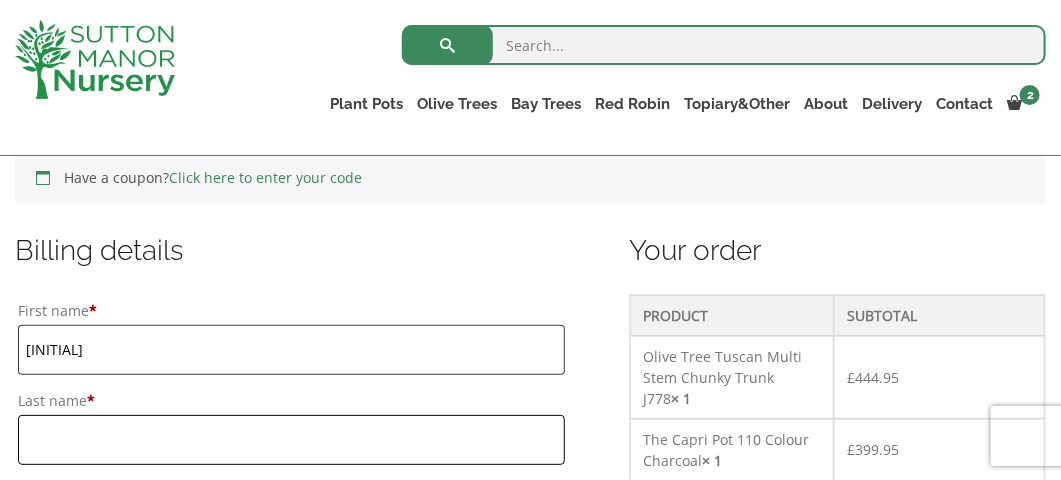 click on "Last name  *" at bounding box center [291, 440] 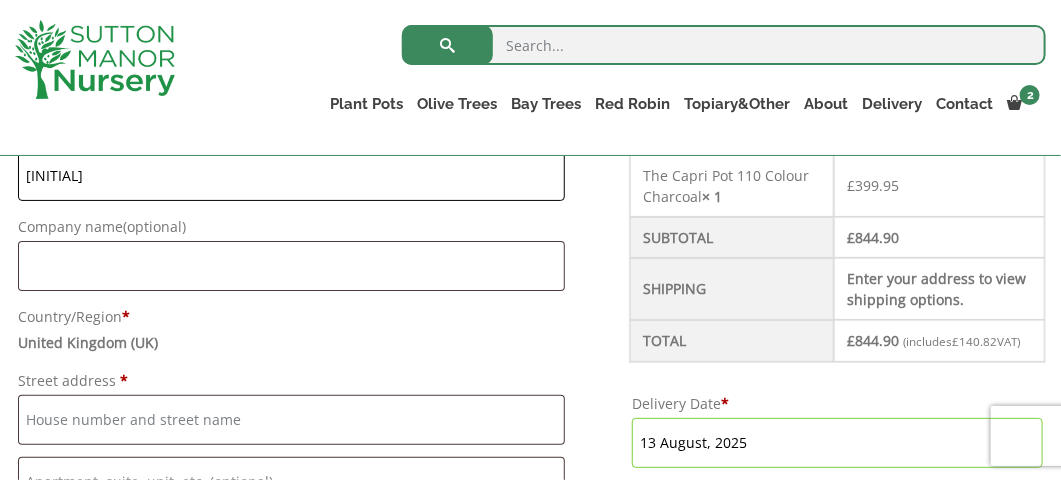 scroll, scrollTop: 733, scrollLeft: 0, axis: vertical 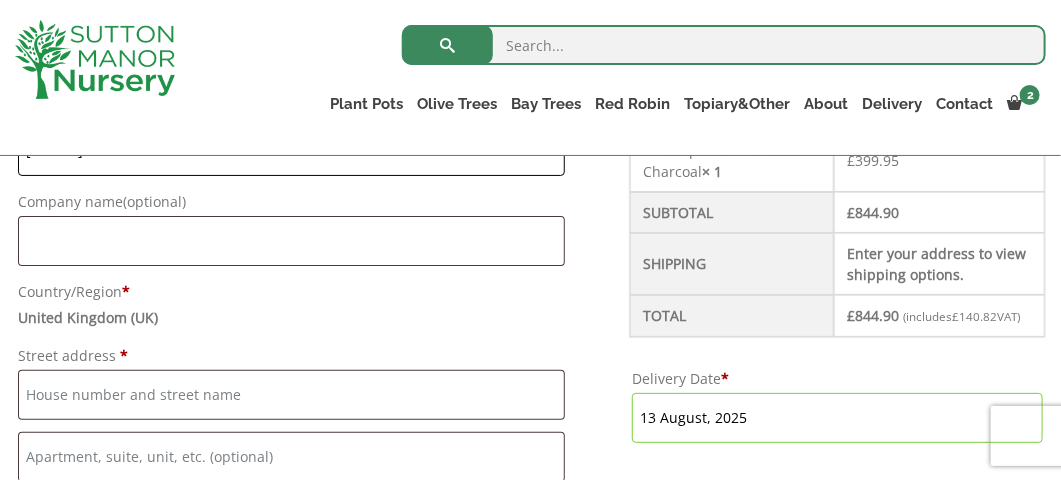 type on "JACK" 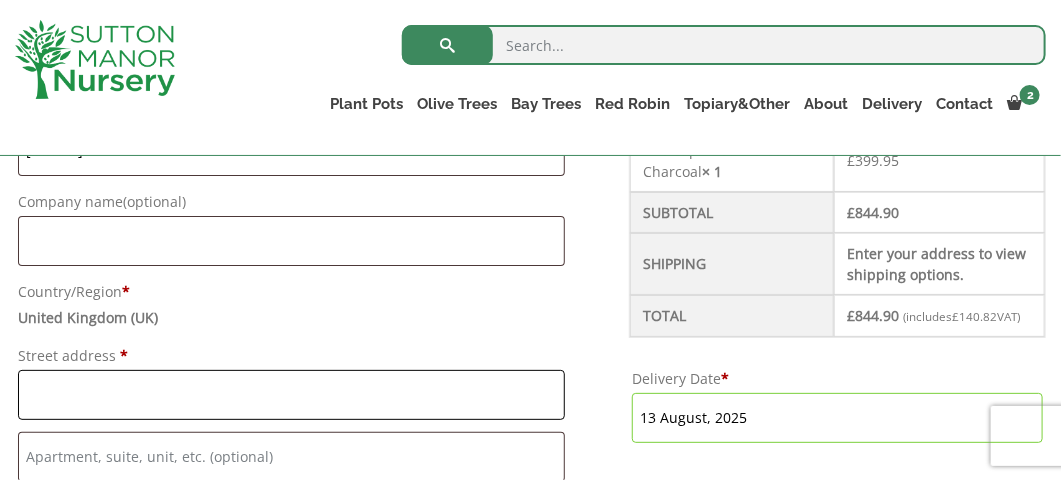 click on "Street address   *" at bounding box center (291, 395) 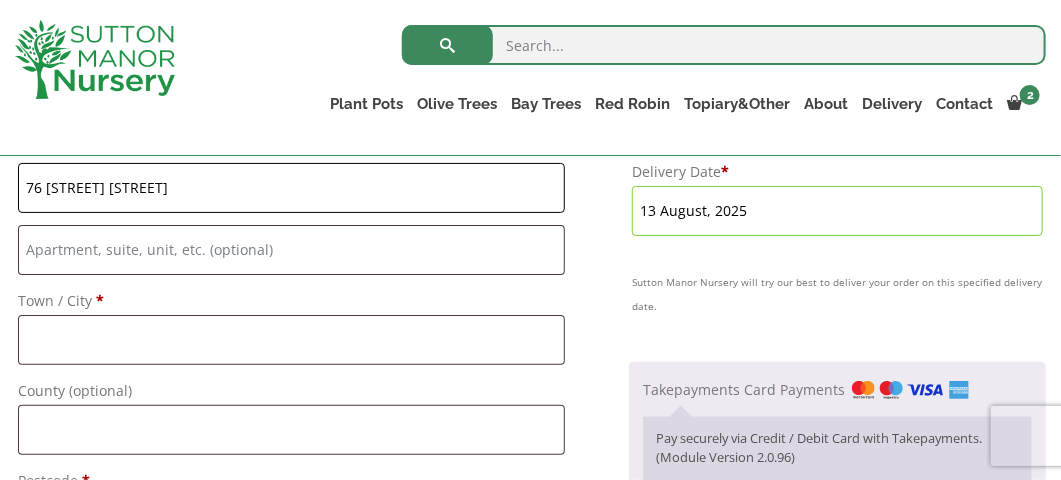 scroll, scrollTop: 946, scrollLeft: 0, axis: vertical 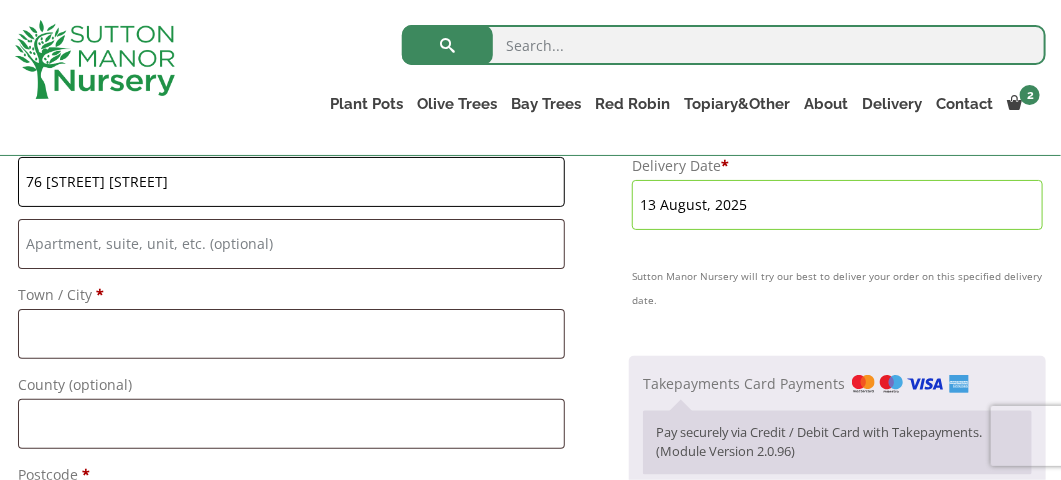 type on "[NUMBER] [STREET]" 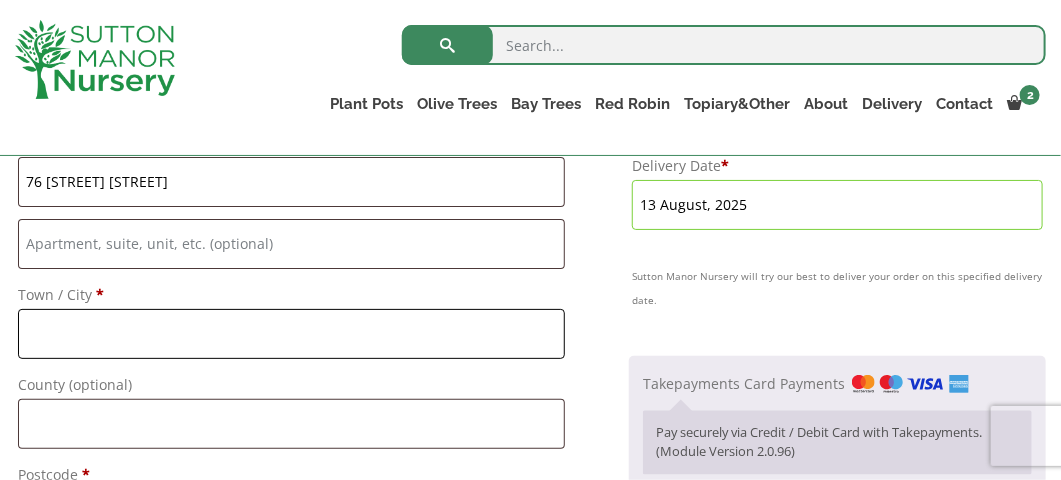 click on "Town / City   *" at bounding box center [291, 334] 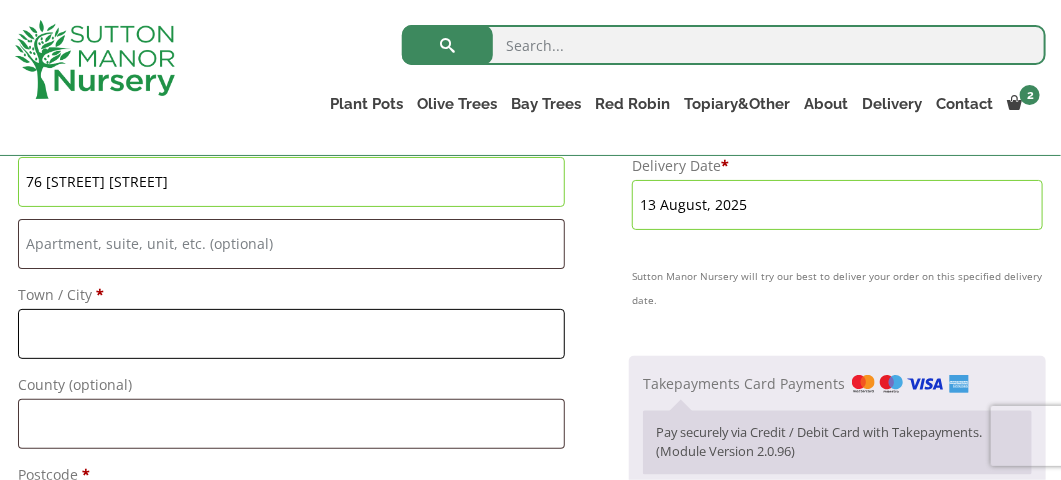 type on "[CITY]" 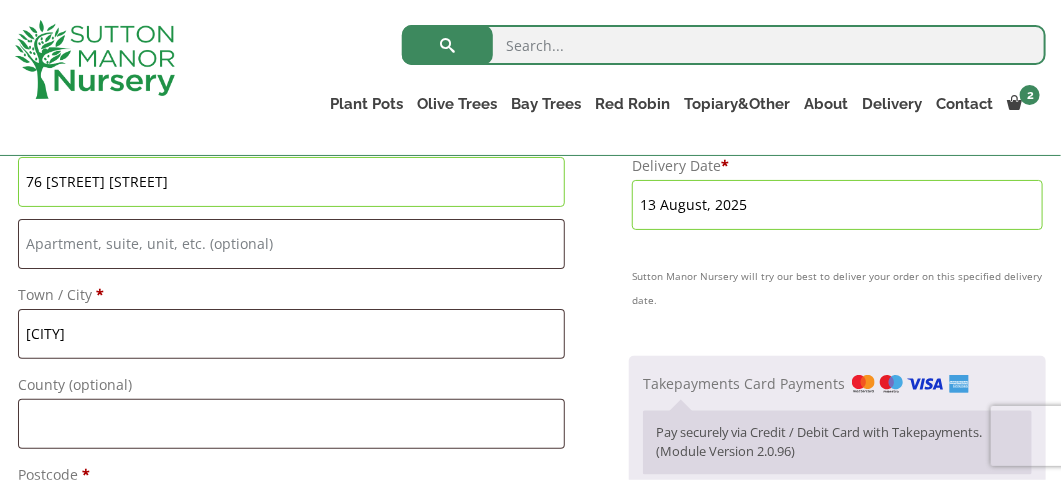 type on "[POSTCODE]" 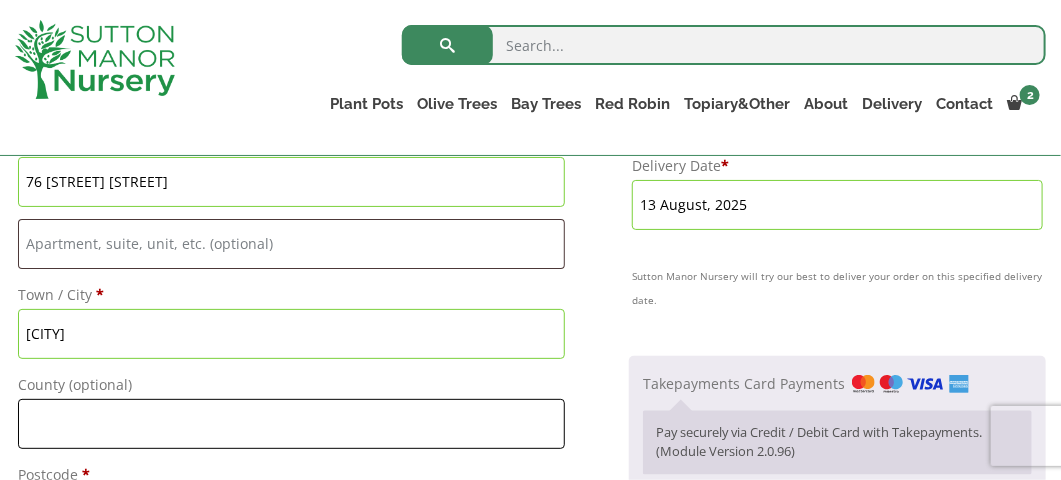 click on "County   (optional)" at bounding box center (291, 424) 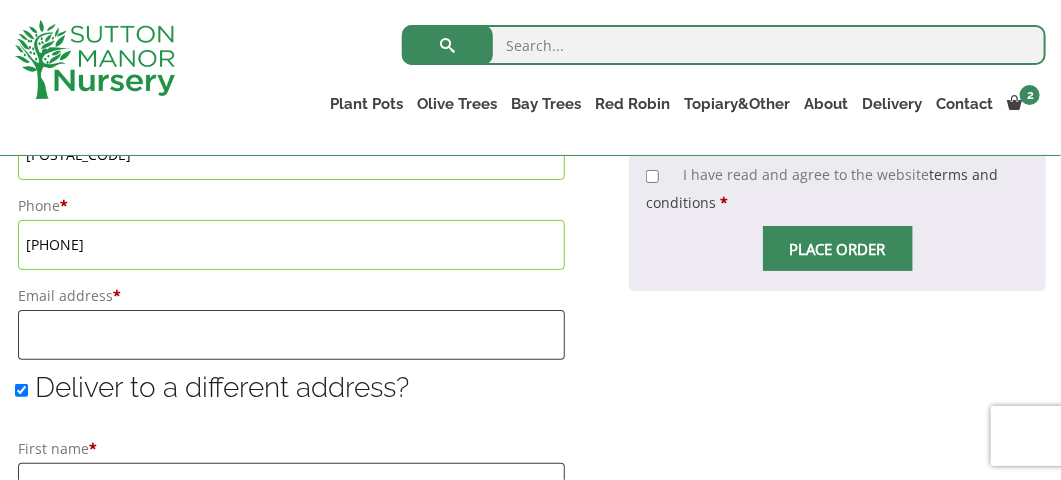scroll, scrollTop: 1331, scrollLeft: 0, axis: vertical 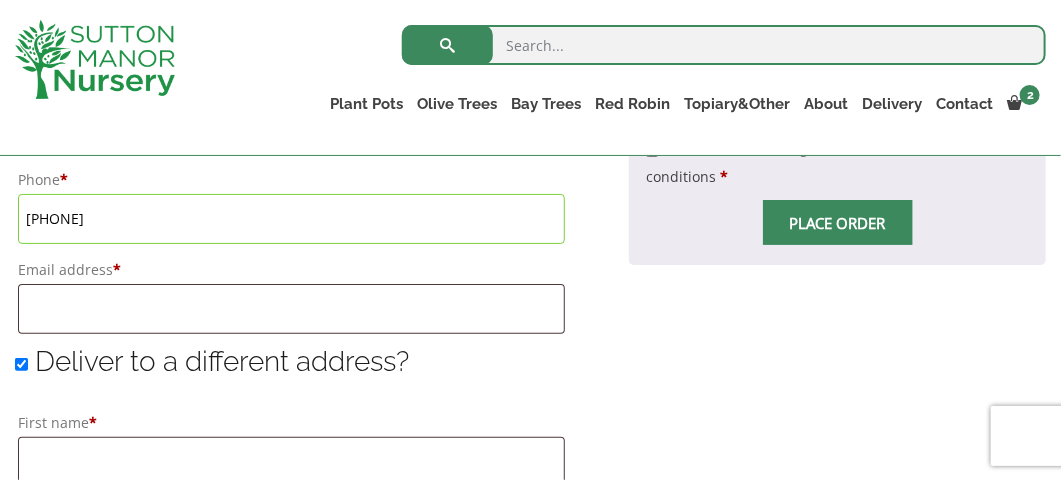 type on "DORSET" 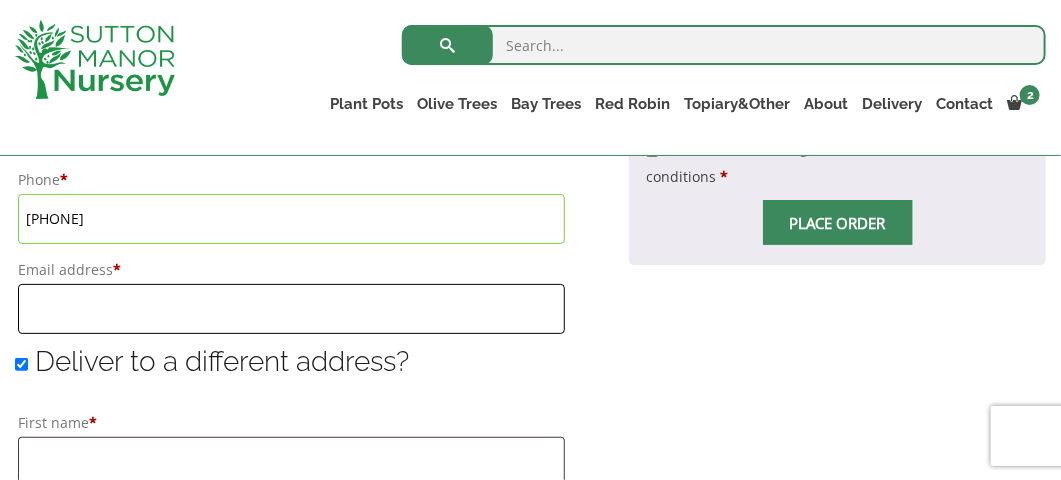 click on "Email address  *" at bounding box center (291, 309) 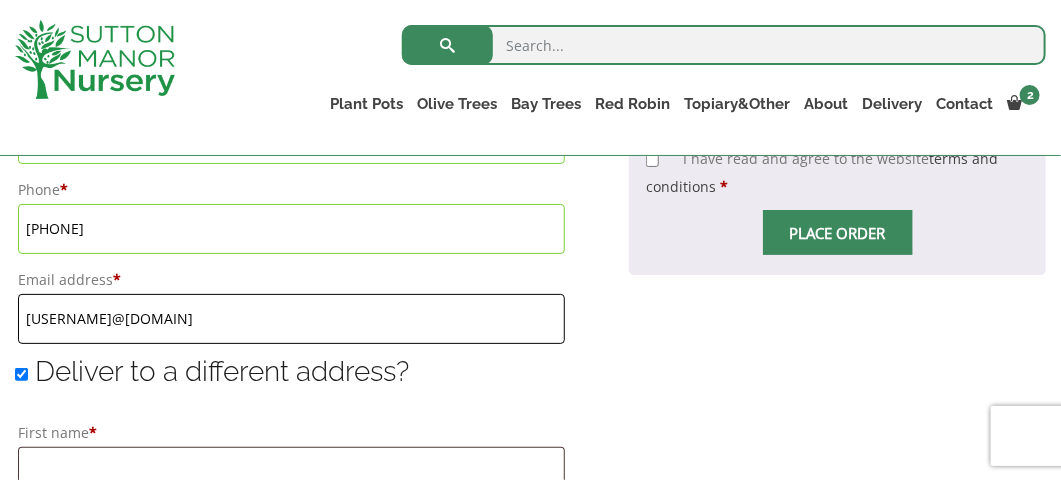scroll, scrollTop: 1302, scrollLeft: 0, axis: vertical 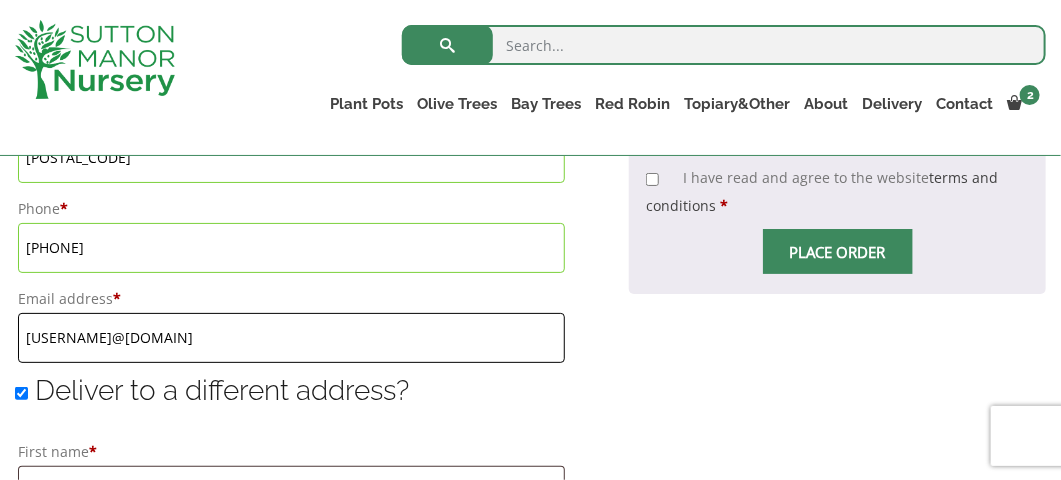 type on "[EMAIL]" 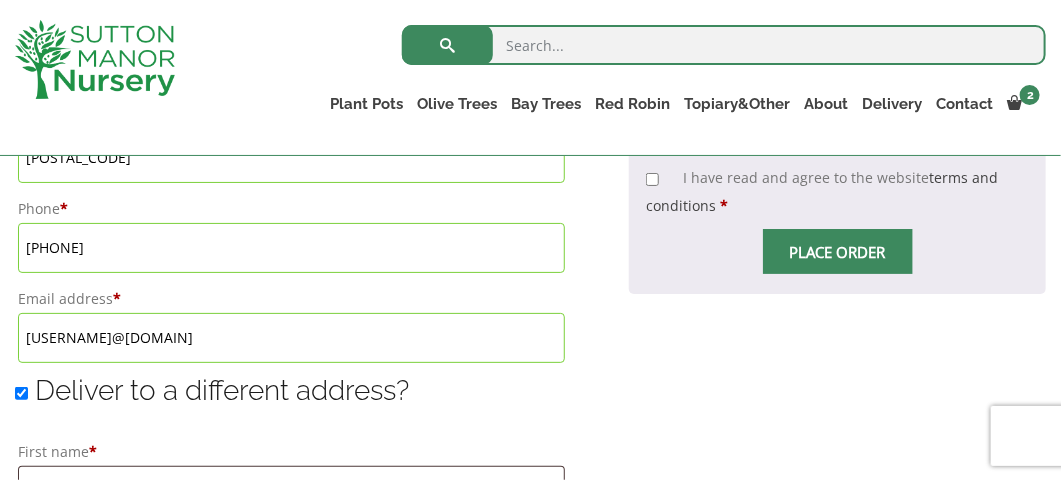 click on "Deliver to a different address?" at bounding box center (21, 393) 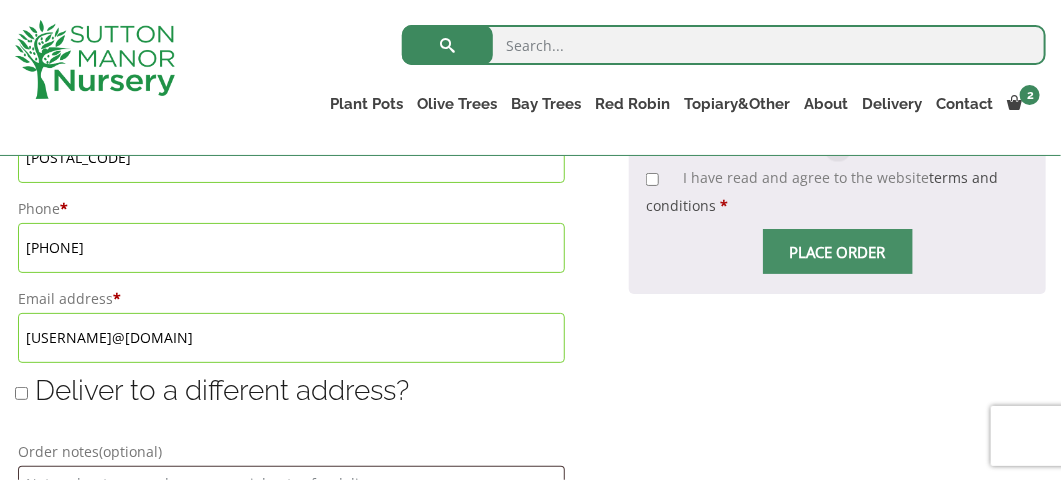click on "Deliver to a different address?" at bounding box center [21, 393] 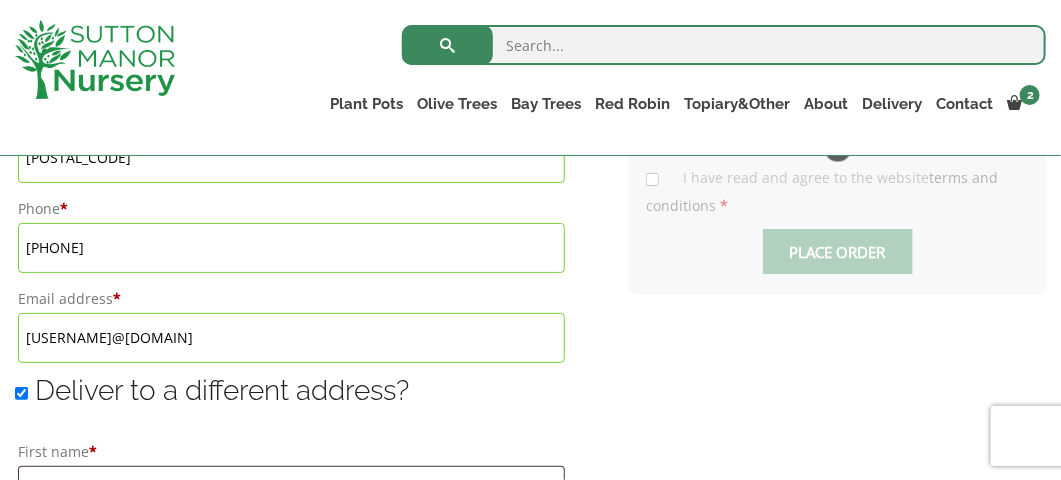 click on "Deliver to a different address?" at bounding box center [21, 393] 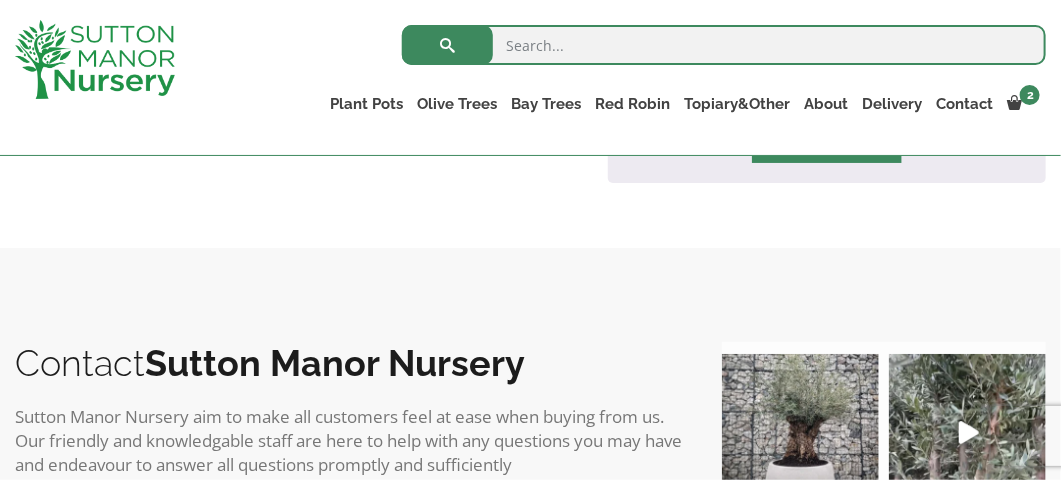 type on "13 August, 2025" 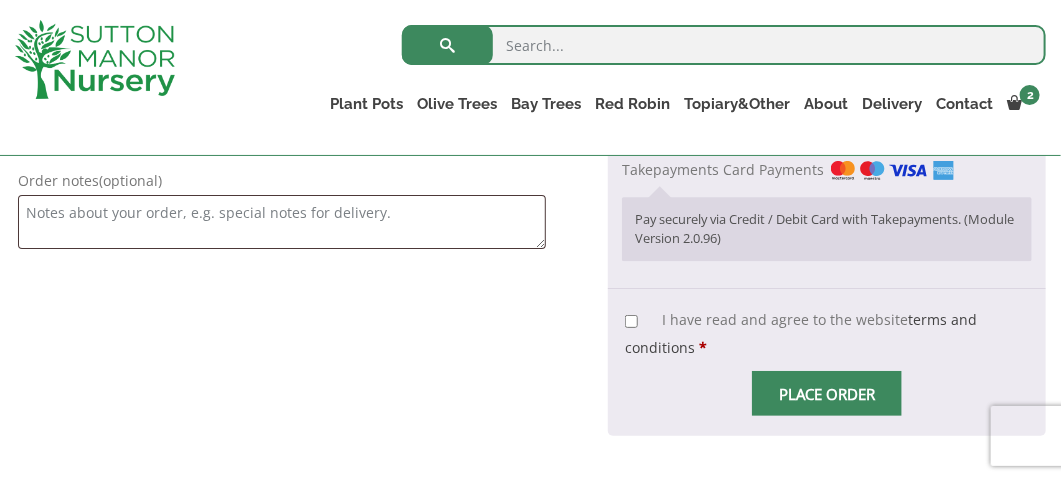 scroll, scrollTop: 1429, scrollLeft: 0, axis: vertical 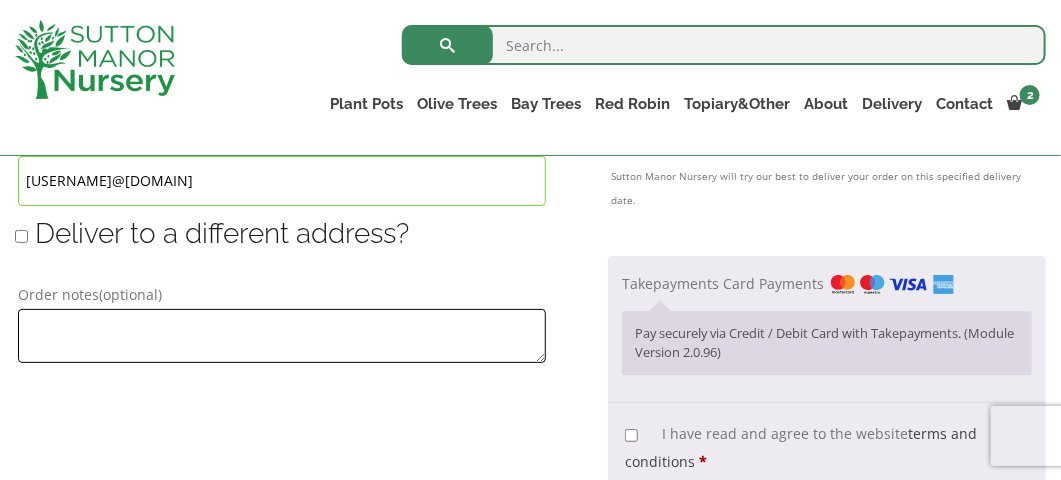 click on "Order notes  (optional)" at bounding box center (282, 336) 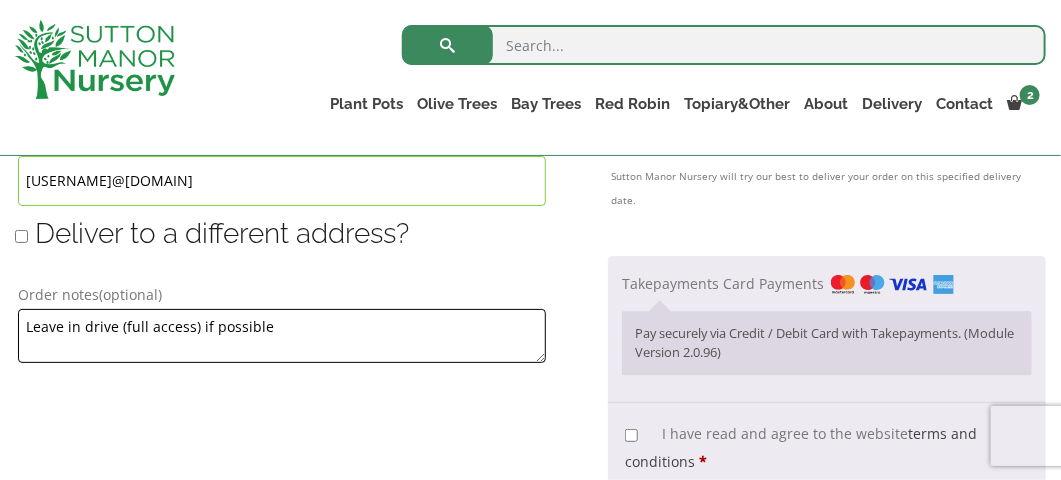 type on "Leave in drive (full access) if possible" 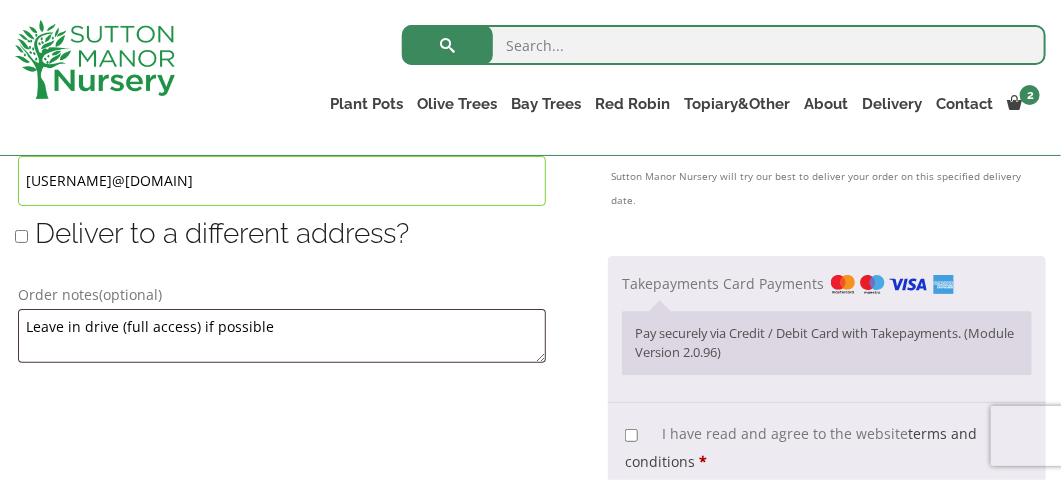 click on "I have read and agree to the website  terms and conditions   *" at bounding box center (631, 435) 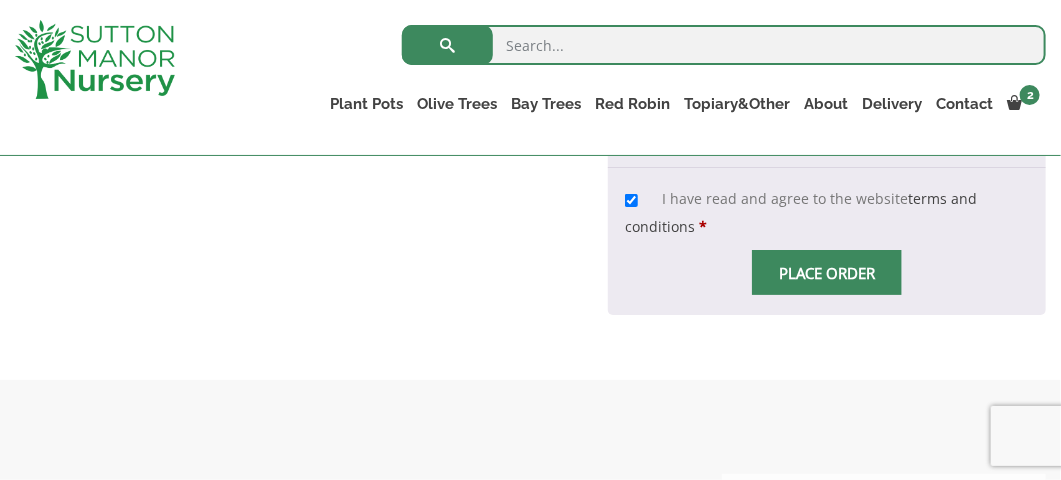 scroll, scrollTop: 1699, scrollLeft: 0, axis: vertical 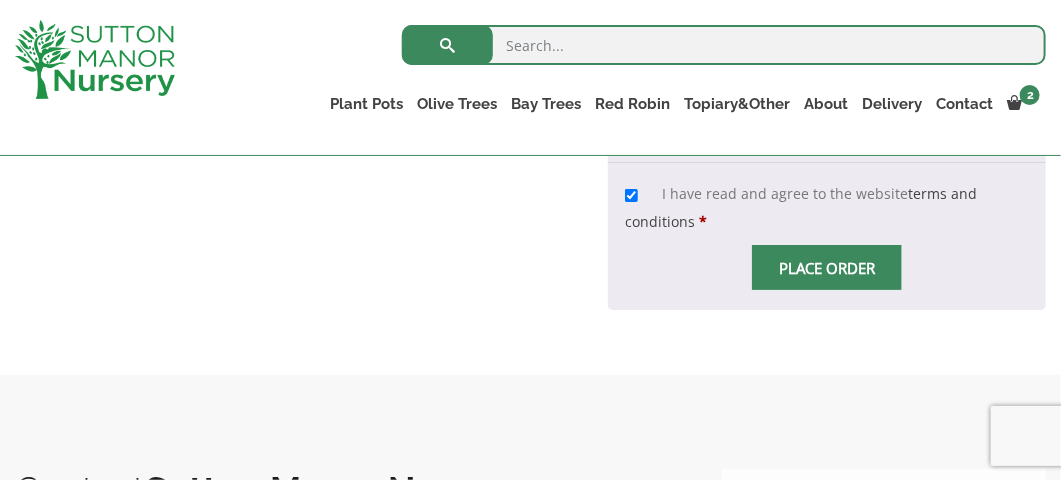 click on "Place order" at bounding box center [827, 267] 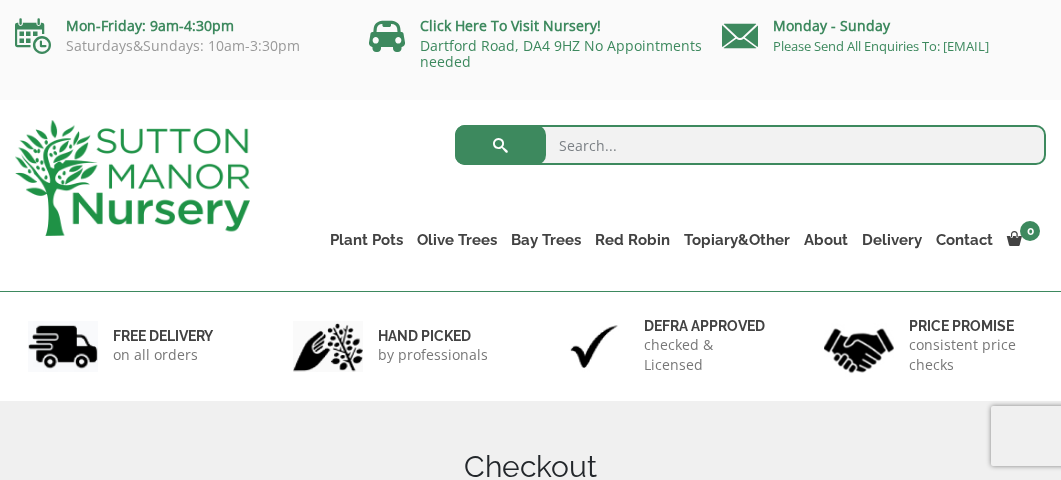 scroll, scrollTop: 0, scrollLeft: 0, axis: both 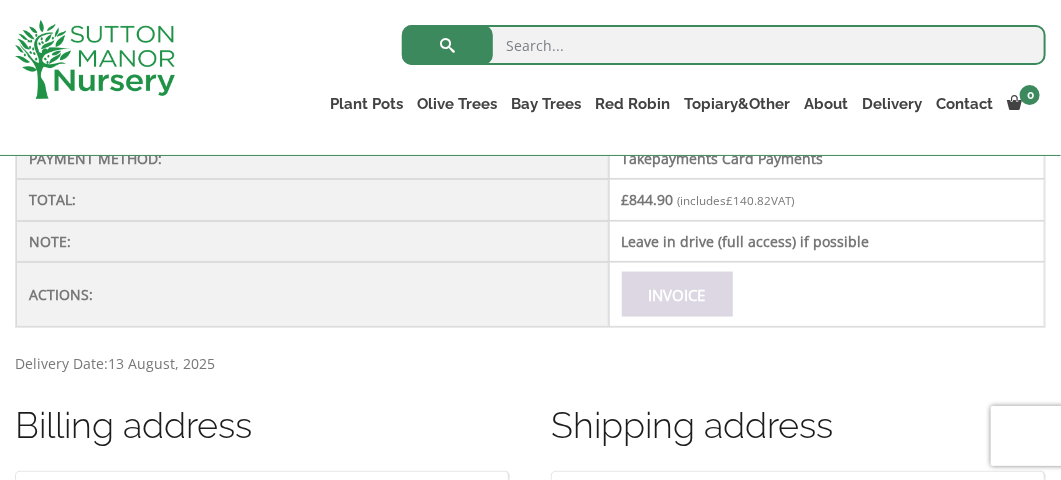 click on "Invoice" at bounding box center (677, 294) 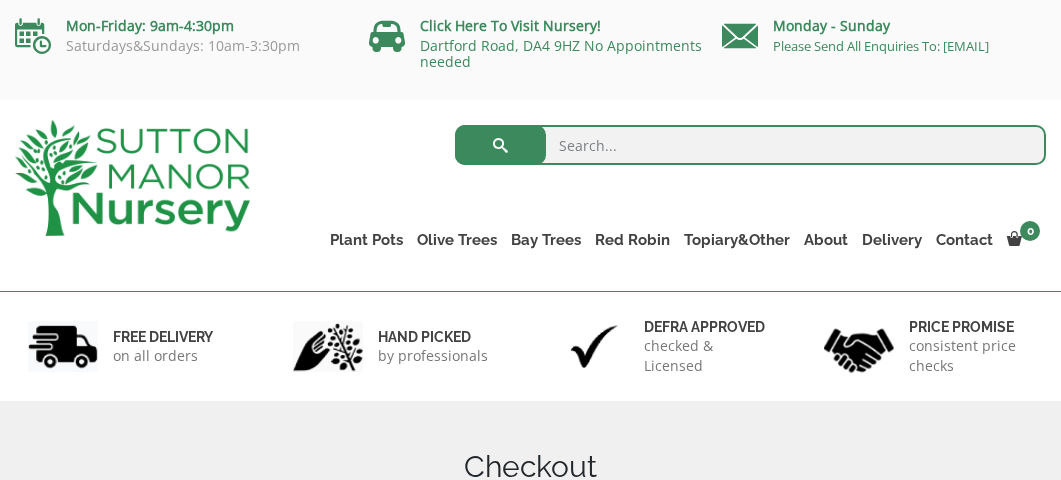 scroll, scrollTop: 0, scrollLeft: 0, axis: both 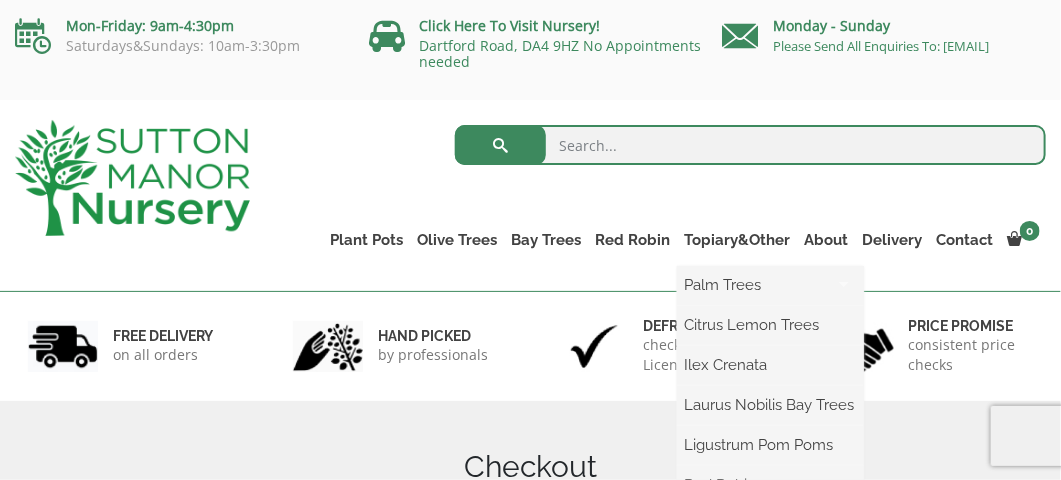 click on "Search for:
Plant Pots
Resin Bonded Pots
The Milan Pots
The Capri Pots
The Brunello Pots
The Venice Cube Pots
The Barolo Pots
The Rome Bowl
The Olive Jar
The Sicilian Pots
The Mediterranean Pots
The San Marino Pots
The Tuscany Fruit Pots
The Pompei Pots
The Florence Oval Pot
The Alfresco Pots
100% Italian Terracotta
Shallow Bowl Grande
Rolled Rim Classico
Cylinders Traditionals
Squares And Troughs
Jars And Urns
The Atlantis Pots
The Old Stone Pots
The Iron Stone Pots
Fibre Clay Pots
Vietnamese Pots
Olive Trees
Tuscan Olive Trees
Ancient Gnarled Olive Trees
Gnarled Multi Stems (Olive Trees)
Gnarled Plateau Olive Tree XL
Gnarled Patio Pot Olive Trees
Gnarled Multi Stems XXL (Low Bowl Olive Trees)
Bay Trees
Red Robin
Red Robin Standards
Red Robin (Photinia) Floating Cloud Trees
Topiary&Other
Palm Trees" at bounding box center [663, 195] 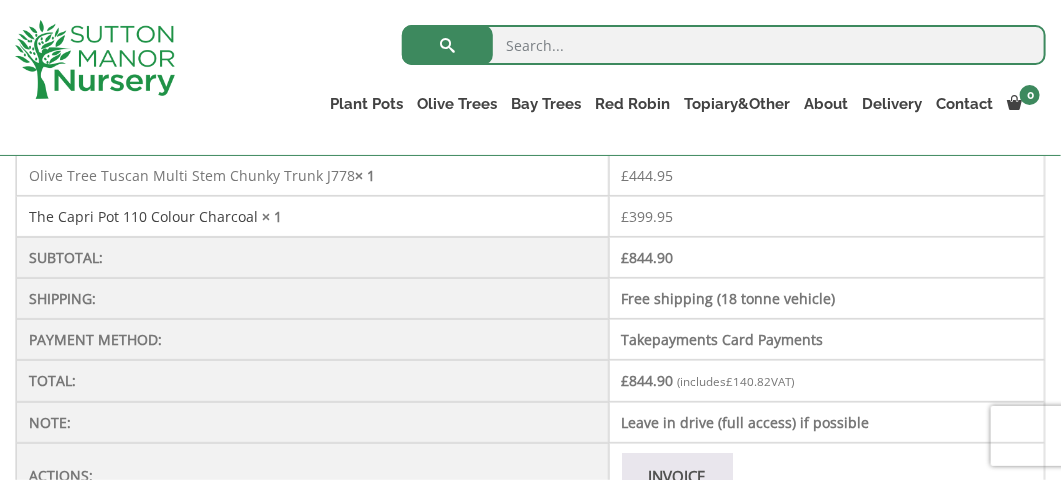 scroll, scrollTop: 693, scrollLeft: 0, axis: vertical 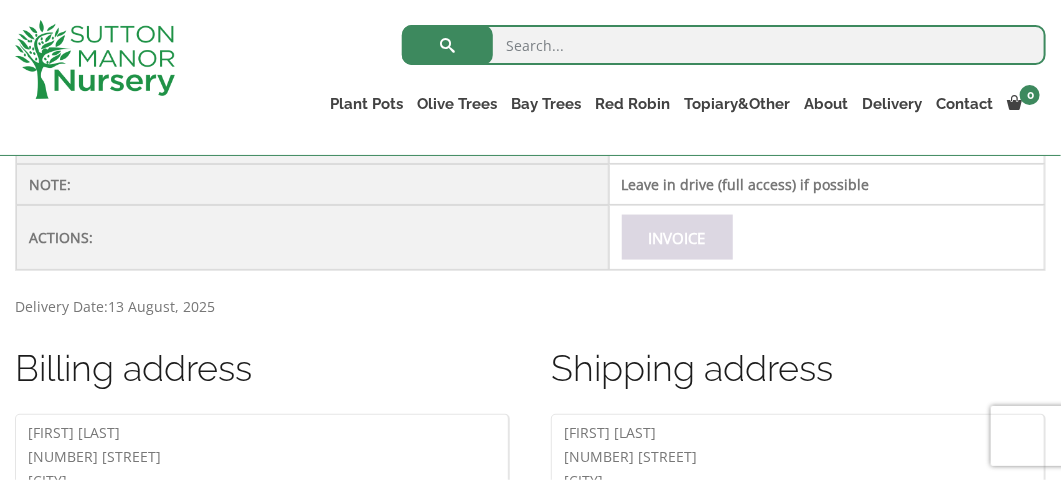 click on "Invoice" at bounding box center [677, 237] 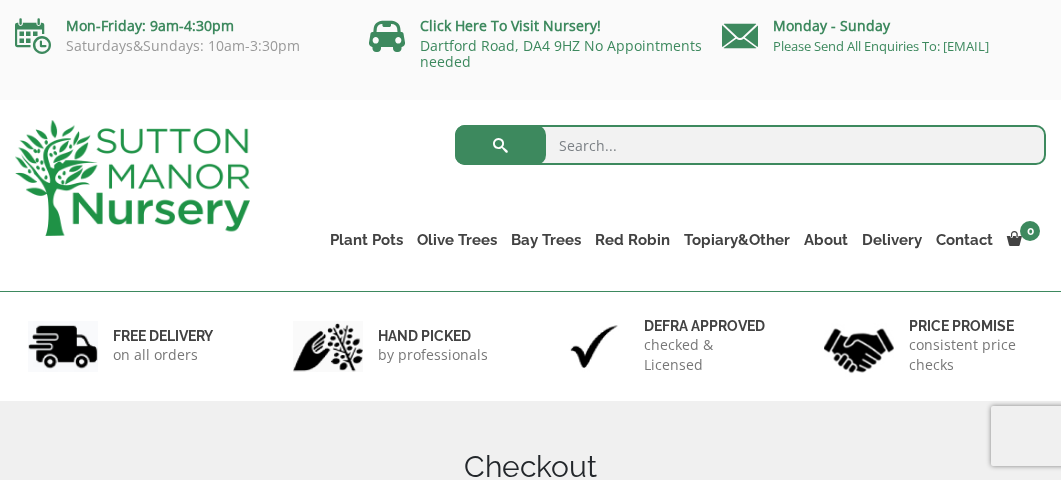 scroll, scrollTop: 433, scrollLeft: 0, axis: vertical 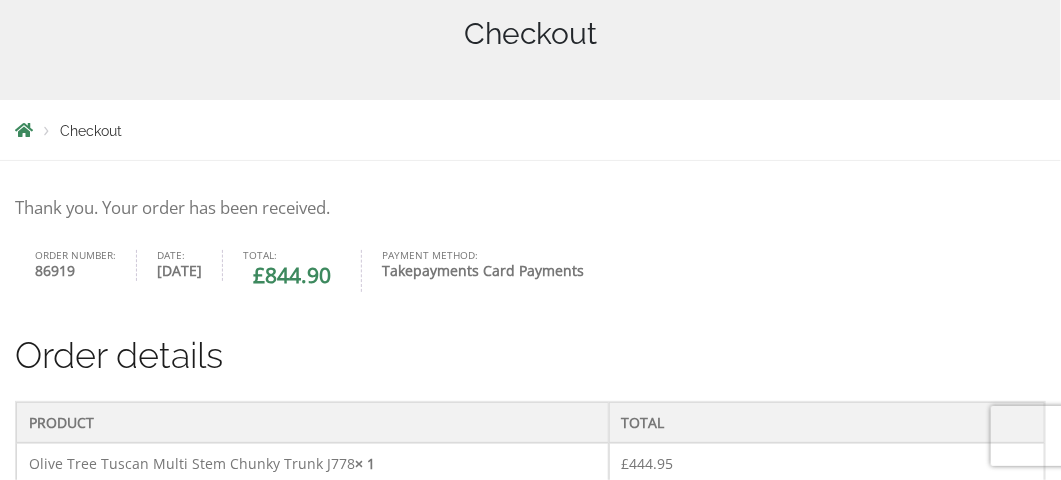 click on "Date: [DATE]" at bounding box center (530, 678) 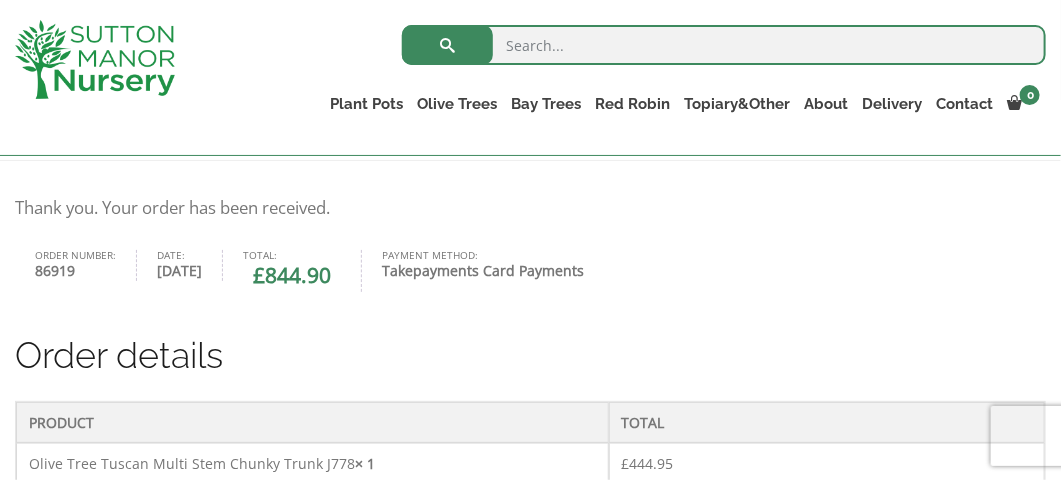 scroll, scrollTop: 433, scrollLeft: 0, axis: vertical 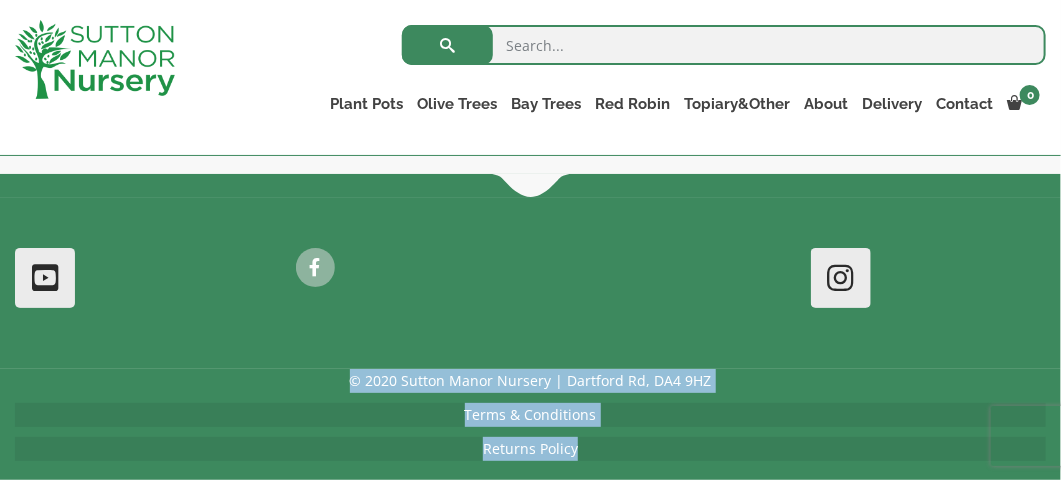 drag, startPoint x: 18, startPoint y: 201, endPoint x: 701, endPoint y: 489, distance: 741.2375 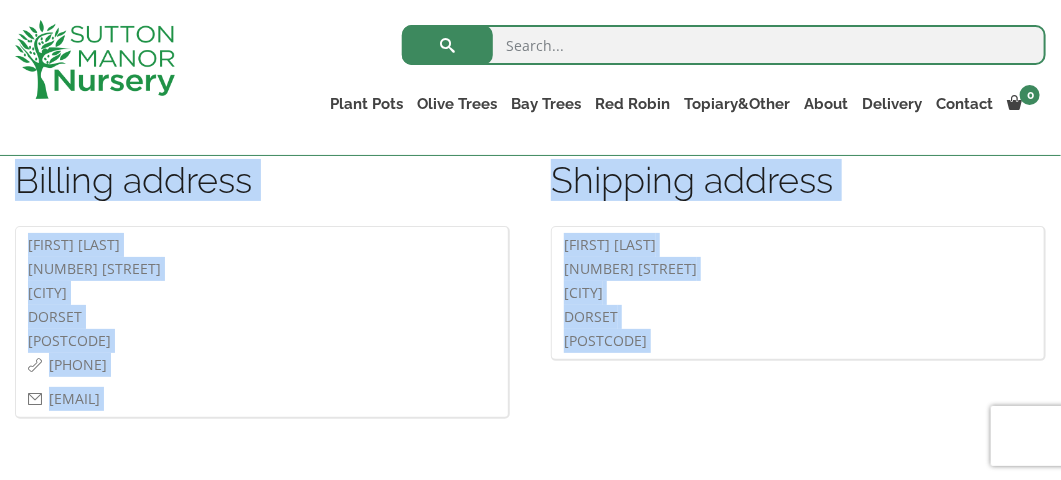 scroll, scrollTop: 1092, scrollLeft: 0, axis: vertical 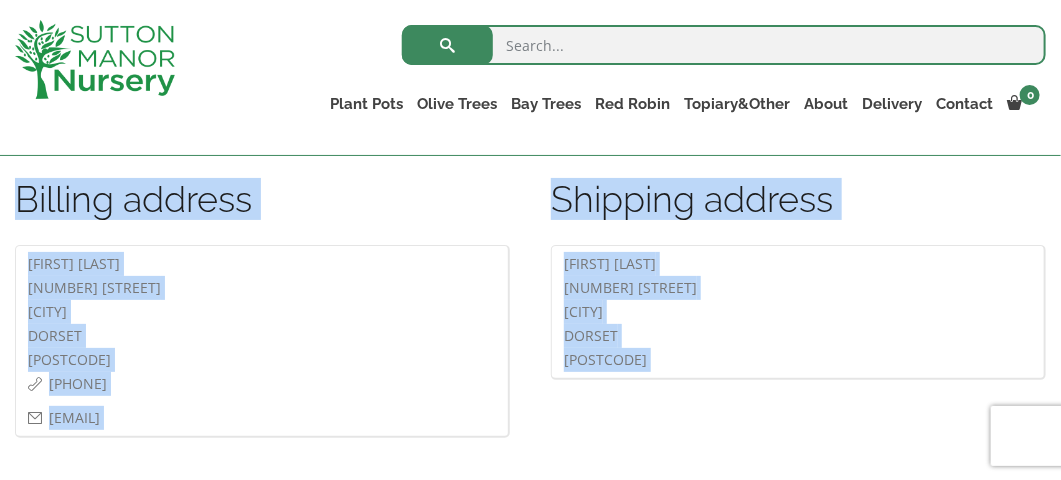 copy on "Lorem ips. Dolo sitam con adip elitsedd.
Eiusm tempor:					 16946
Inci:					 1ut Labore 5412
Etdol:					 £ 917.27
Magnaal enimad:						 Minimveniamq Nost Exercita
Ullam laboris
Nisiali
Exeac
Conse Duis Auteir Inrep Volu Velite Cillu F291  × 7
£ 401.44
Nul Paria Exc 619 Sintoc Cupidata   × 2
£ 943.93
Nonproi:
Suntcul
Quioffic:
£ 805.17
Deserunt:
Moll animides (52 labor perspic)
Undeomn istena:
Errorvolupta Accu Doloremq
Lauda:
£ 636.92   (totamrem  £ 633.83  APE)
Eaqu:
Ipsaq ab illoi (veri quasia) be vitaedic
Explicab Nemo:  60 Enimip, 3952
Quiavol asperna
AUTO FUGI 22 CONSEQ MAGN Doloreseosr SEQUIN NE4 7PO
74622260711
quisqu158@doloremadi.num
Eiusmodi tempora
INCI MAGN 38 QUAERA ETIA Minussoluta NOBISE OP1 6CU
Nihili Quopl
Fac Possi Assumendare Temporib Aut Quib Offi Debit re Necessi Saepeeve
Vol Rep..." 